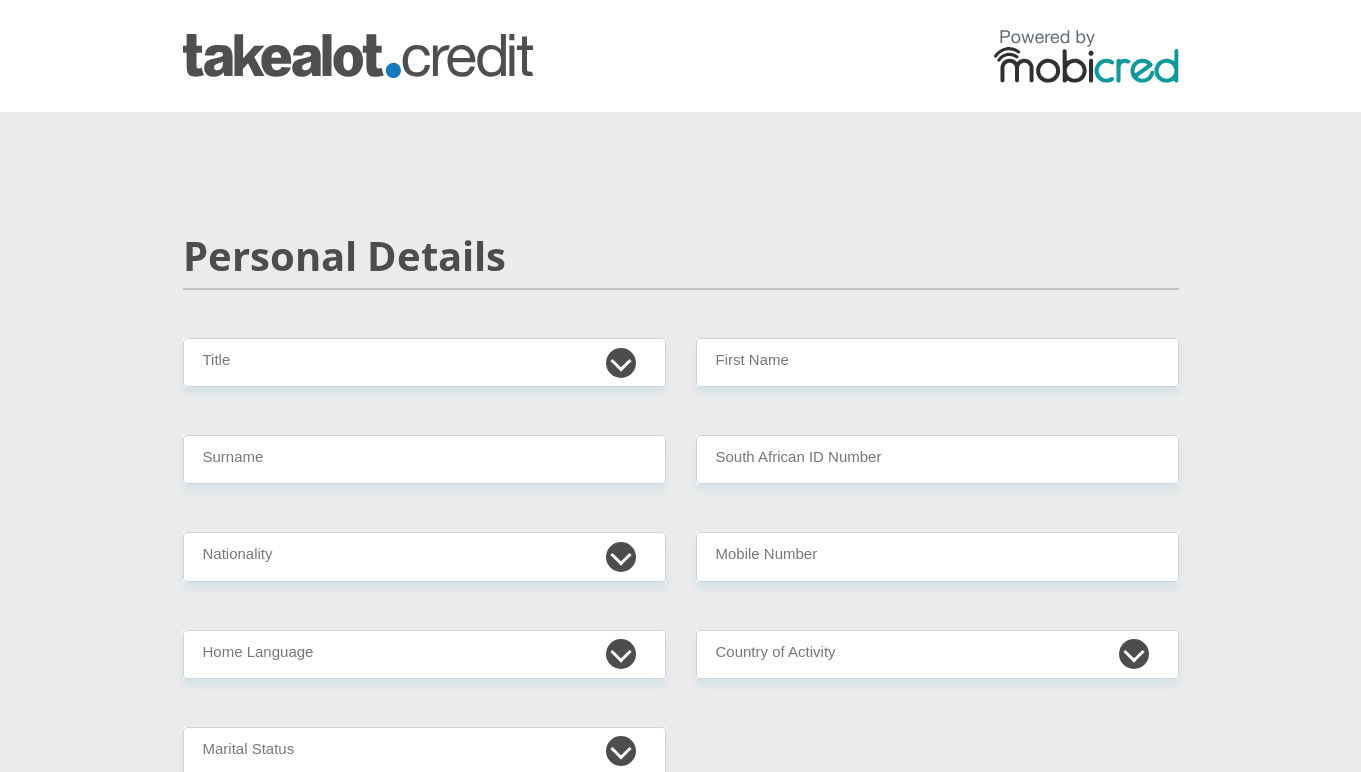 scroll, scrollTop: 0, scrollLeft: 0, axis: both 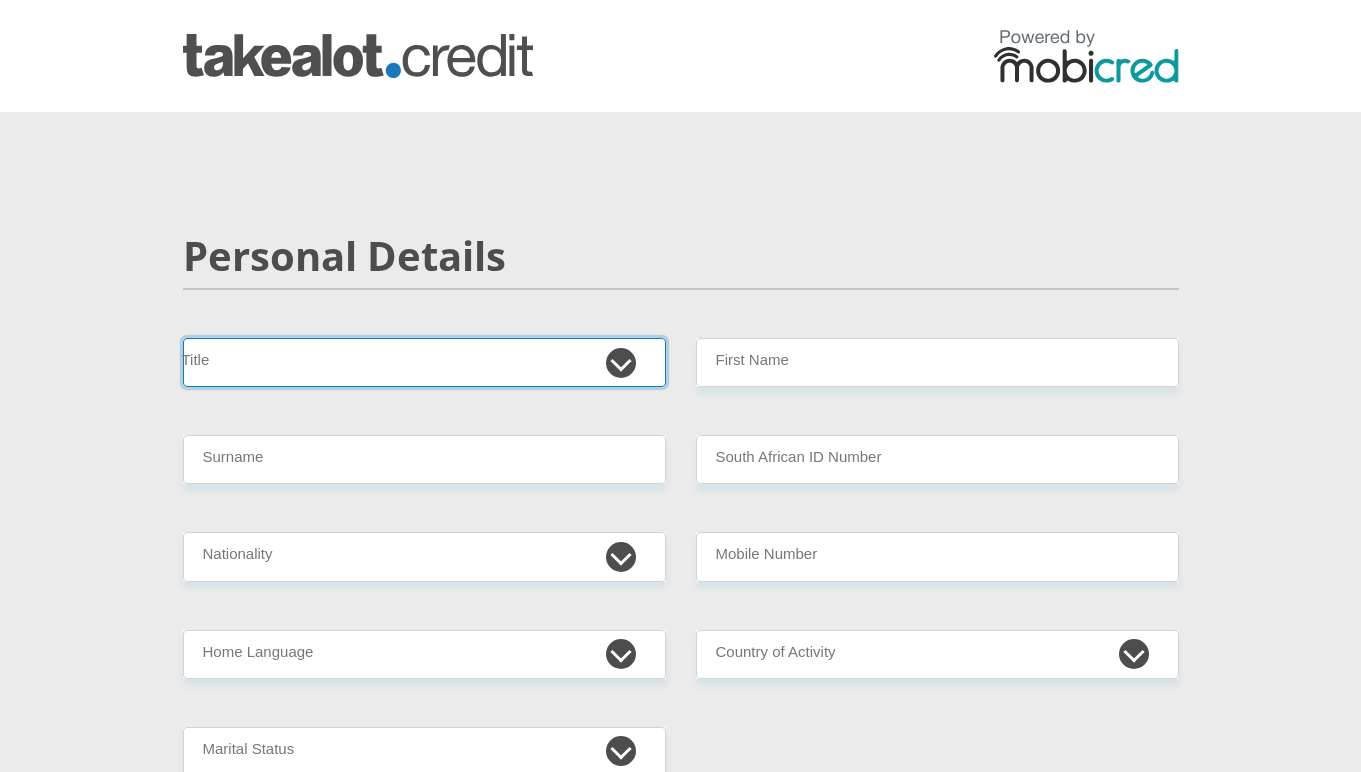 click on "Mr
Ms
Mrs
Dr
Other" at bounding box center (424, 362) 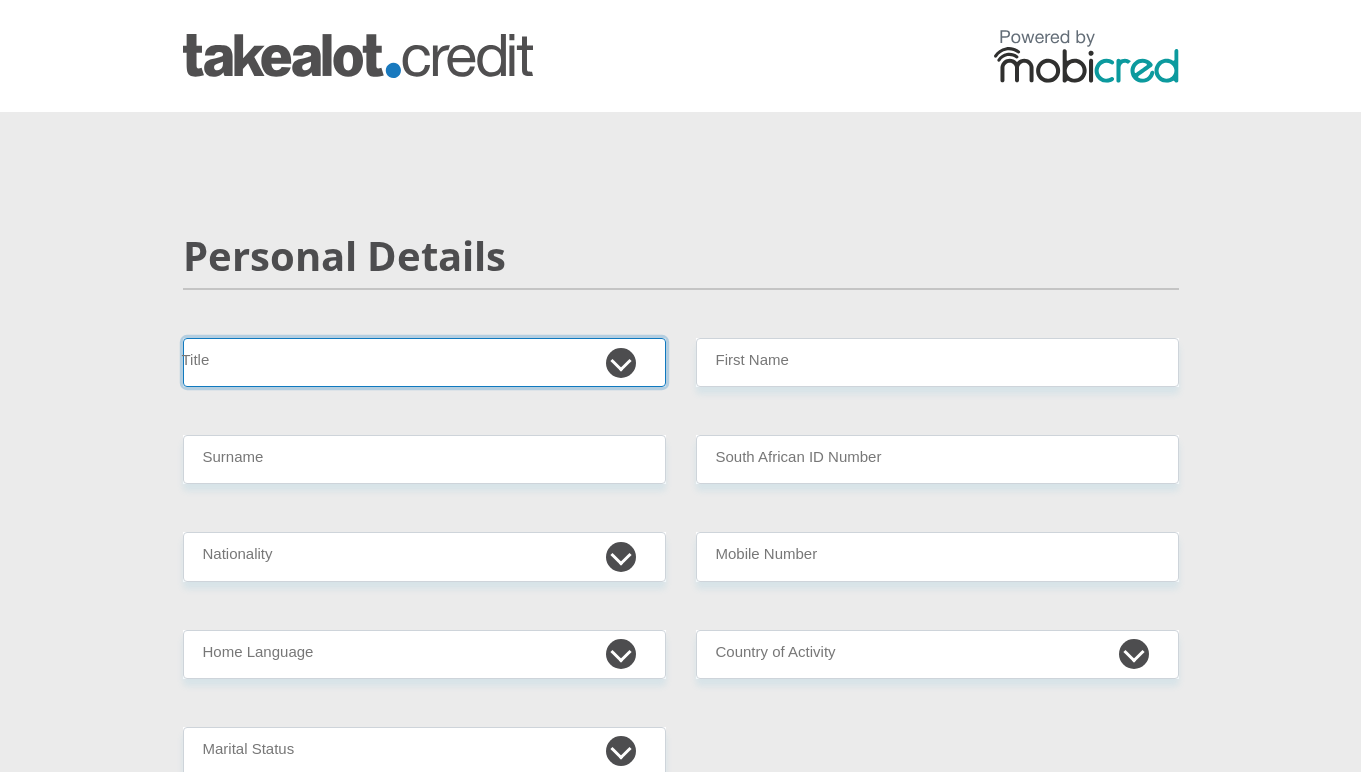 select on "Mr" 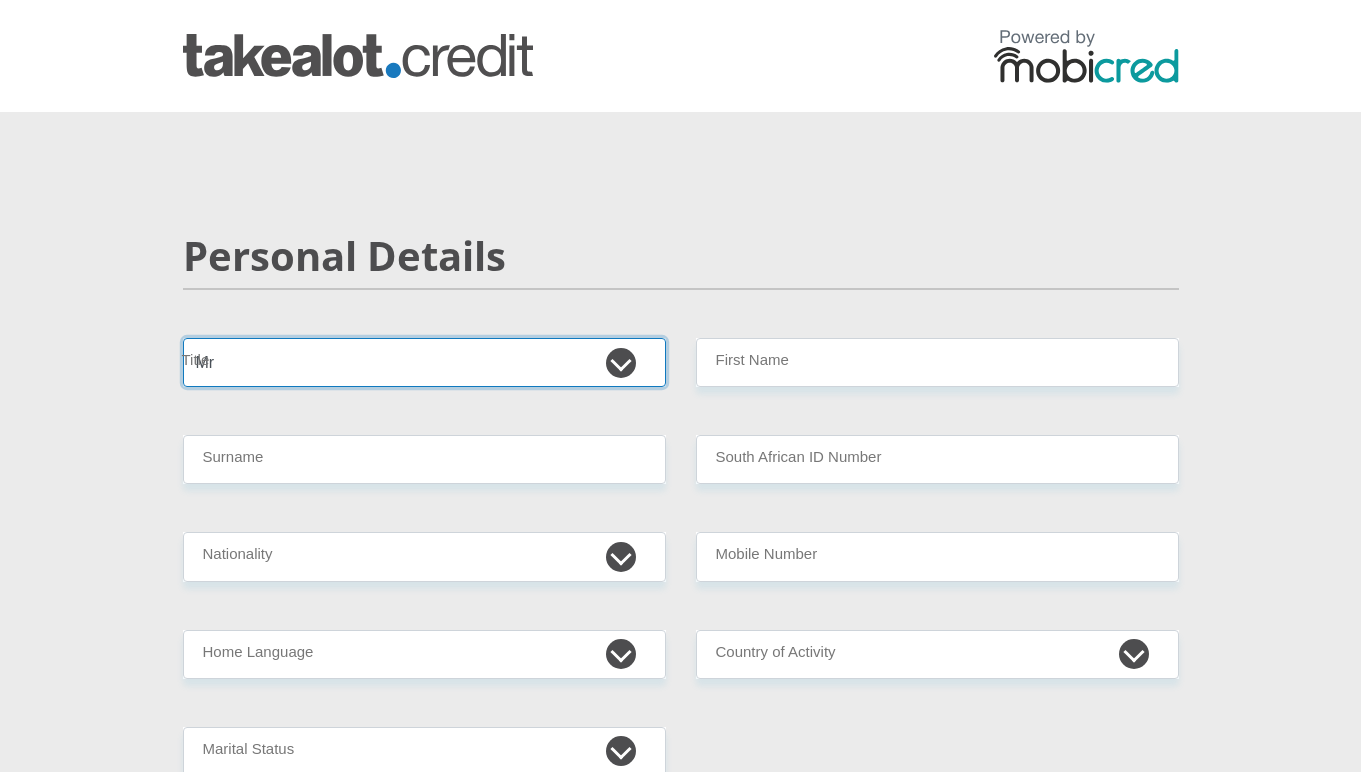 click on "Mr
Ms
Mrs
Dr
Other" at bounding box center [424, 362] 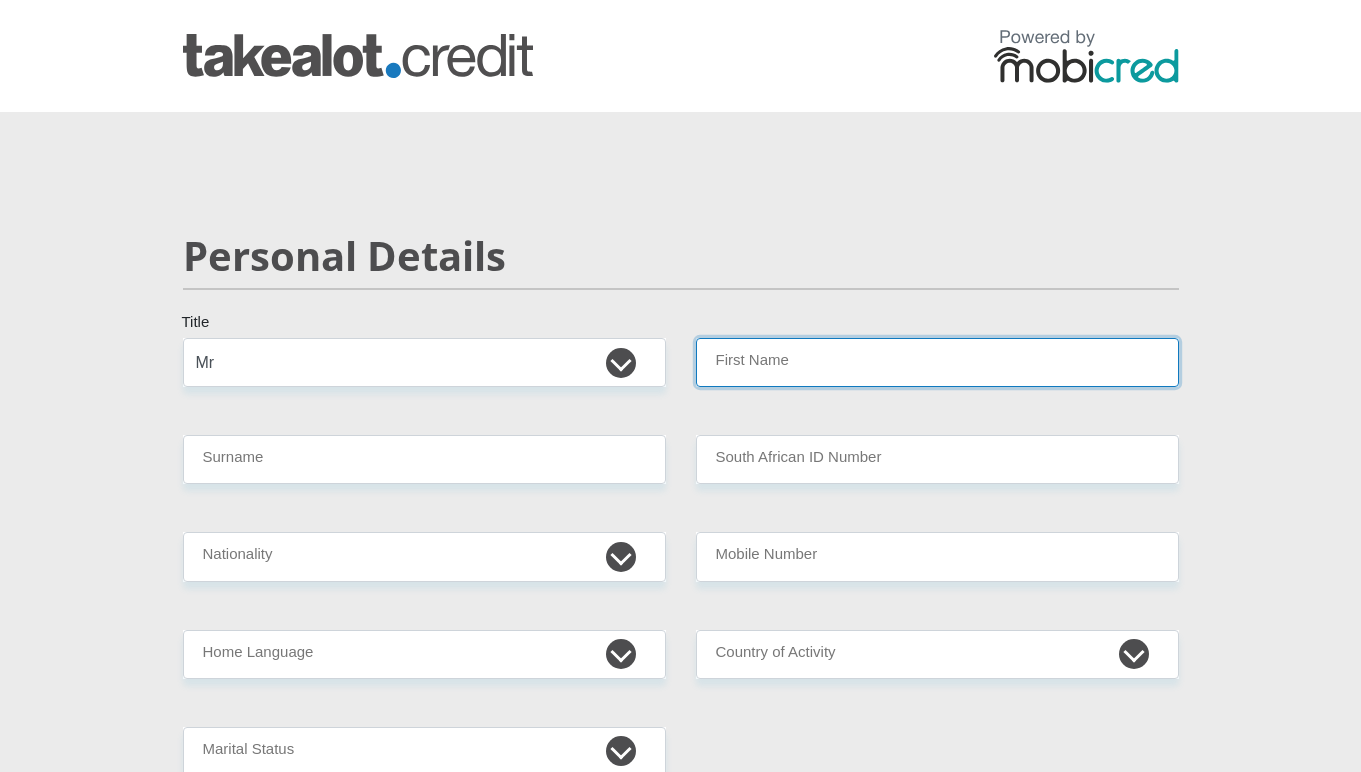 click on "First Name" at bounding box center (937, 362) 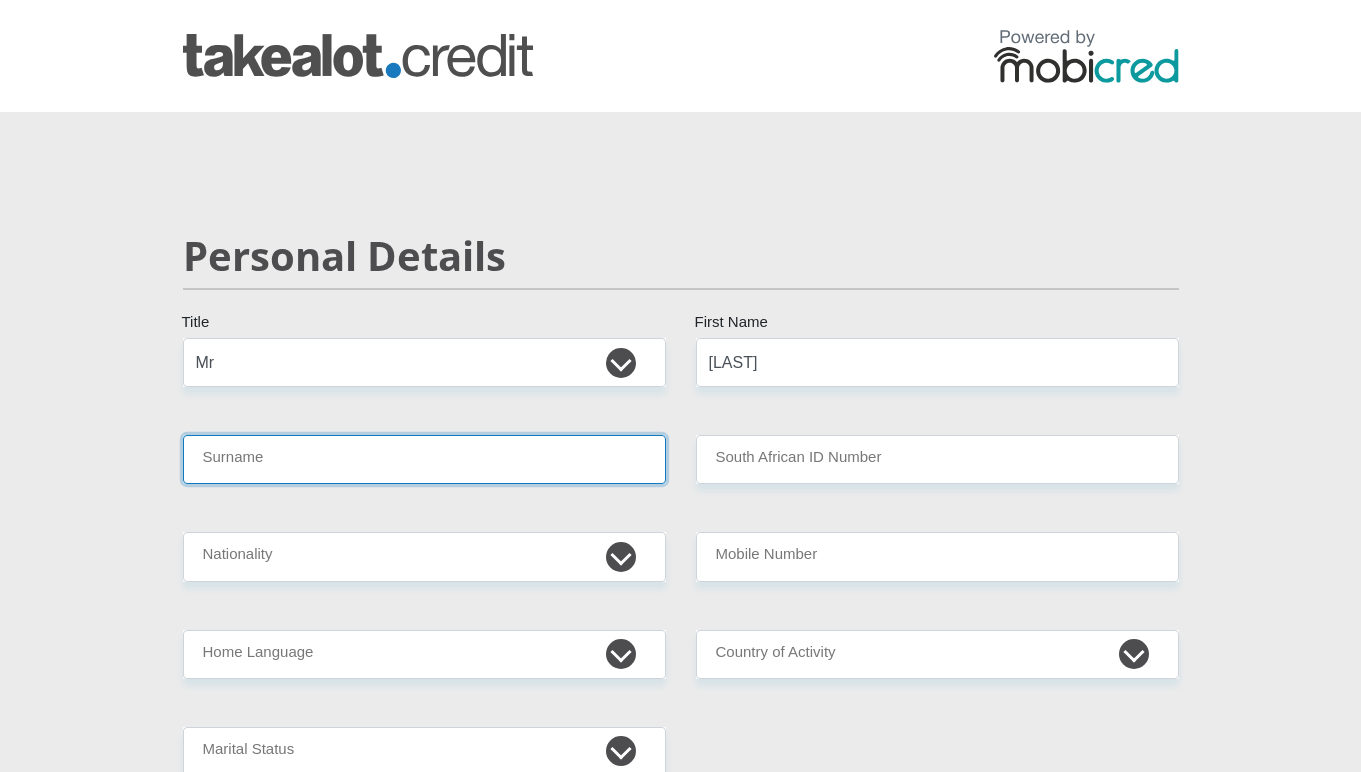 click on "Surname" at bounding box center [424, 459] 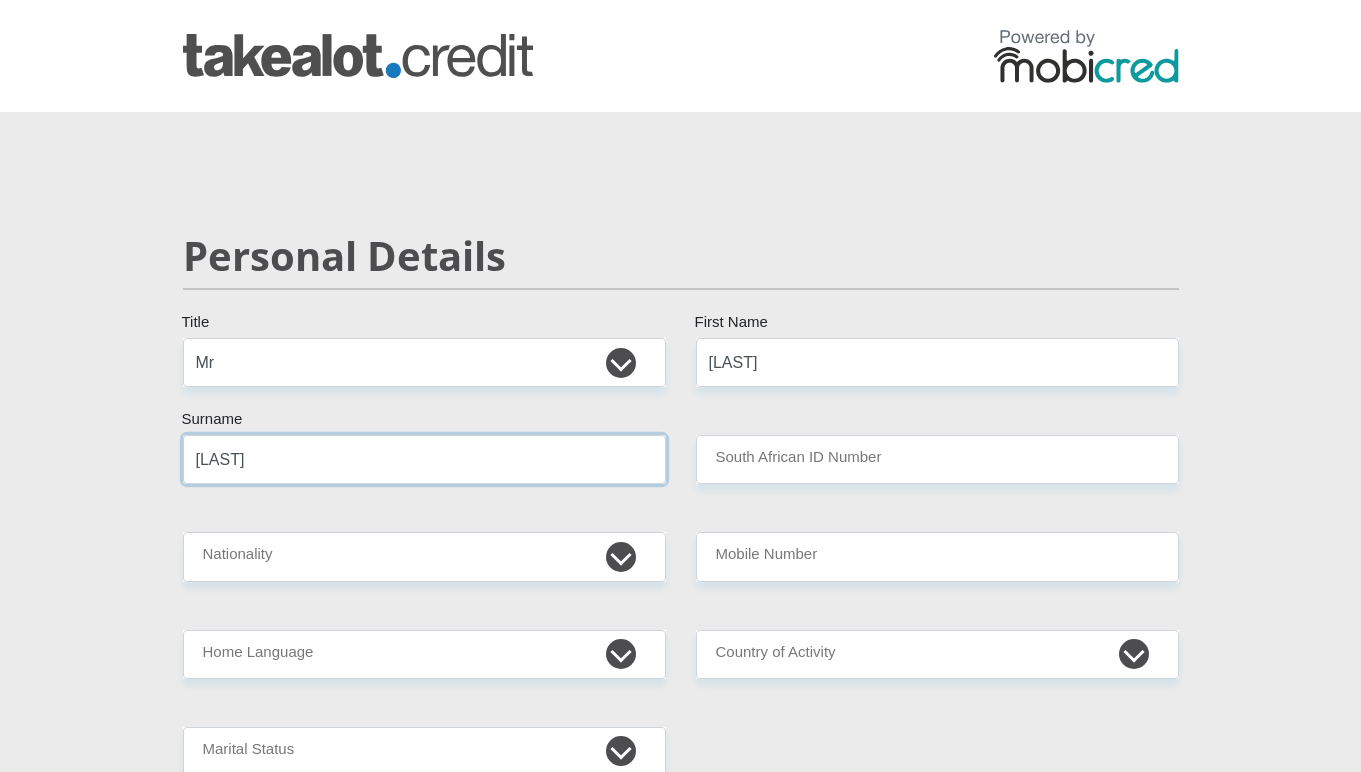 type on "zulu" 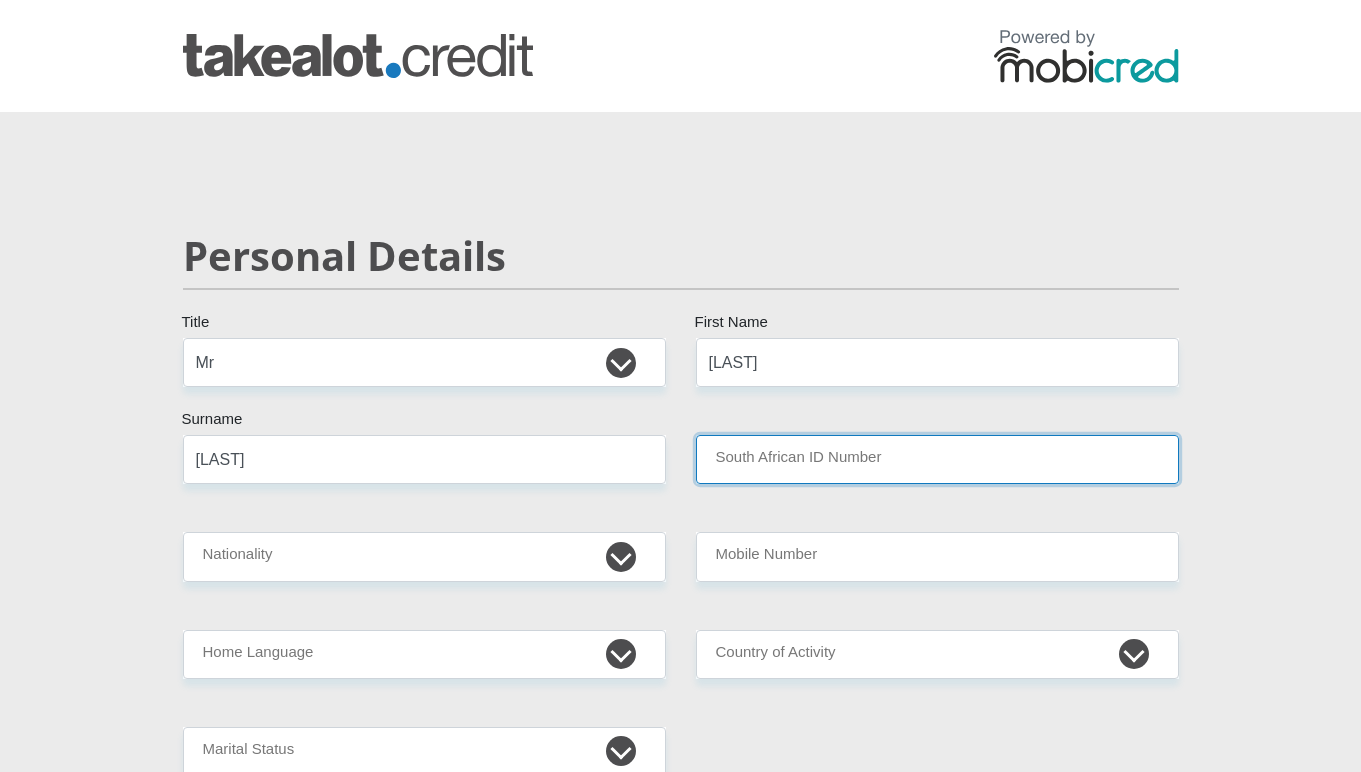 click on "South African ID Number" at bounding box center (937, 459) 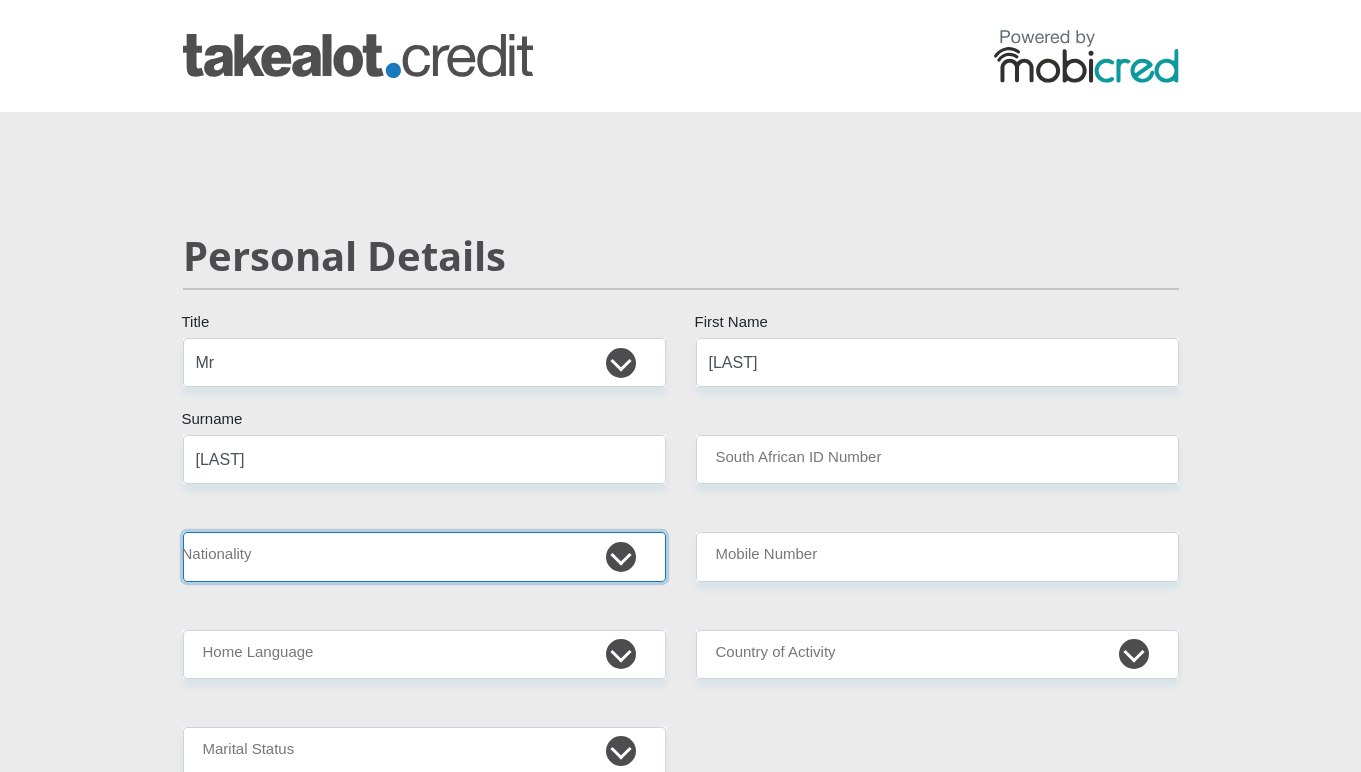 click on "South Africa
Afghanistan
Aland Islands
Albania
Algeria
America Samoa
American Virgin Islands
Andorra
Angola
Anguilla
Antarctica
Antigua and Barbuda
Argentina
Armenia
Aruba
Ascension Island
Australia
Austria
Azerbaijan
Bahamas
Bahrain
Bangladesh
Barbados
Chad" at bounding box center (424, 556) 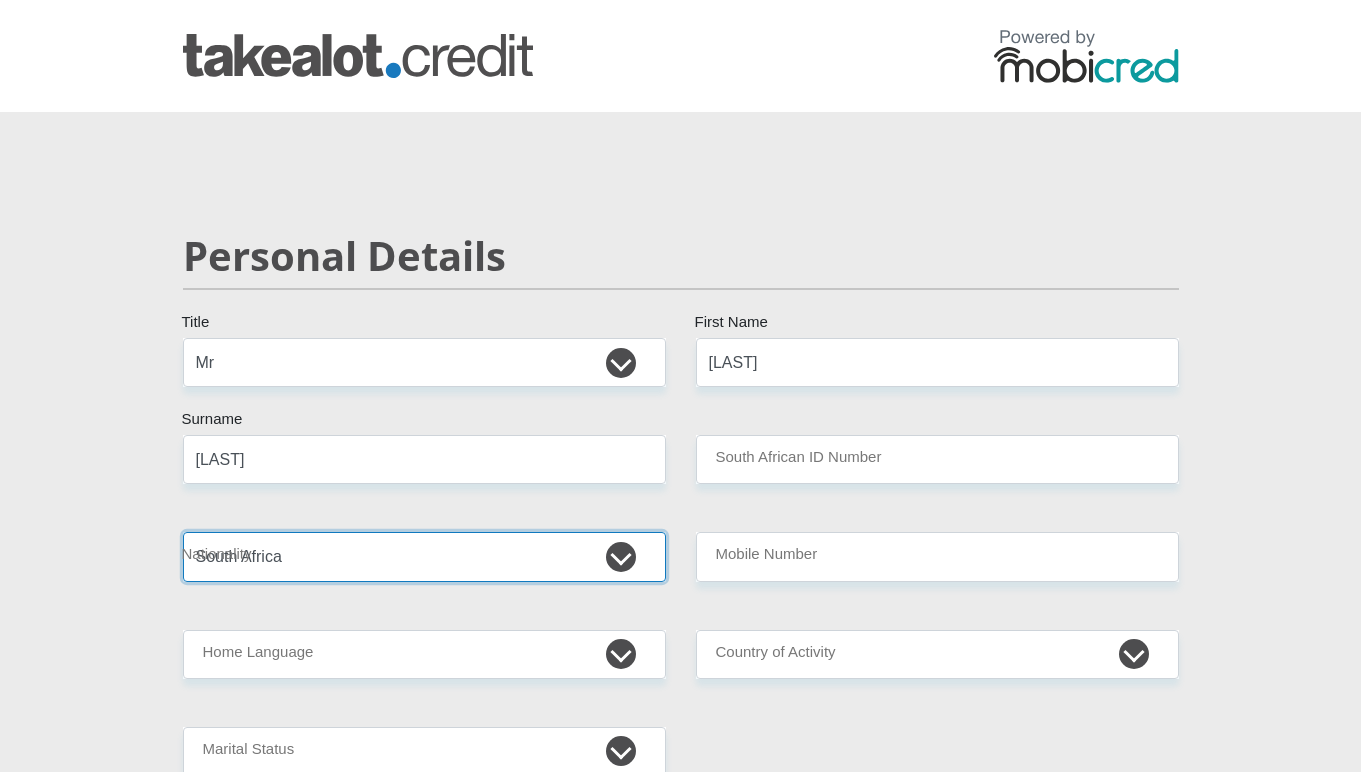 click on "South Africa
Afghanistan
Aland Islands
Albania
Algeria
America Samoa
American Virgin Islands
Andorra
Angola
Anguilla
Antarctica
Antigua and Barbuda
Argentina
Armenia
Aruba
Ascension Island
Australia
Austria
Azerbaijan
Bahamas
Bahrain
Bangladesh
Barbados
Chad" at bounding box center (424, 556) 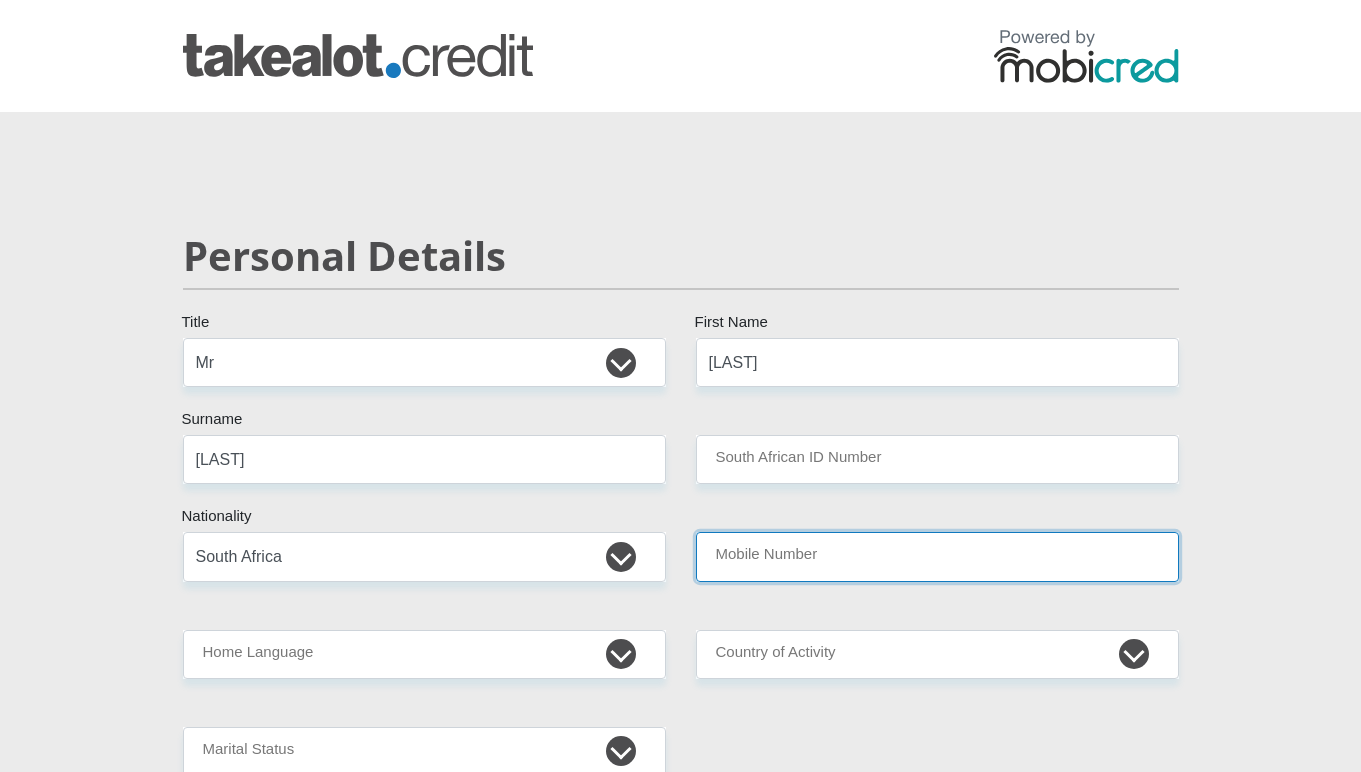 click on "Mobile Number" at bounding box center [937, 556] 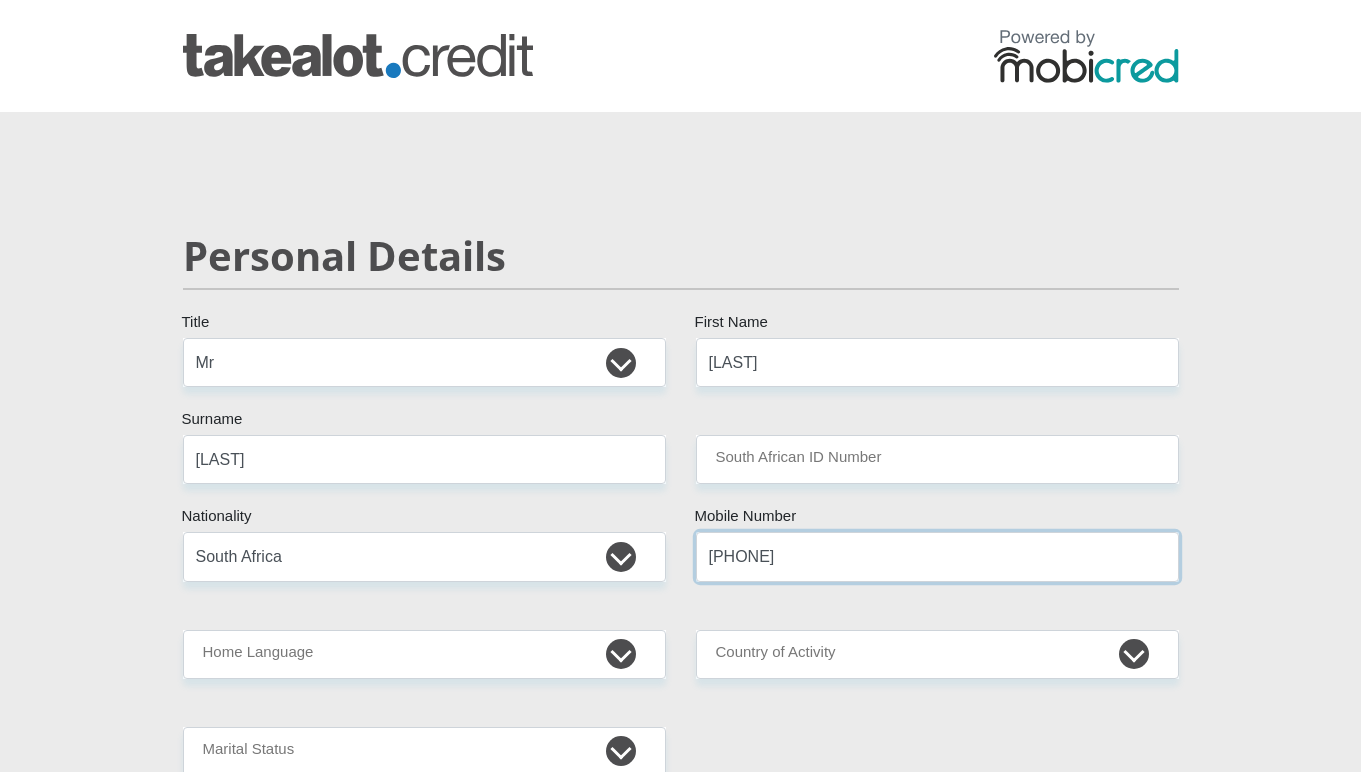 type on "0697575100" 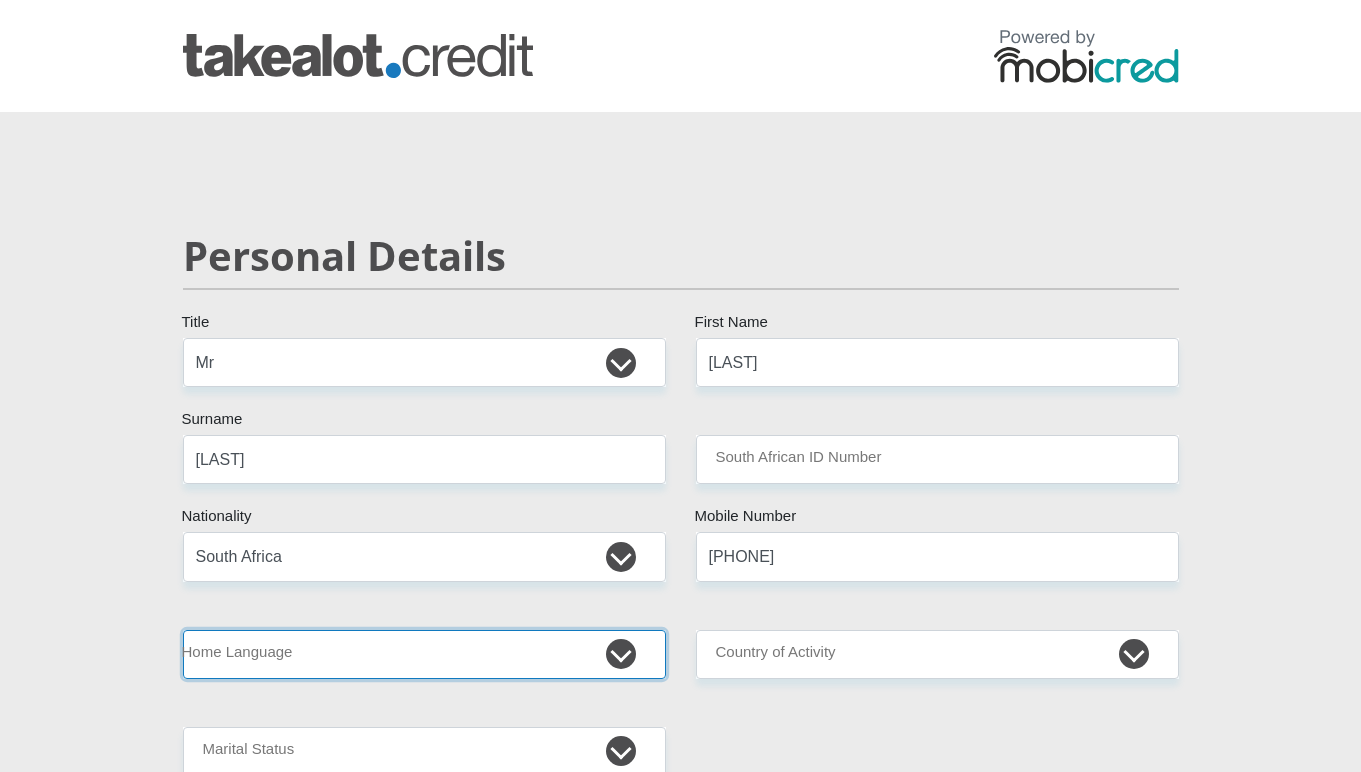 click on "Afrikaans
English
Sepedi
South Ndebele
Southern Sotho
Swati
Tsonga
Tswana
Venda
Xhosa
Zulu
Other" at bounding box center (424, 654) 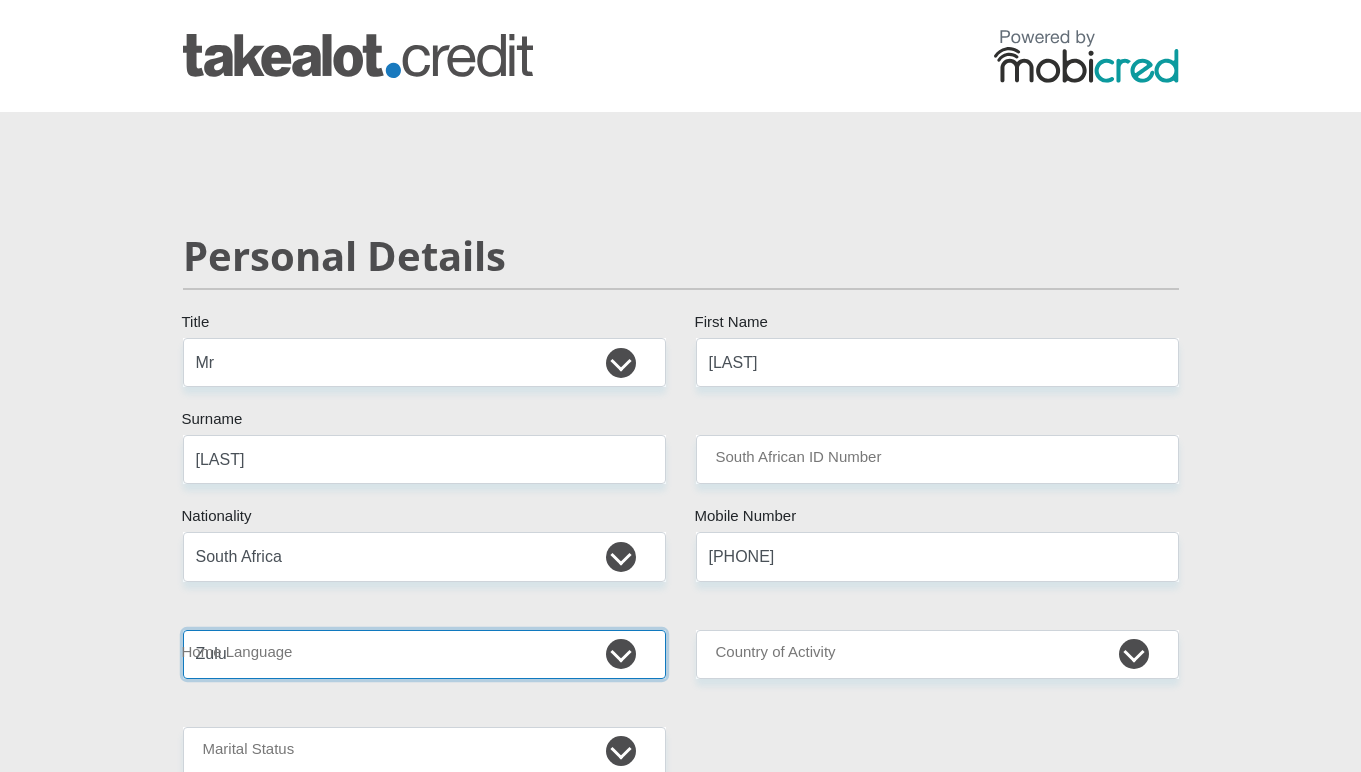 click on "Afrikaans
English
Sepedi
South Ndebele
Southern Sotho
Swati
Tsonga
Tswana
Venda
Xhosa
Zulu
Other" at bounding box center [424, 654] 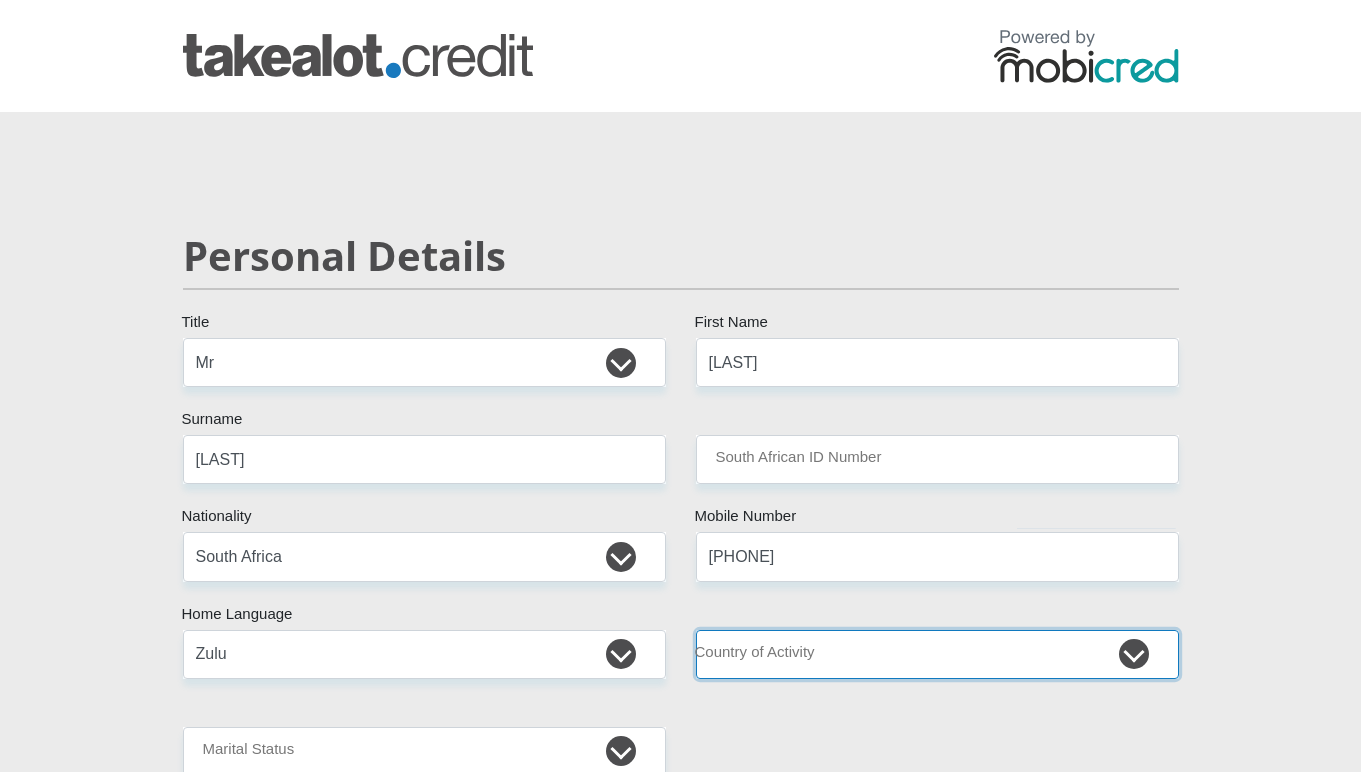 click on "South Africa
Afghanistan
Aland Islands
Albania
Algeria
America Samoa
American Virgin Islands
Andorra
Angola
Anguilla
Antarctica
Antigua and Barbuda
Argentina
Armenia
Aruba
Ascension Island
Australia
Austria
Azerbaijan
Chad" at bounding box center (937, 654) 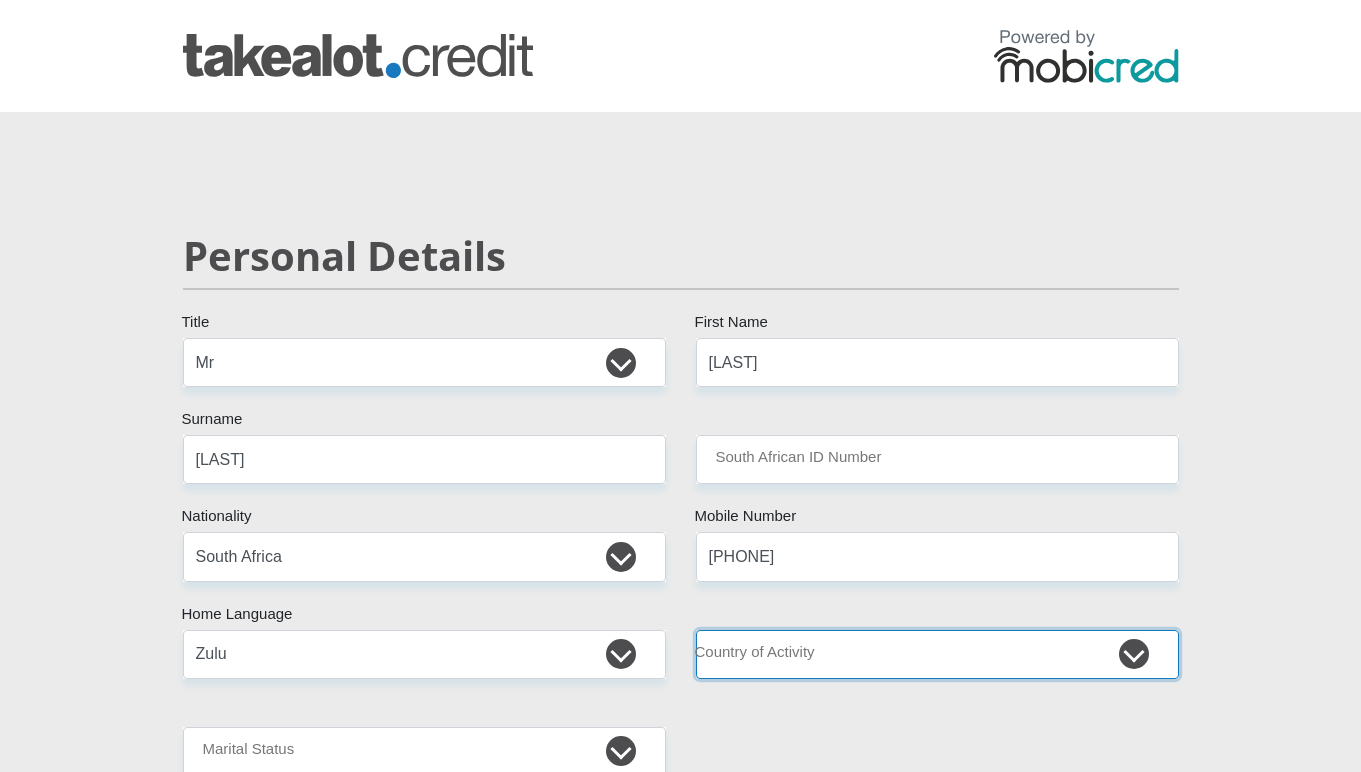 select on "ZAF" 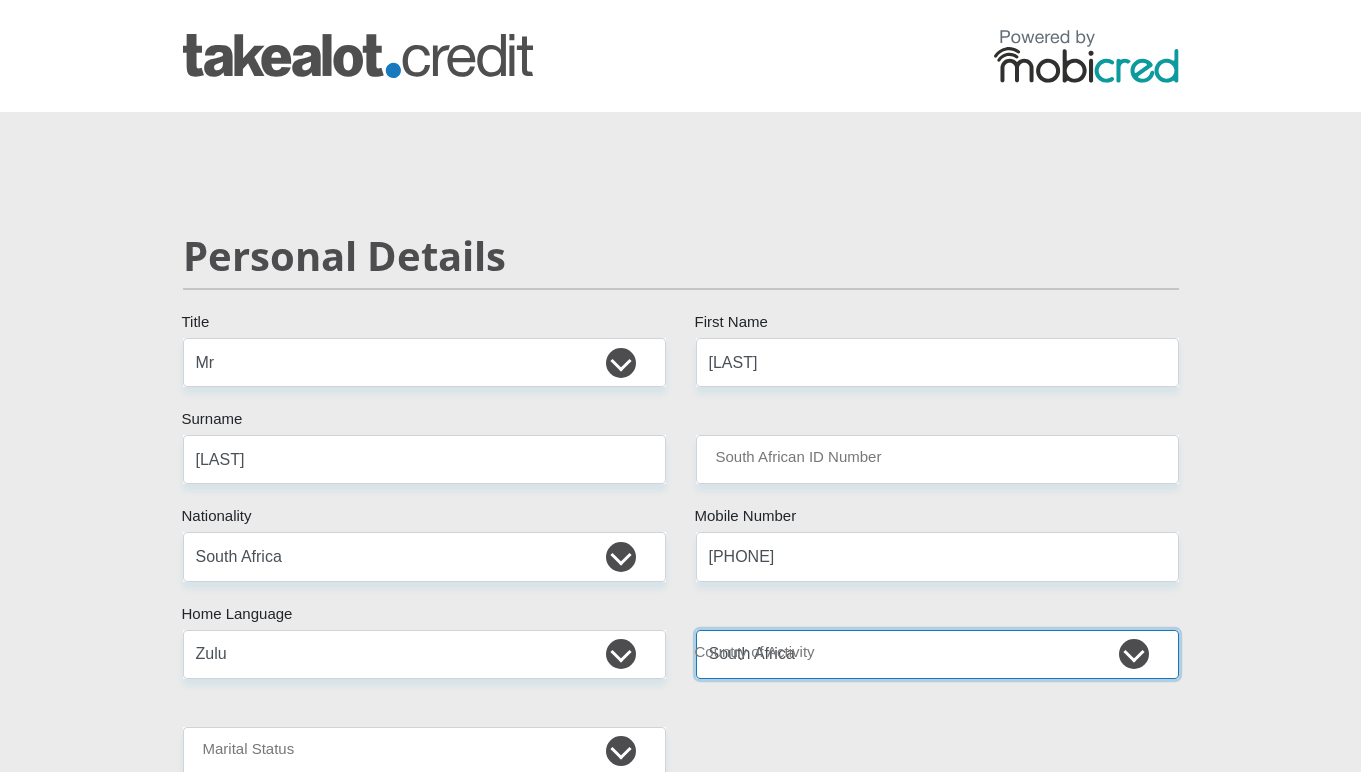 click on "South Africa
Afghanistan
Aland Islands
Albania
Algeria
America Samoa
American Virgin Islands
Andorra
Angola
Anguilla
Antarctica
Antigua and Barbuda
Argentina
Armenia
Aruba
Ascension Island
Australia
Austria
Azerbaijan
Chad" at bounding box center (937, 654) 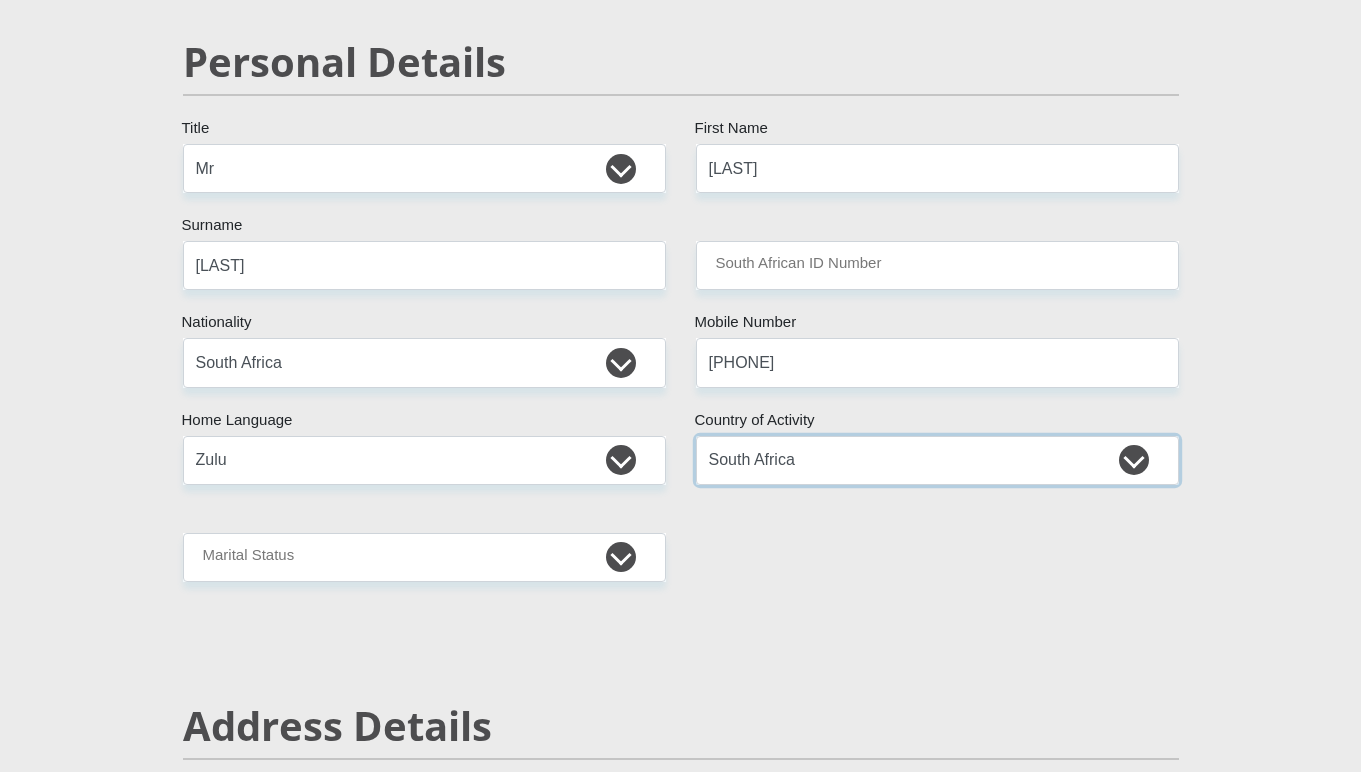 scroll, scrollTop: 200, scrollLeft: 0, axis: vertical 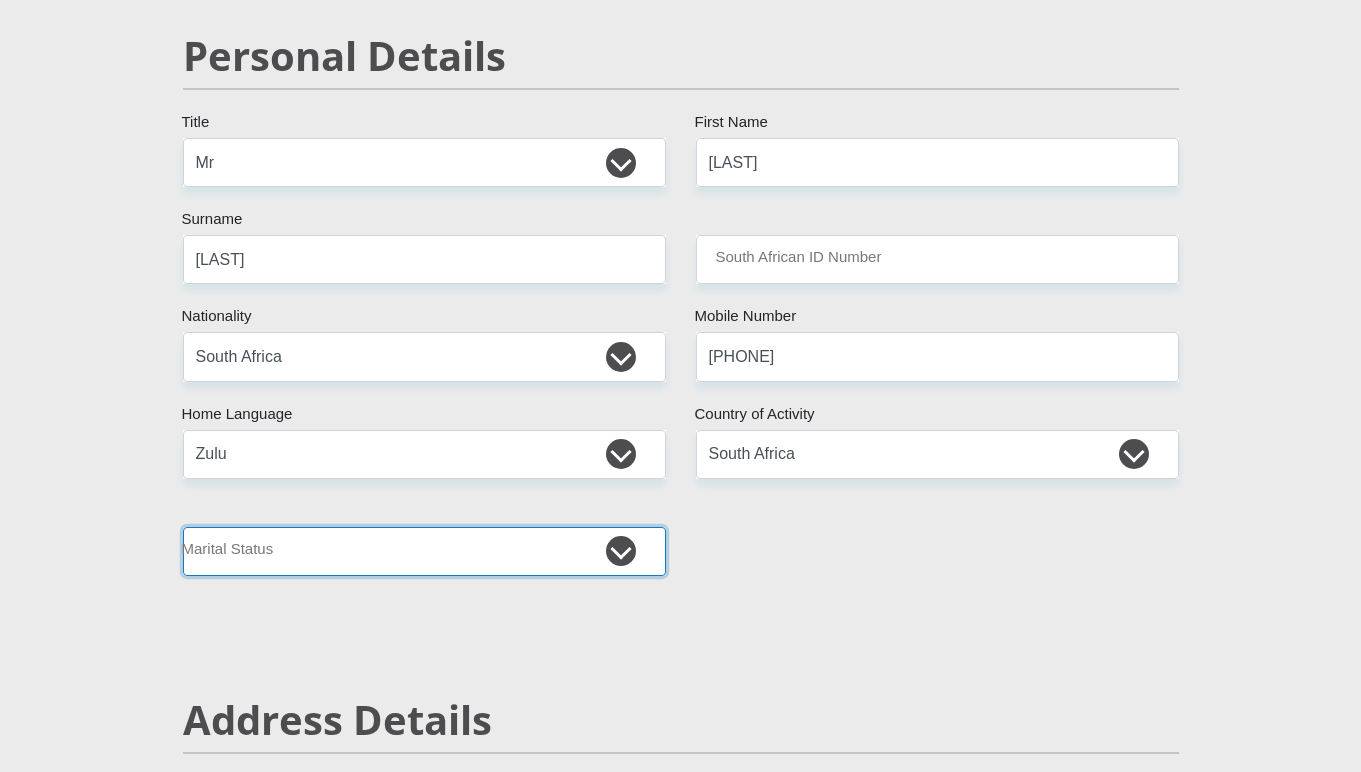 click on "Married ANC
Single
Divorced
Widowed
Married COP or Customary Law" at bounding box center [424, 551] 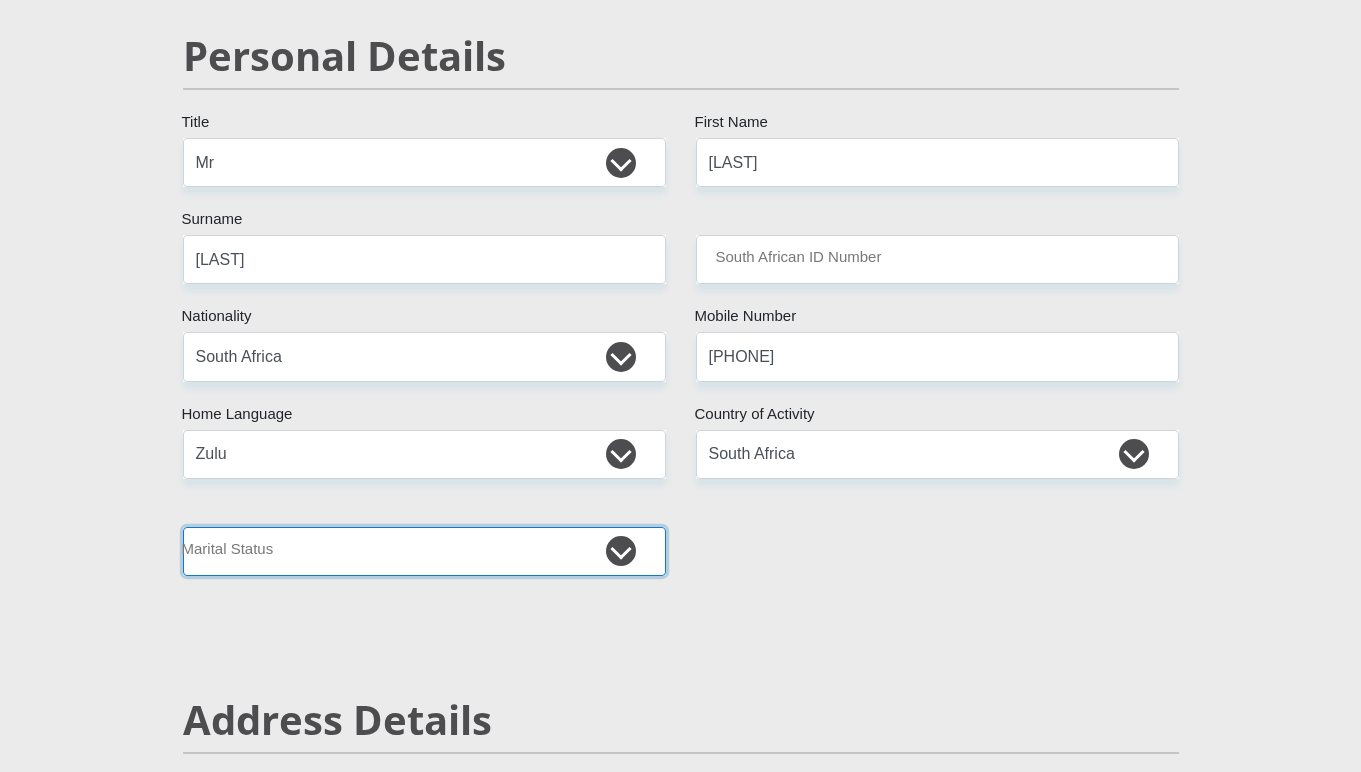 select on "2" 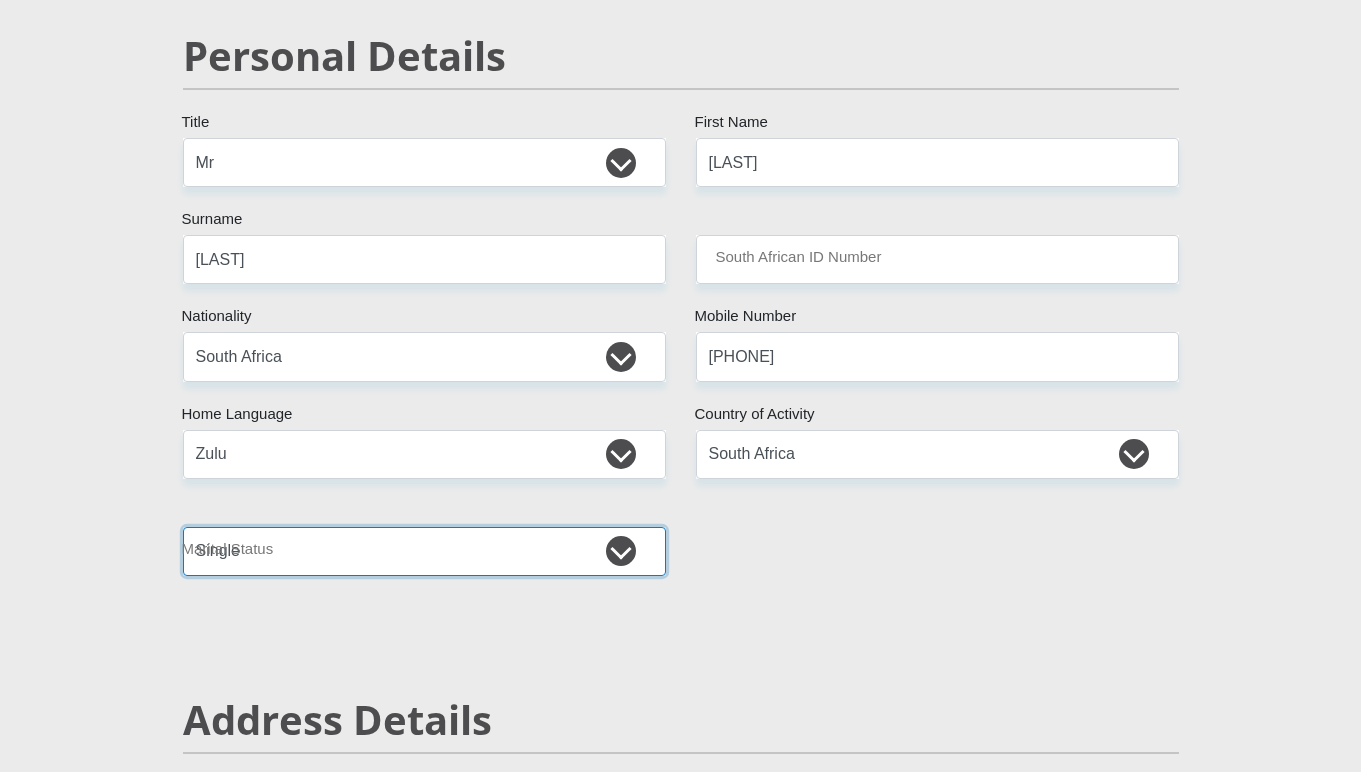 click on "Married ANC
Single
Divorced
Widowed
Married COP or Customary Law" at bounding box center [424, 551] 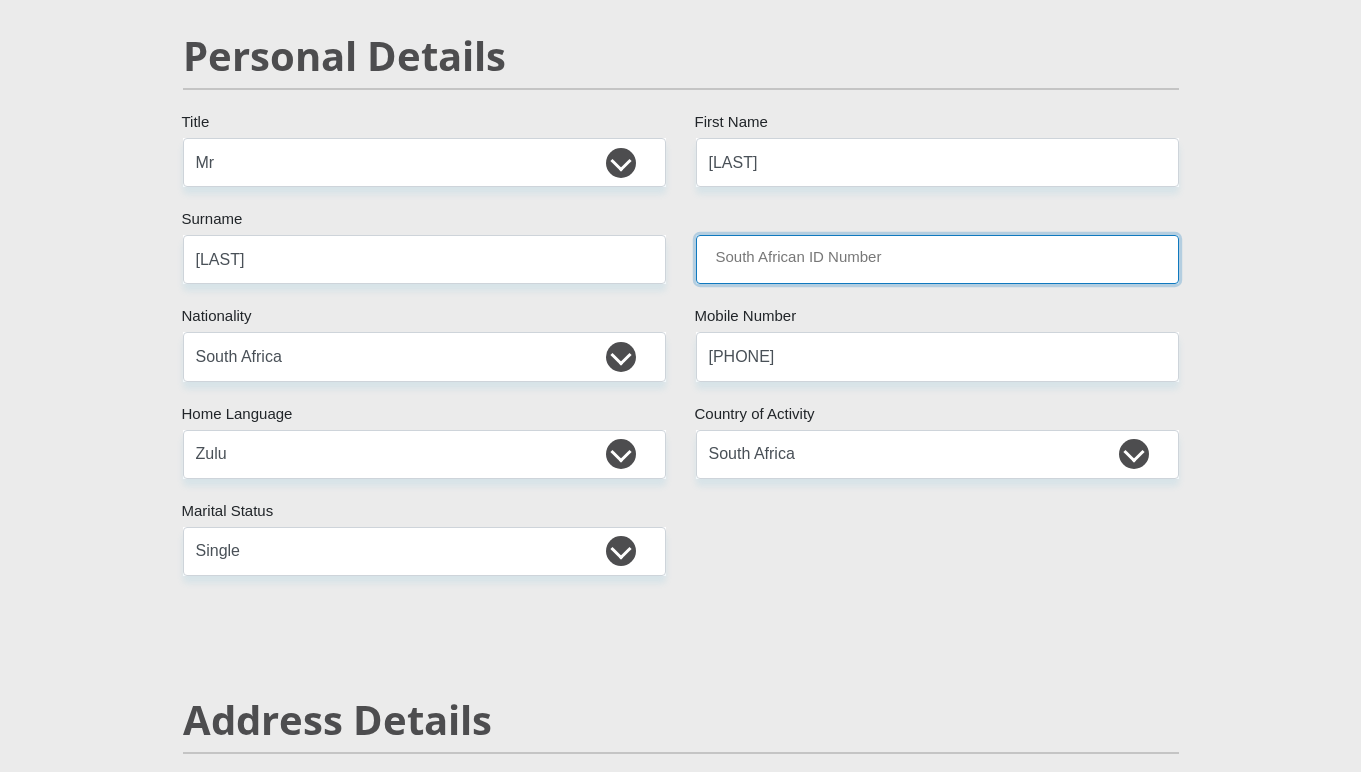click on "South African ID Number" at bounding box center (937, 259) 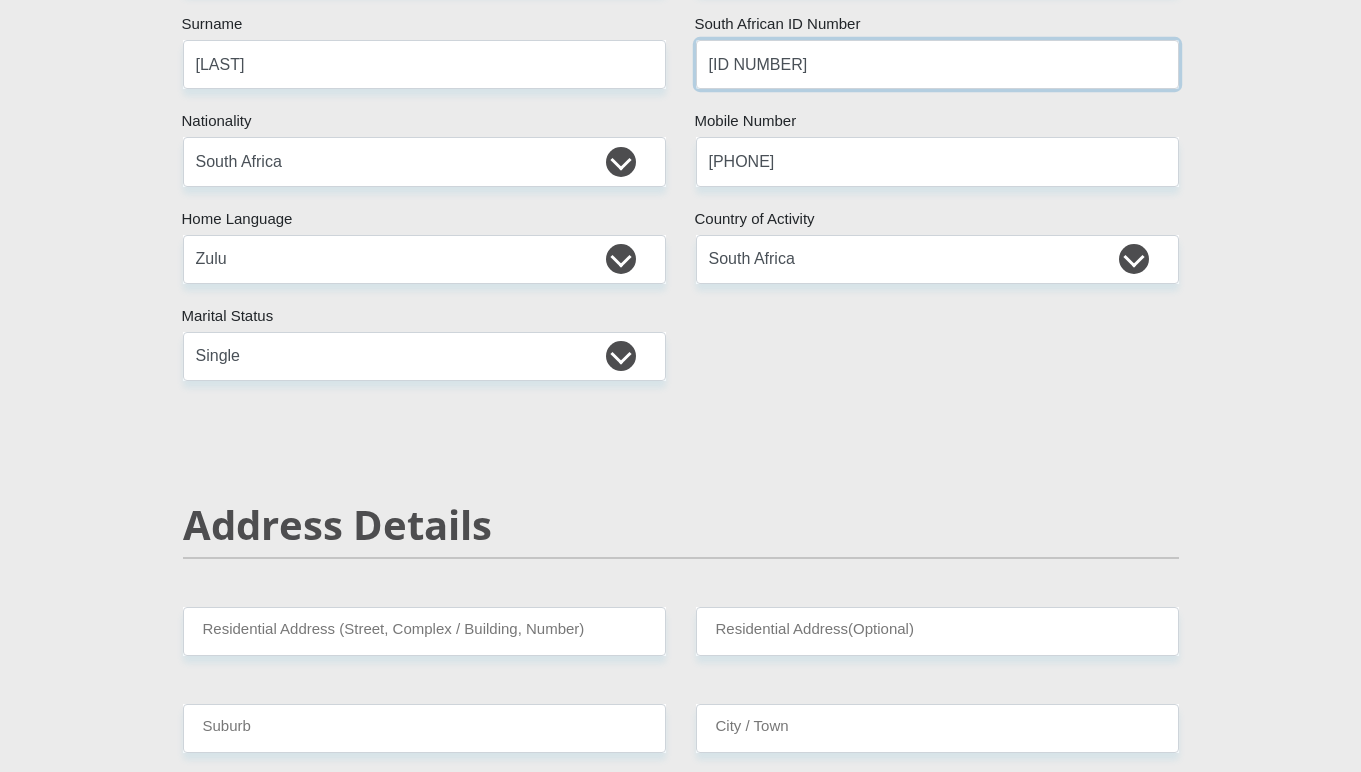 scroll, scrollTop: 400, scrollLeft: 0, axis: vertical 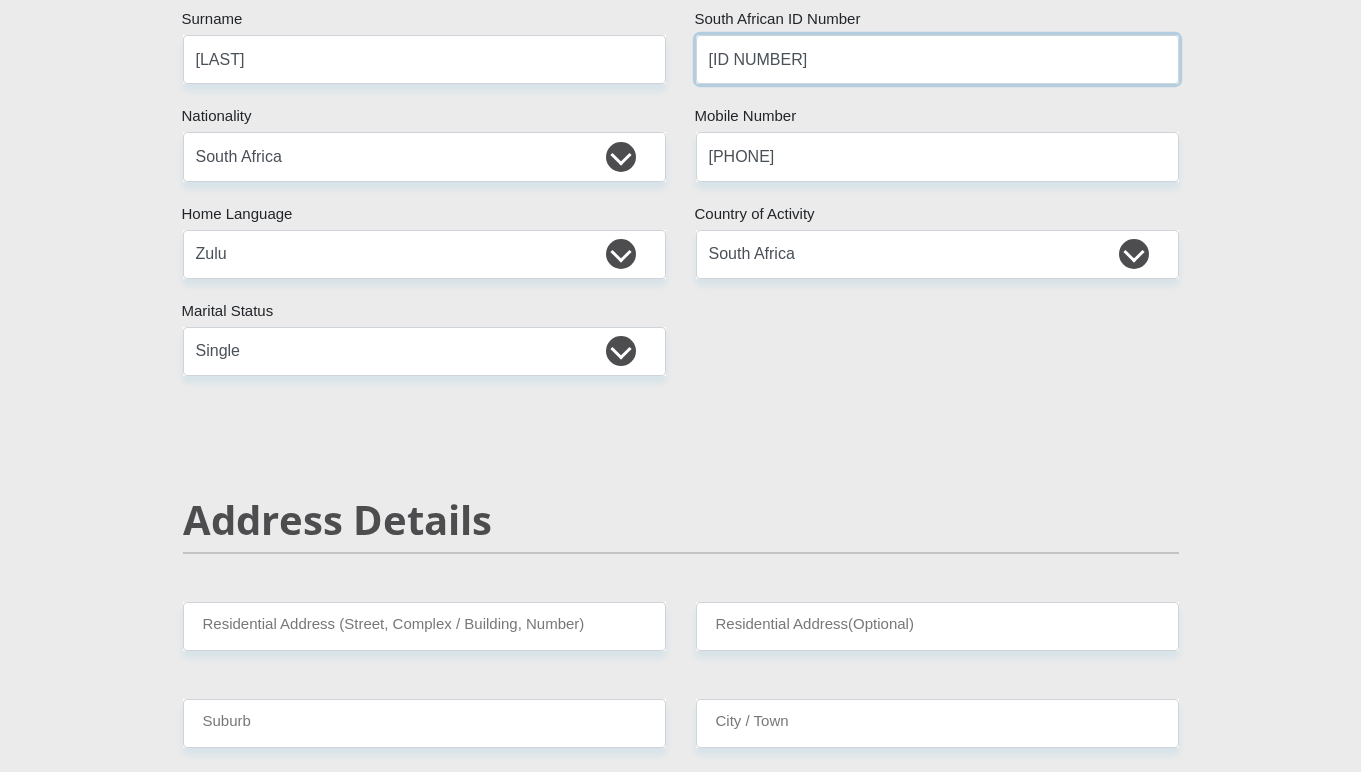 type on "9705136171084" 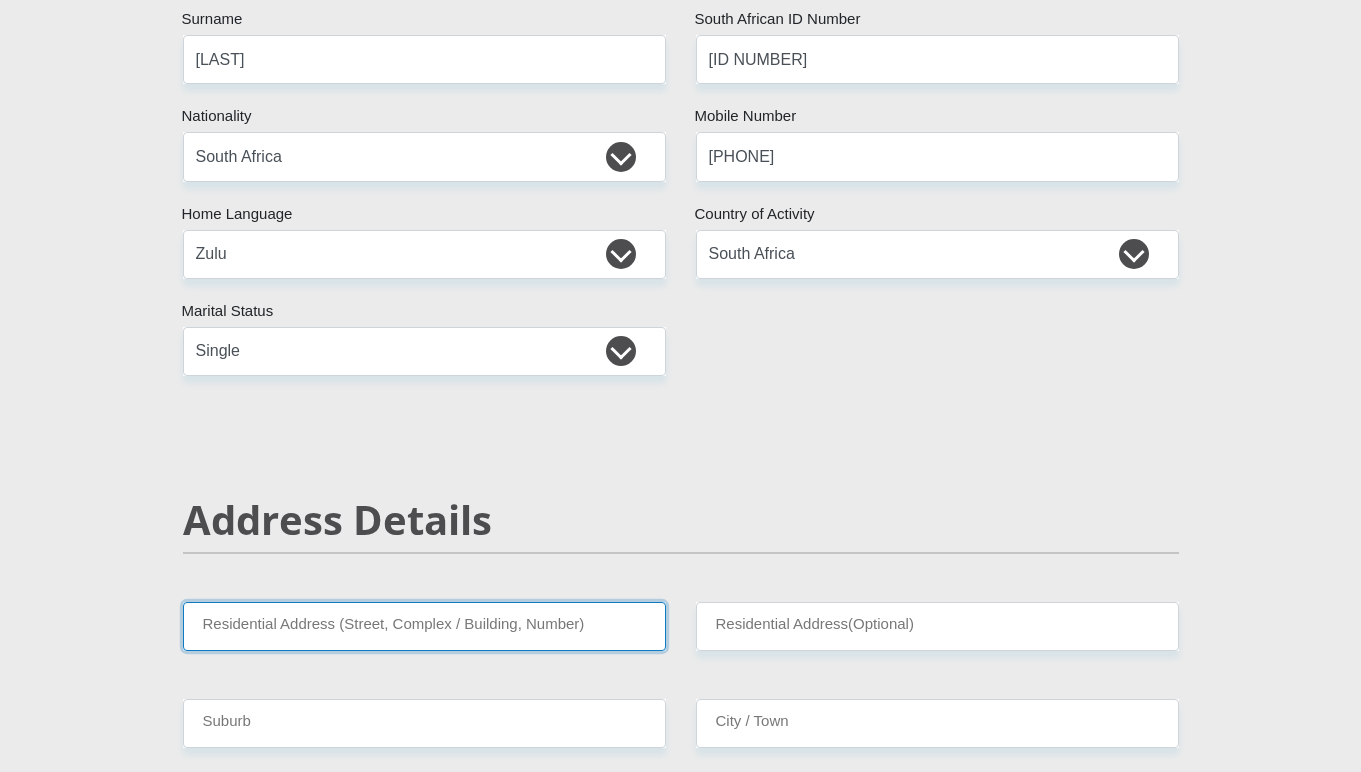 click on "Residential Address (Street, Complex / Building, Number)" at bounding box center (424, 626) 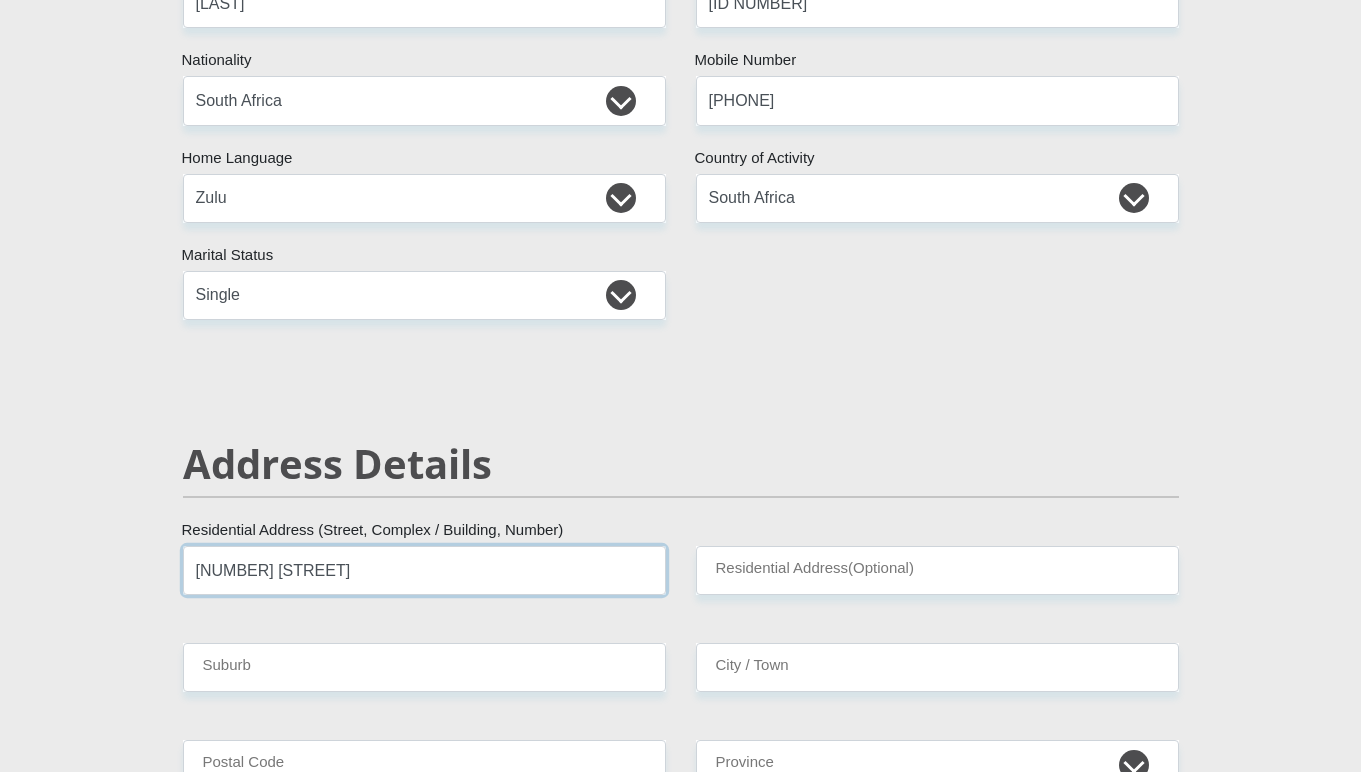 scroll, scrollTop: 600, scrollLeft: 0, axis: vertical 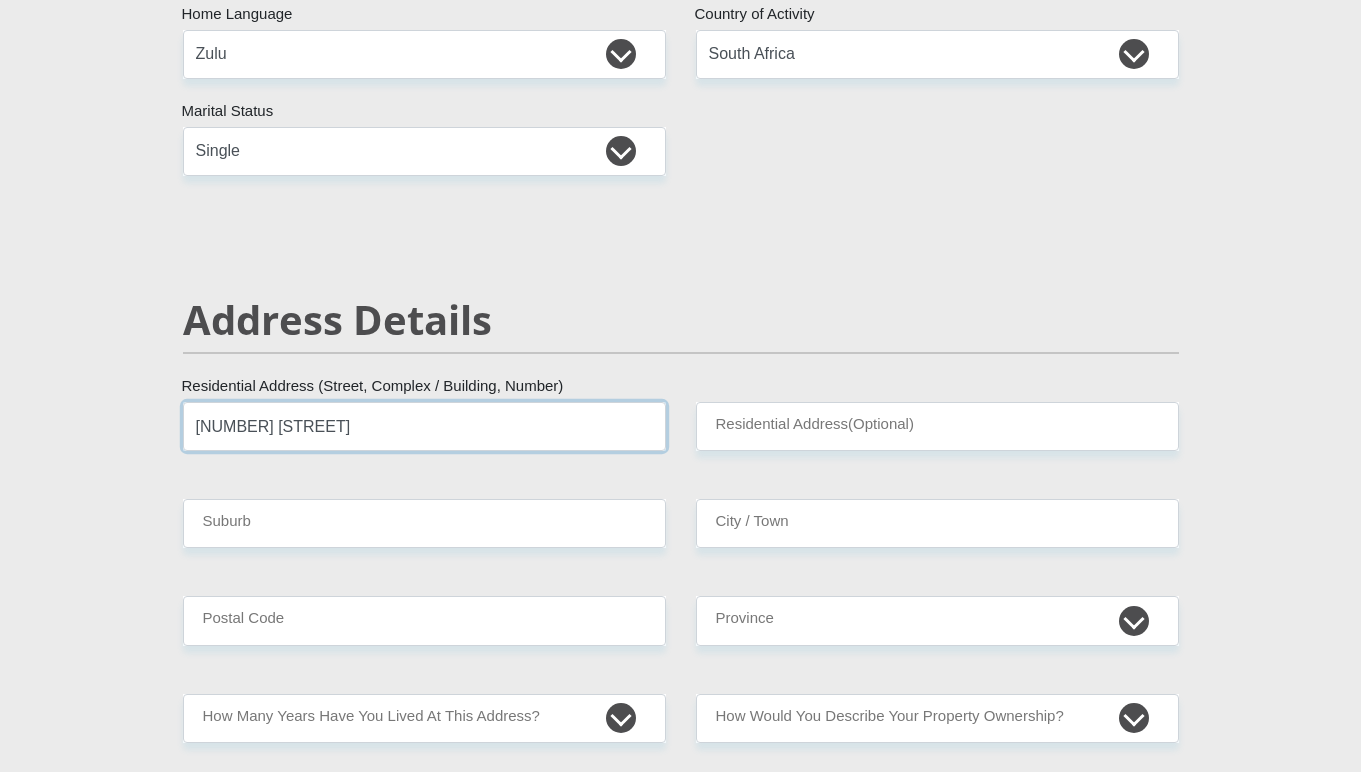type on "132 marshal street" 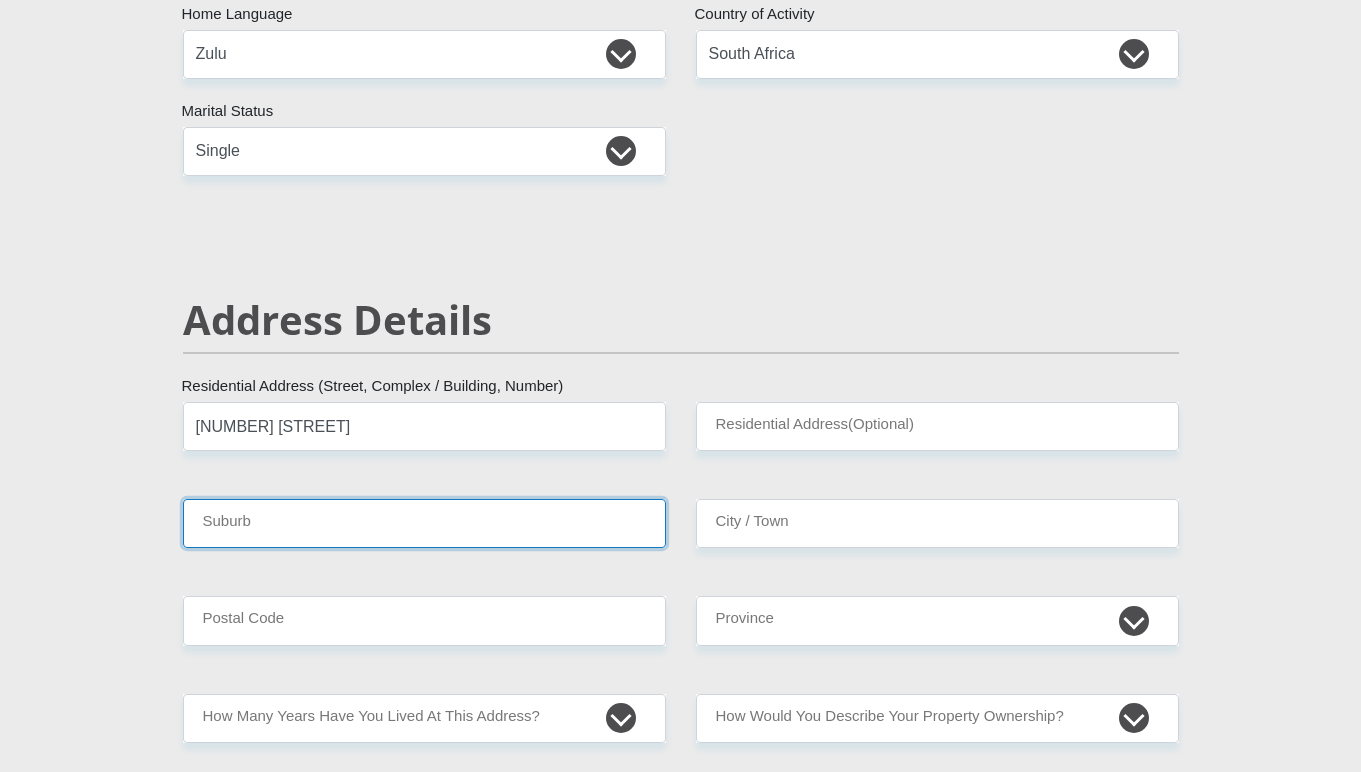 click on "Suburb" at bounding box center [424, 523] 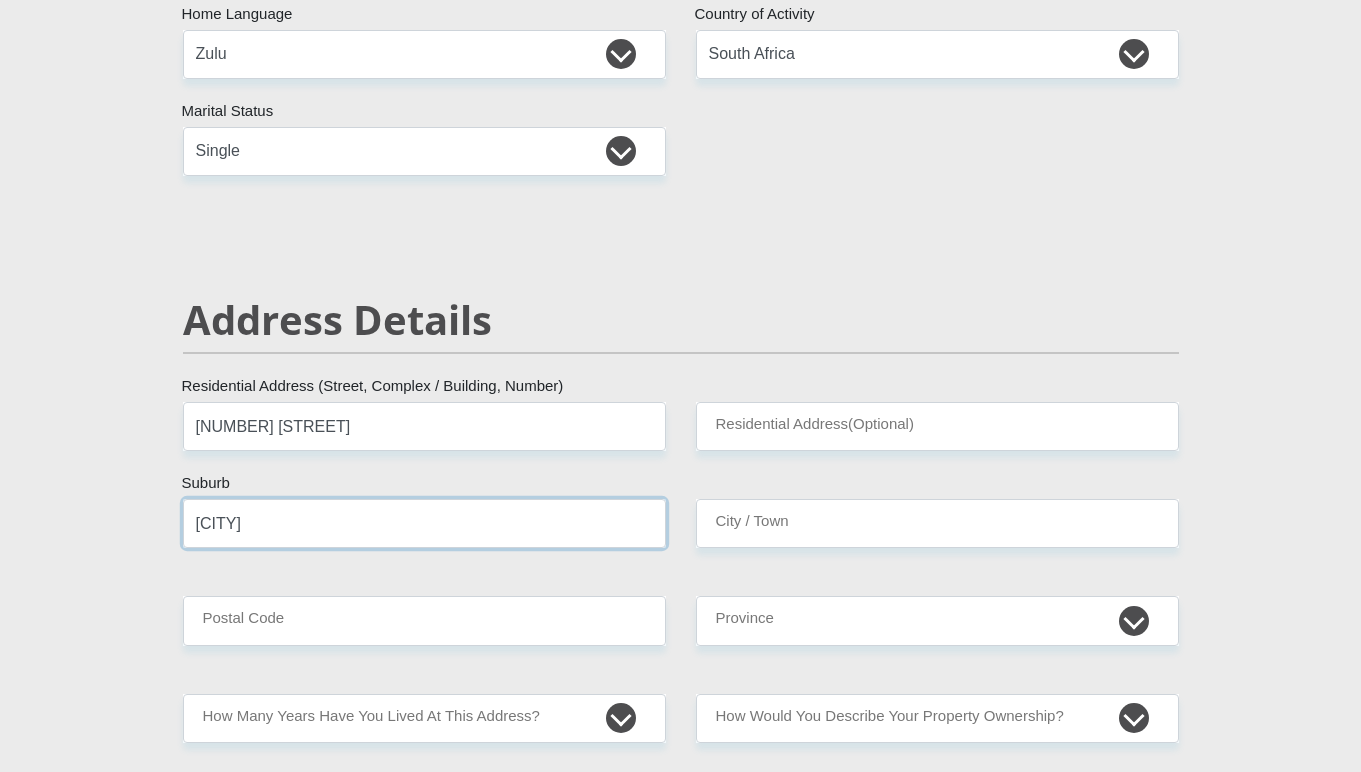 type on "johannesburg" 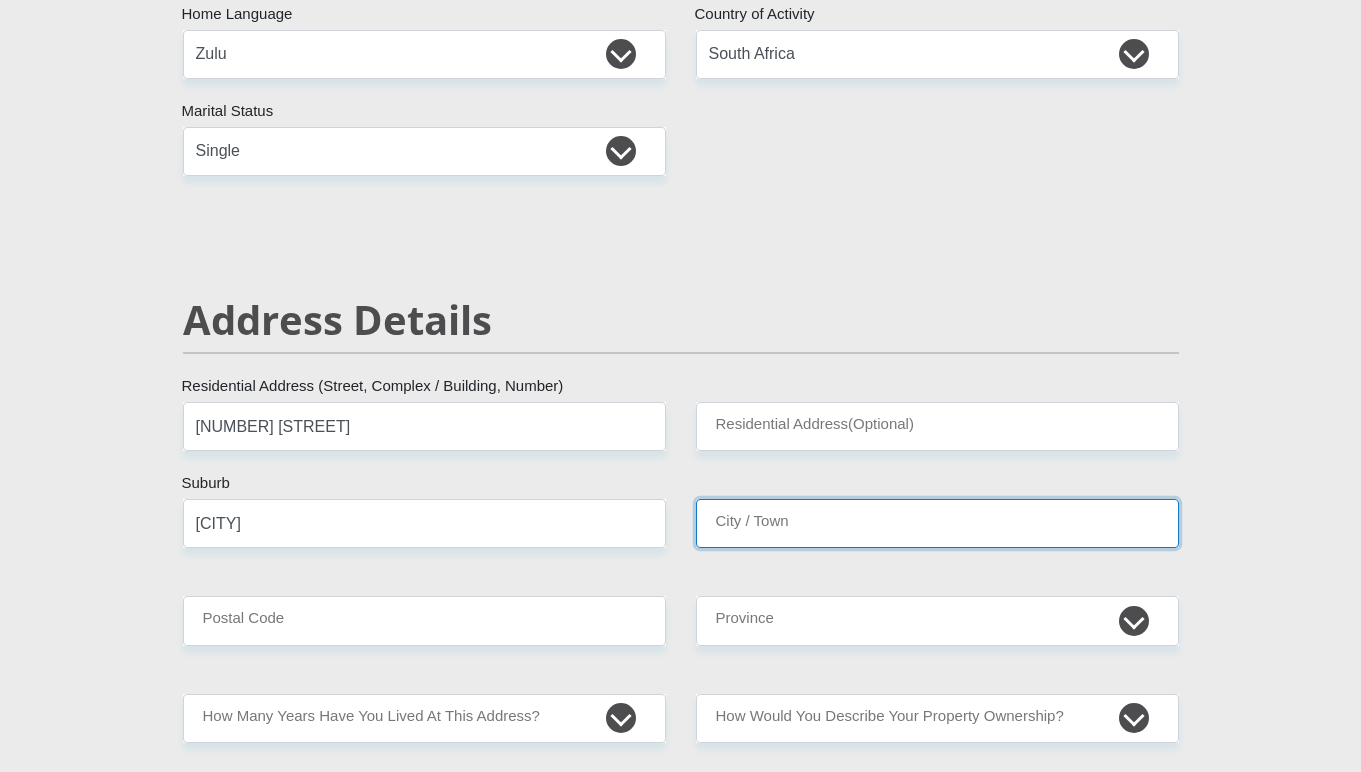 click on "City / Town" at bounding box center (937, 523) 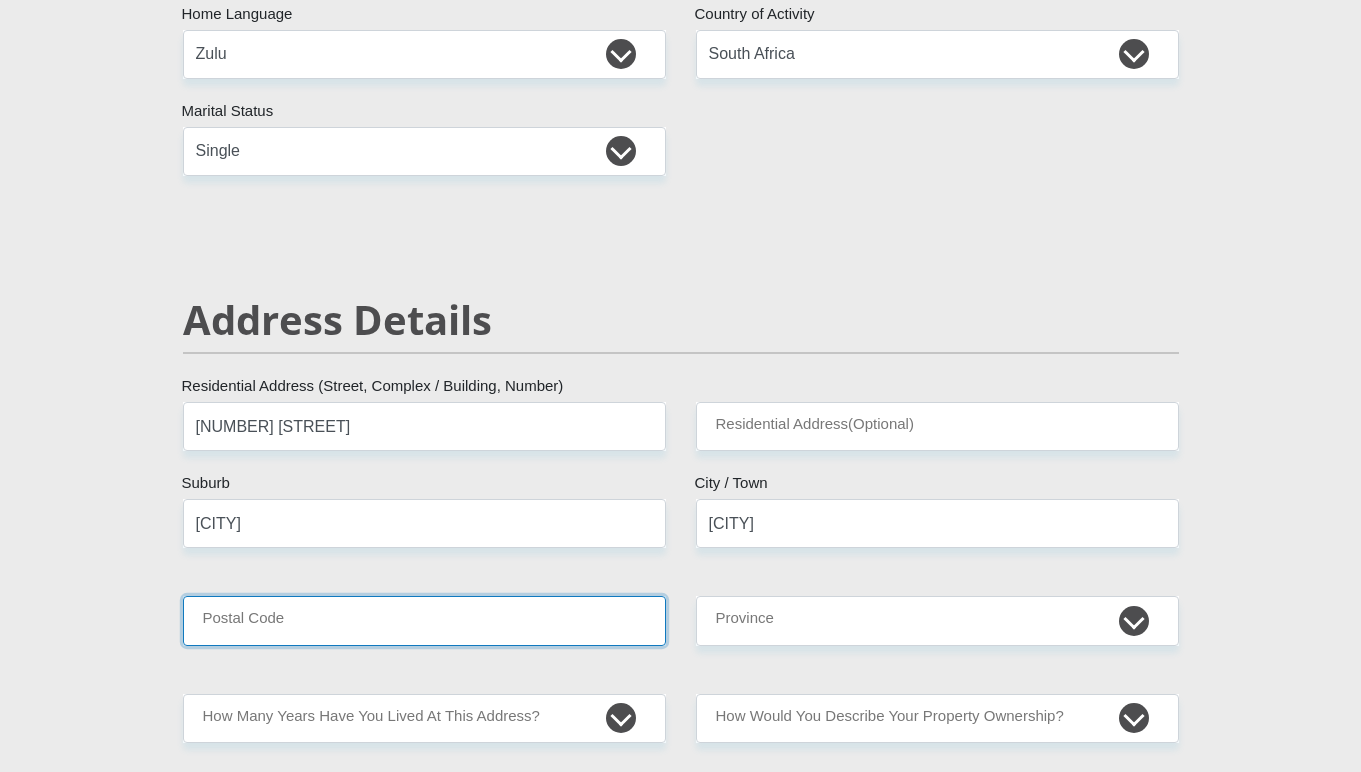 click on "Postal Code" at bounding box center (424, 620) 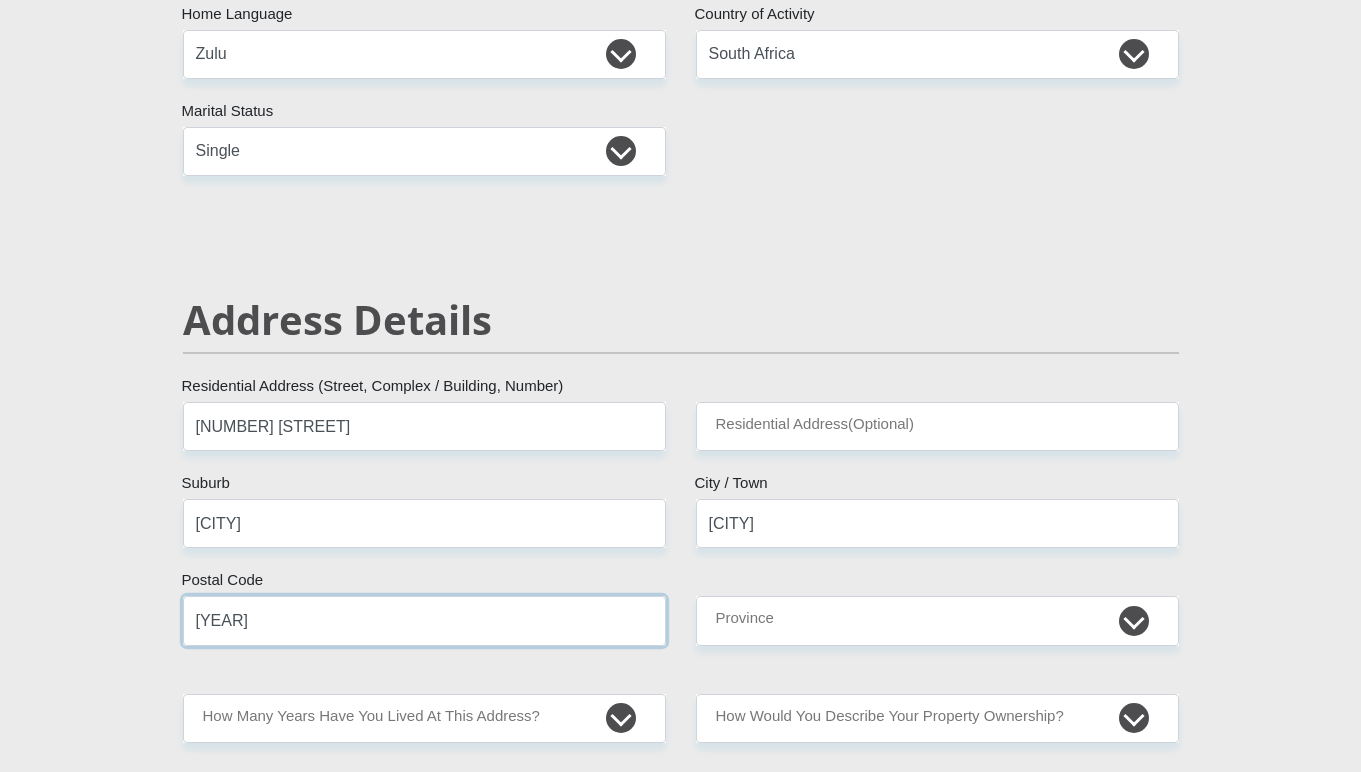 type on "2001" 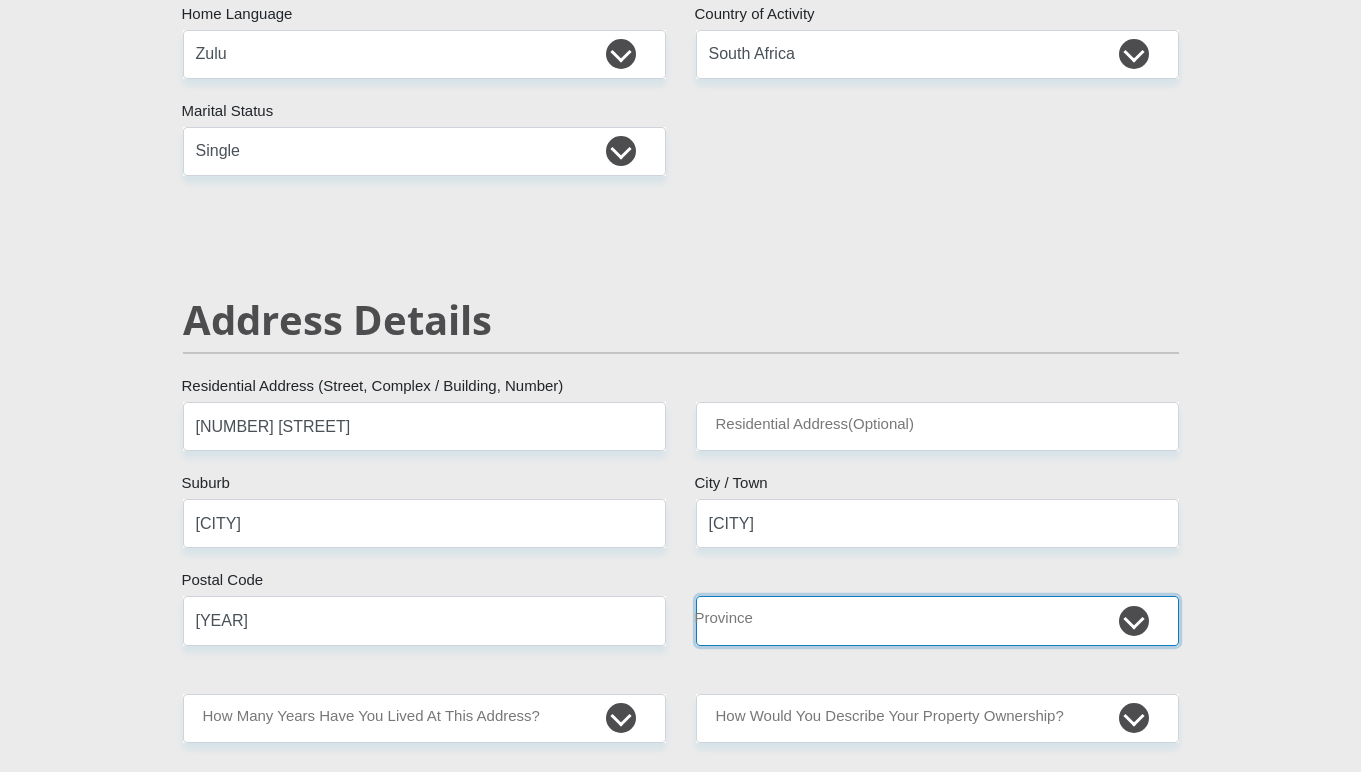 click on "Eastern Cape
Free State
Gauteng
KwaZulu-Natal
Limpopo
Mpumalanga
Northern Cape
North West
Western Cape" at bounding box center (937, 620) 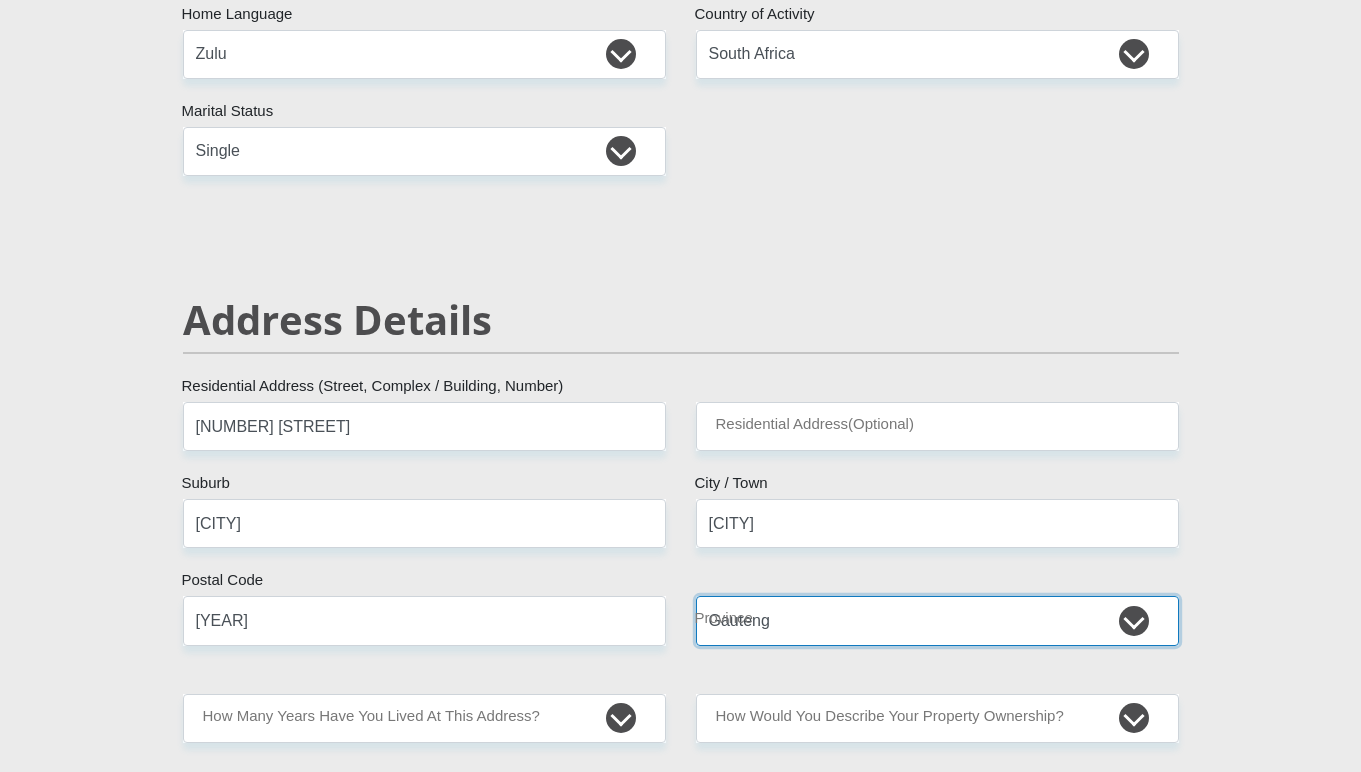 click on "Eastern Cape
Free State
Gauteng
KwaZulu-Natal
Limpopo
Mpumalanga
Northern Cape
North West
Western Cape" at bounding box center [937, 620] 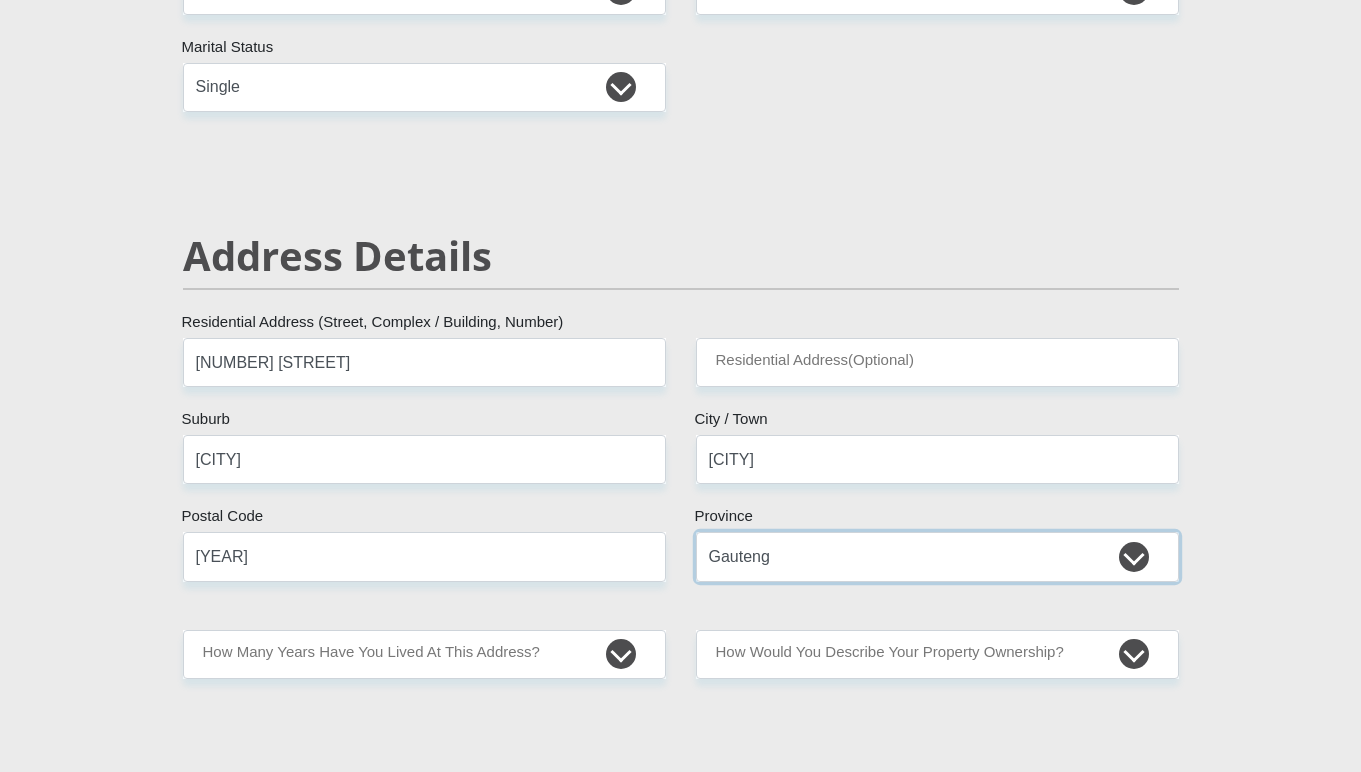 scroll, scrollTop: 700, scrollLeft: 0, axis: vertical 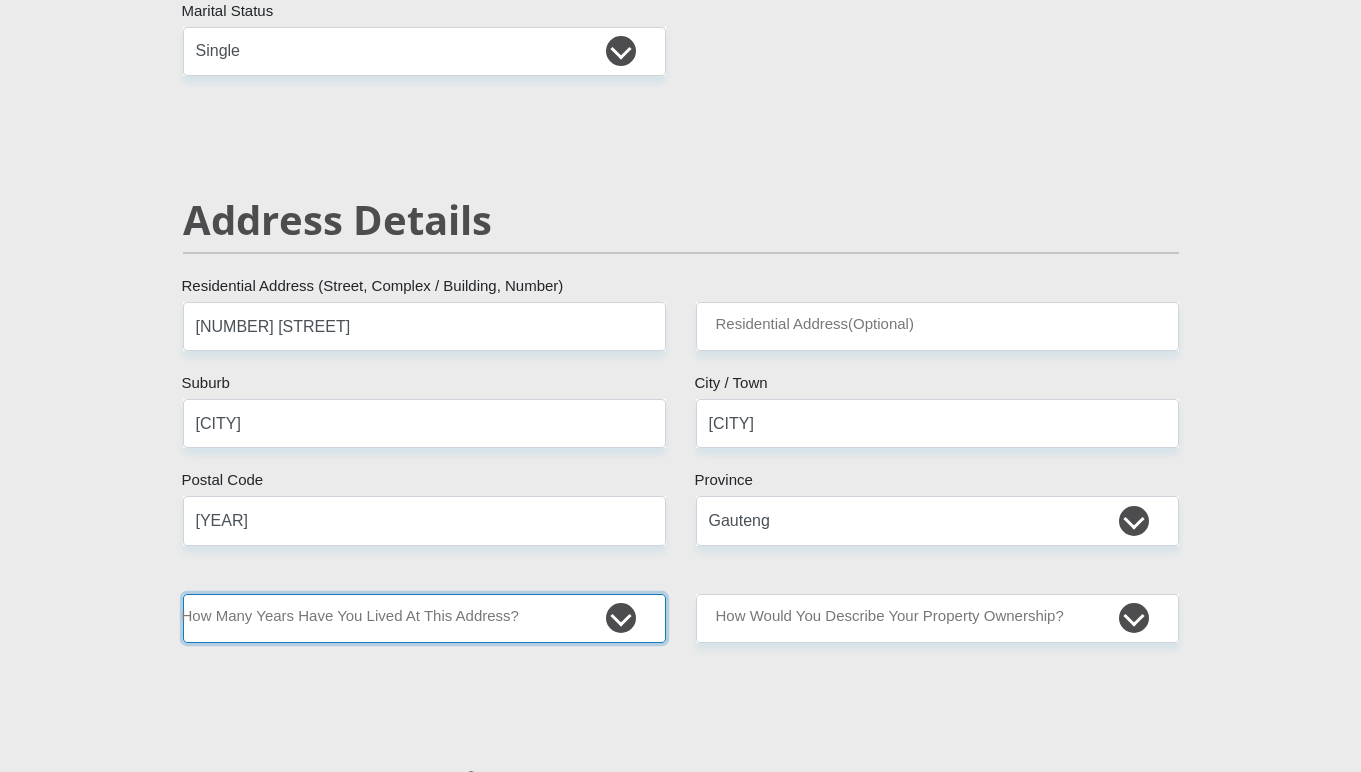 click on "less than 1 year
1-3 years
3-5 years
5+ years" at bounding box center [424, 618] 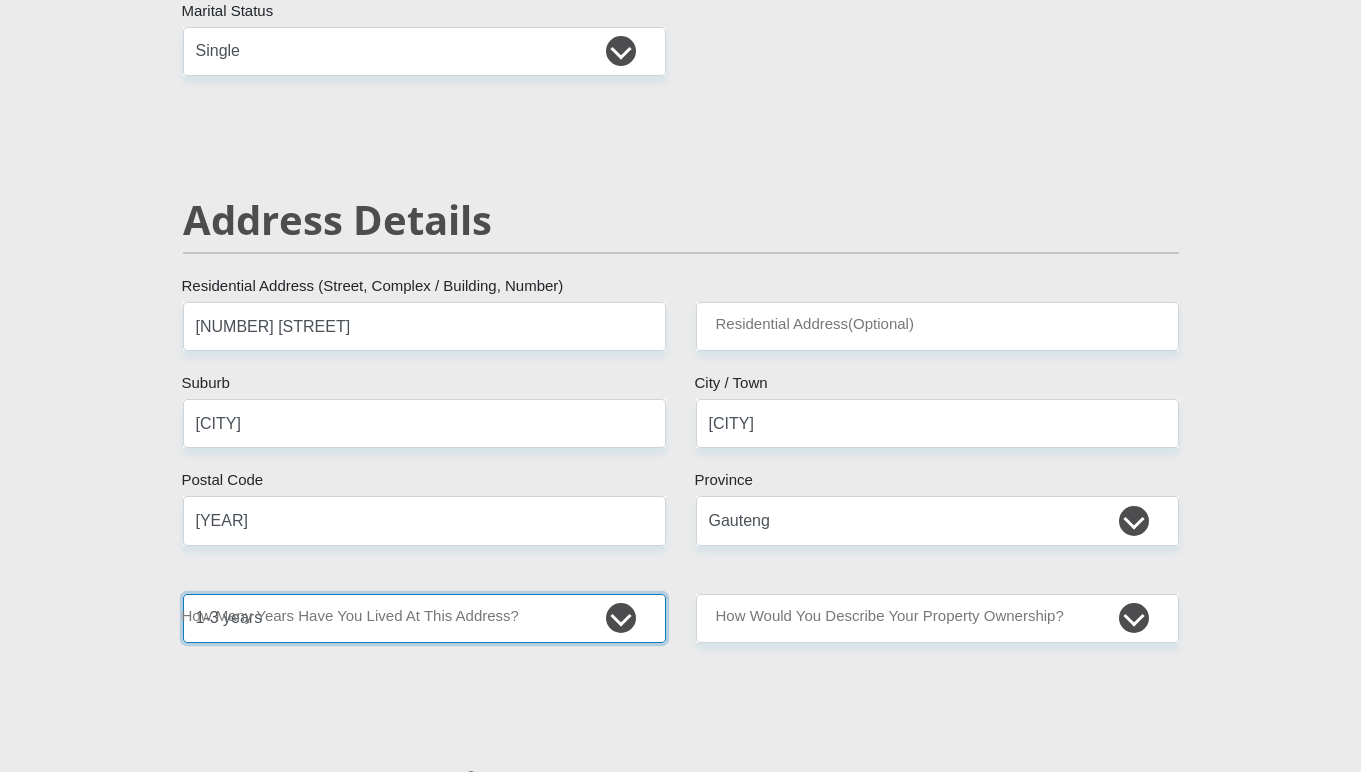 click on "less than 1 year
1-3 years
3-5 years
5+ years" at bounding box center (424, 618) 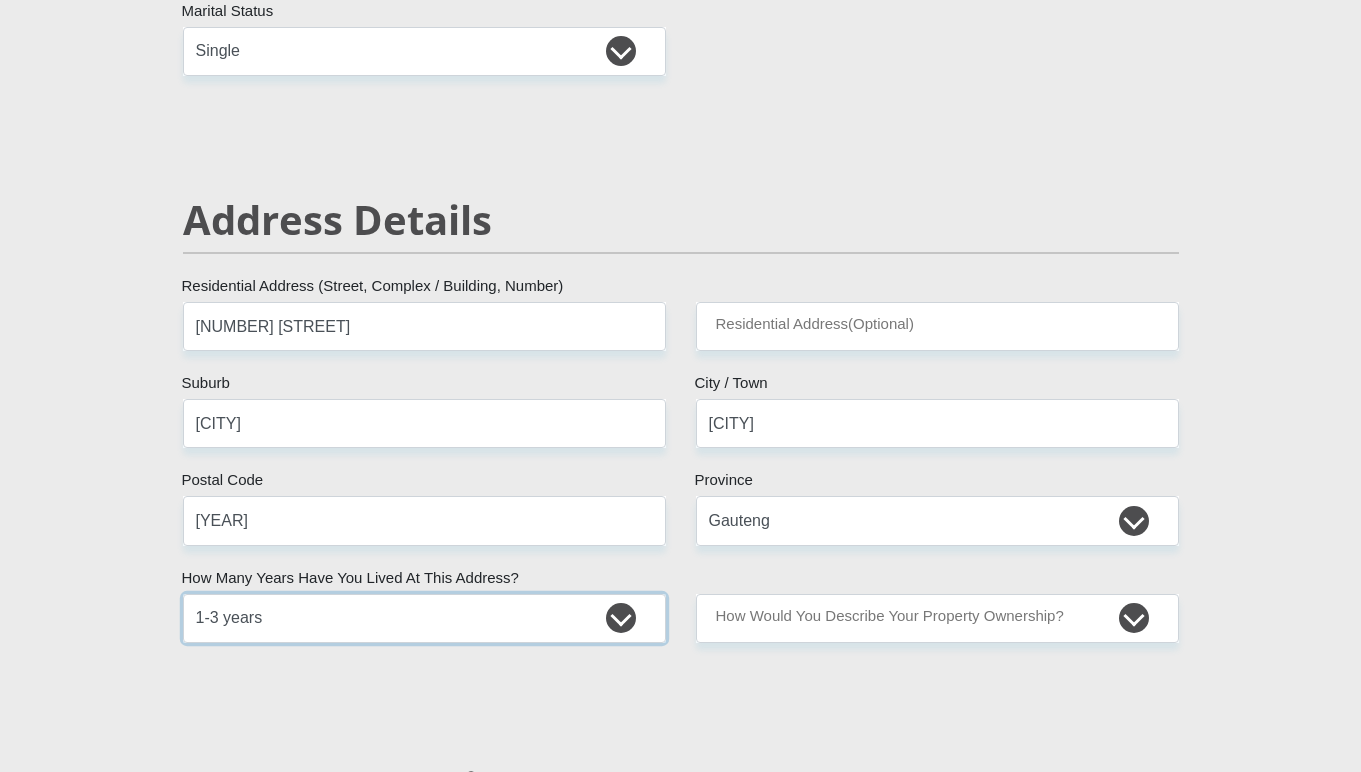 click on "less than 1 year
1-3 years
3-5 years
5+ years" at bounding box center [424, 618] 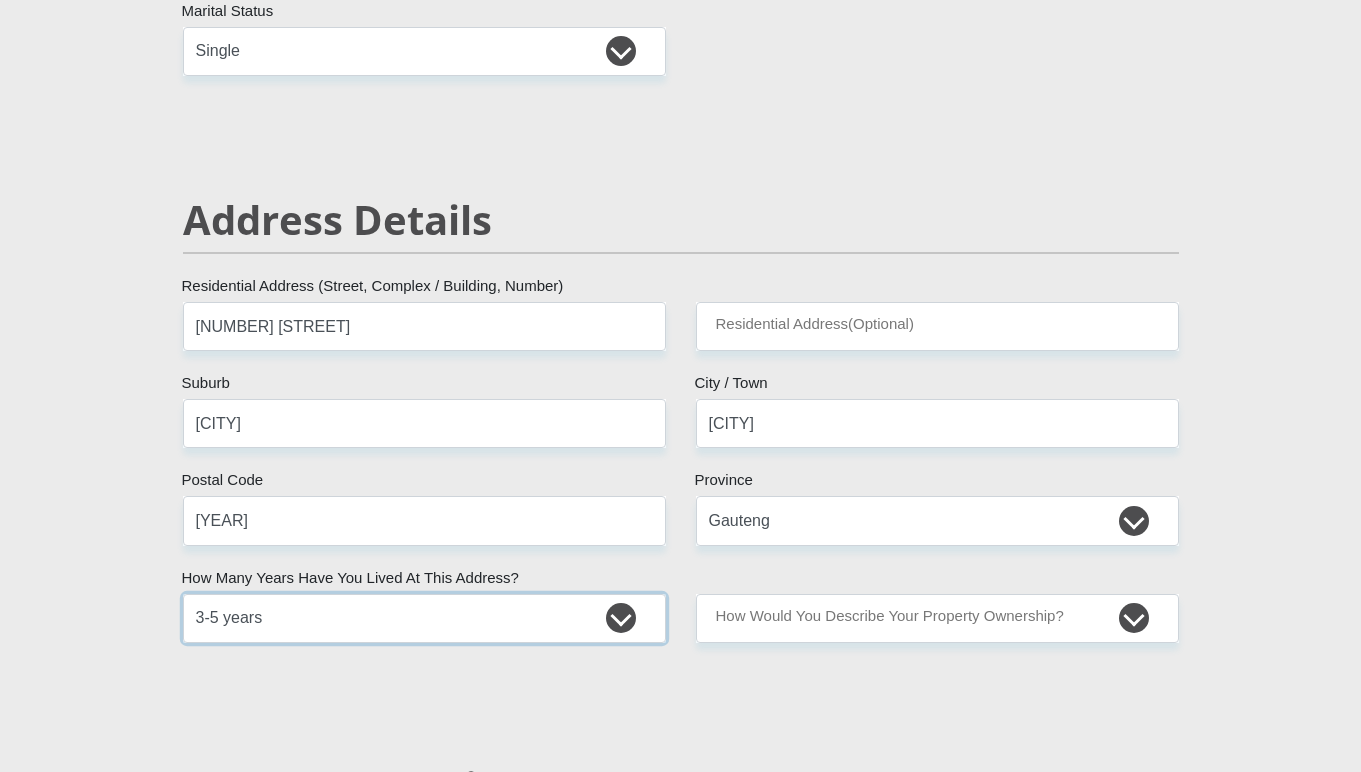 click on "less than 1 year
1-3 years
3-5 years
5+ years" at bounding box center (424, 618) 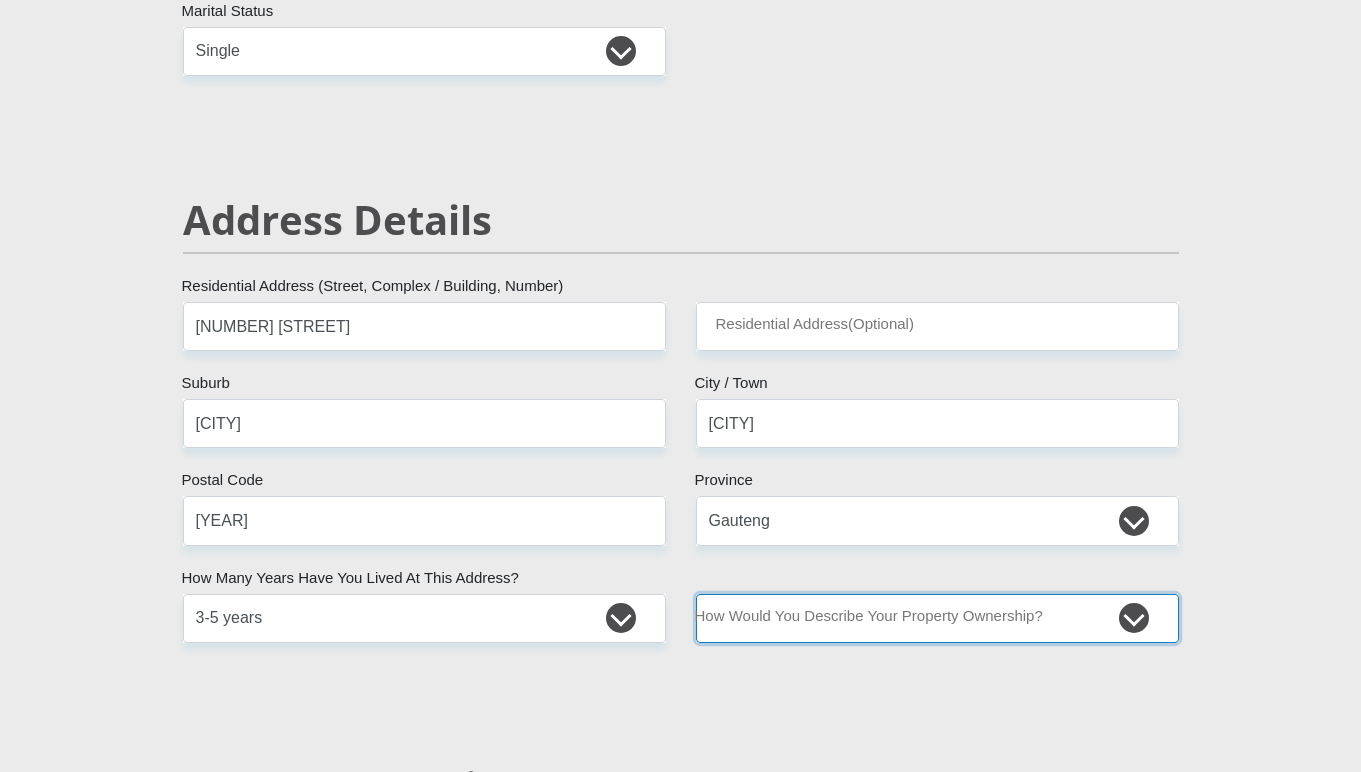 click on "Owned
Rented
Family Owned
Company Dwelling" at bounding box center [937, 618] 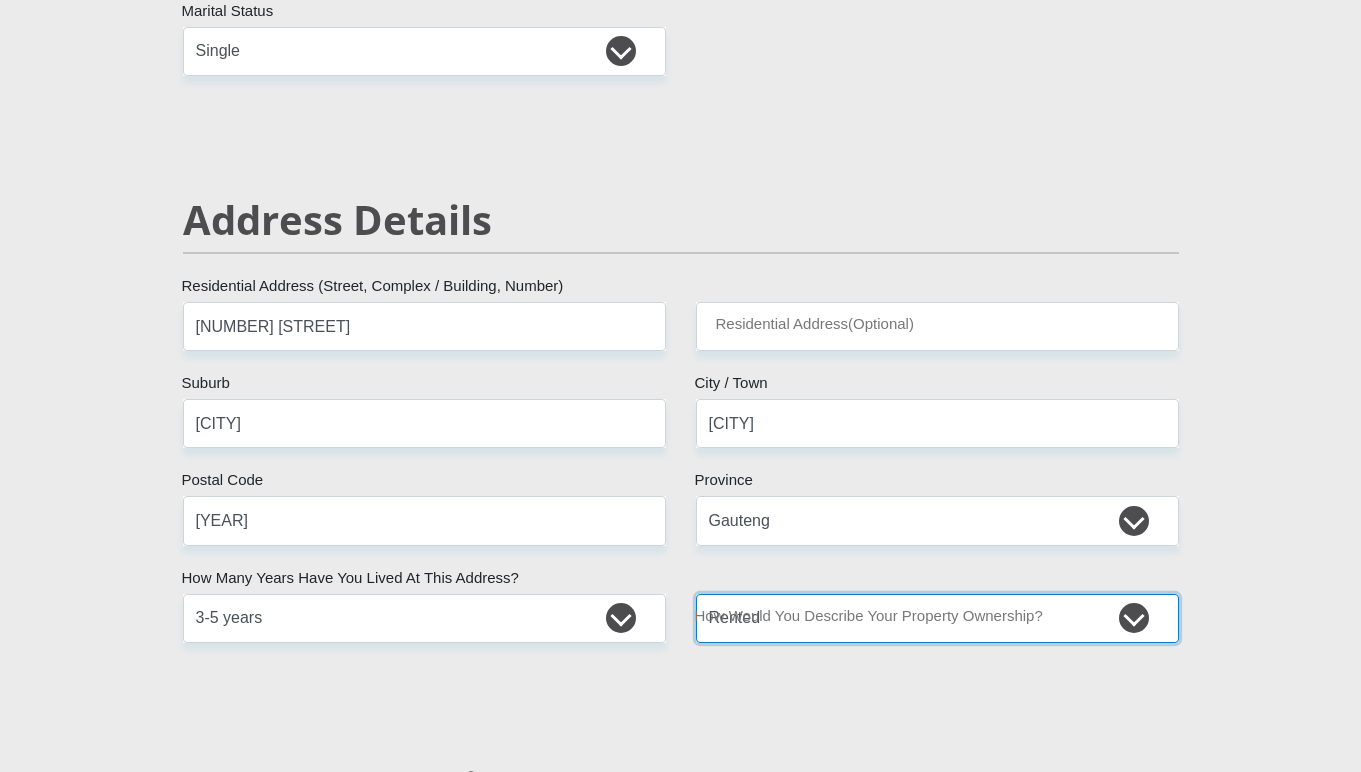 click on "Owned
Rented
Family Owned
Company Dwelling" at bounding box center [937, 618] 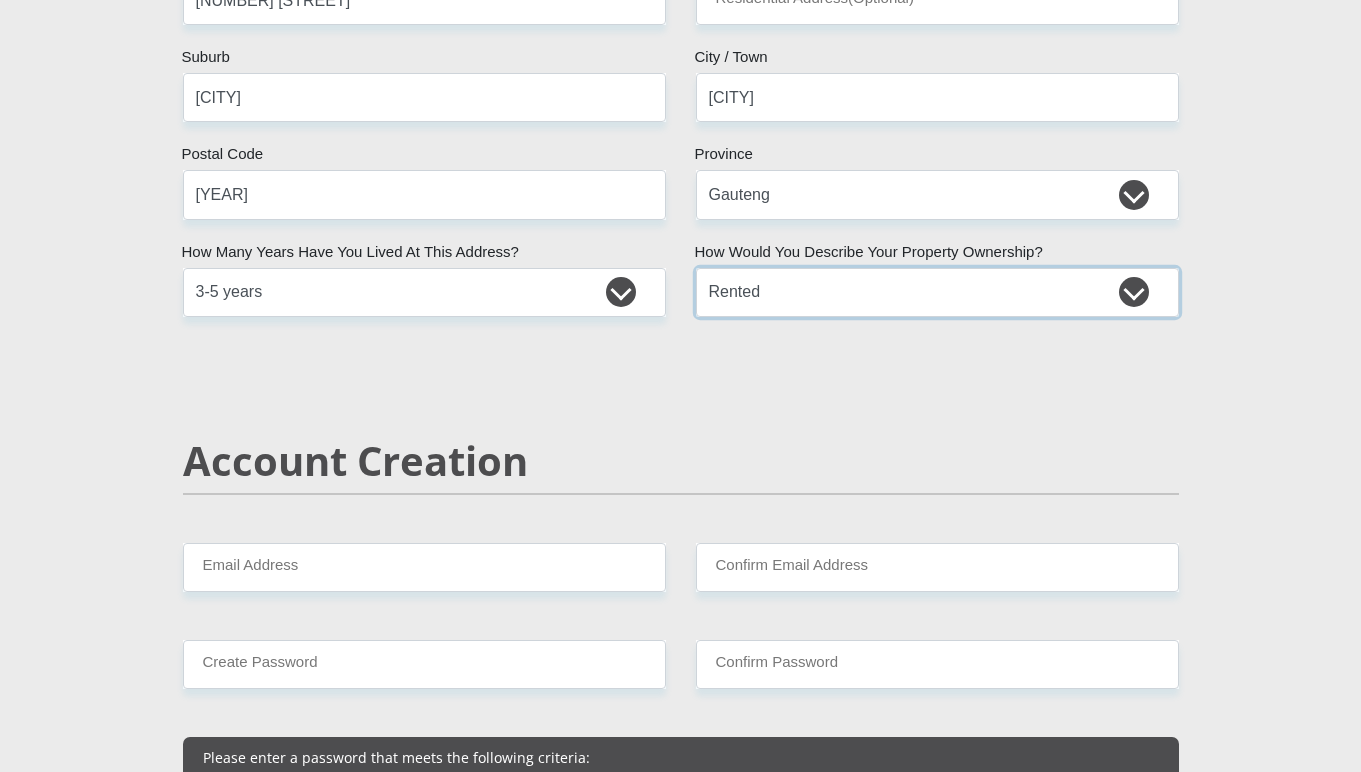 scroll, scrollTop: 1100, scrollLeft: 0, axis: vertical 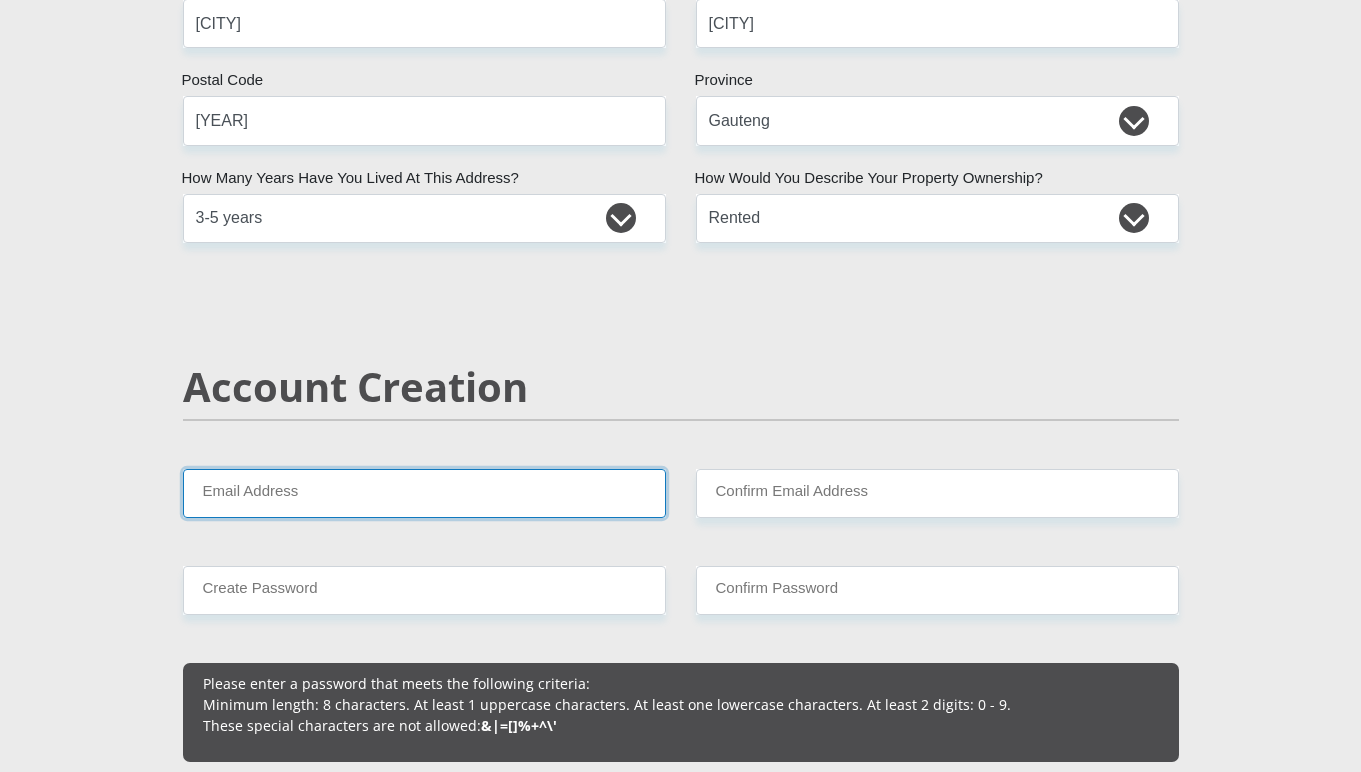 click on "Email Address" at bounding box center [424, 493] 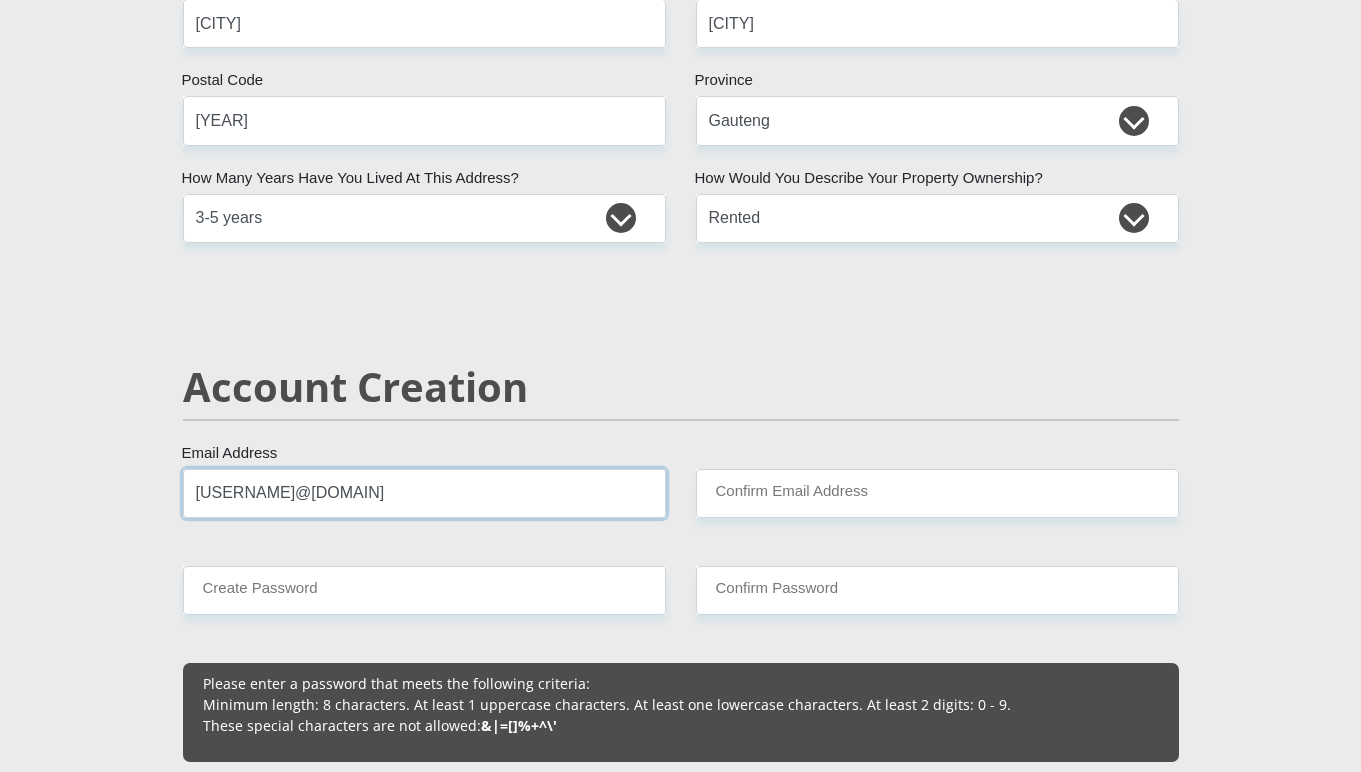 type on "protest.protest2002@gmail.com" 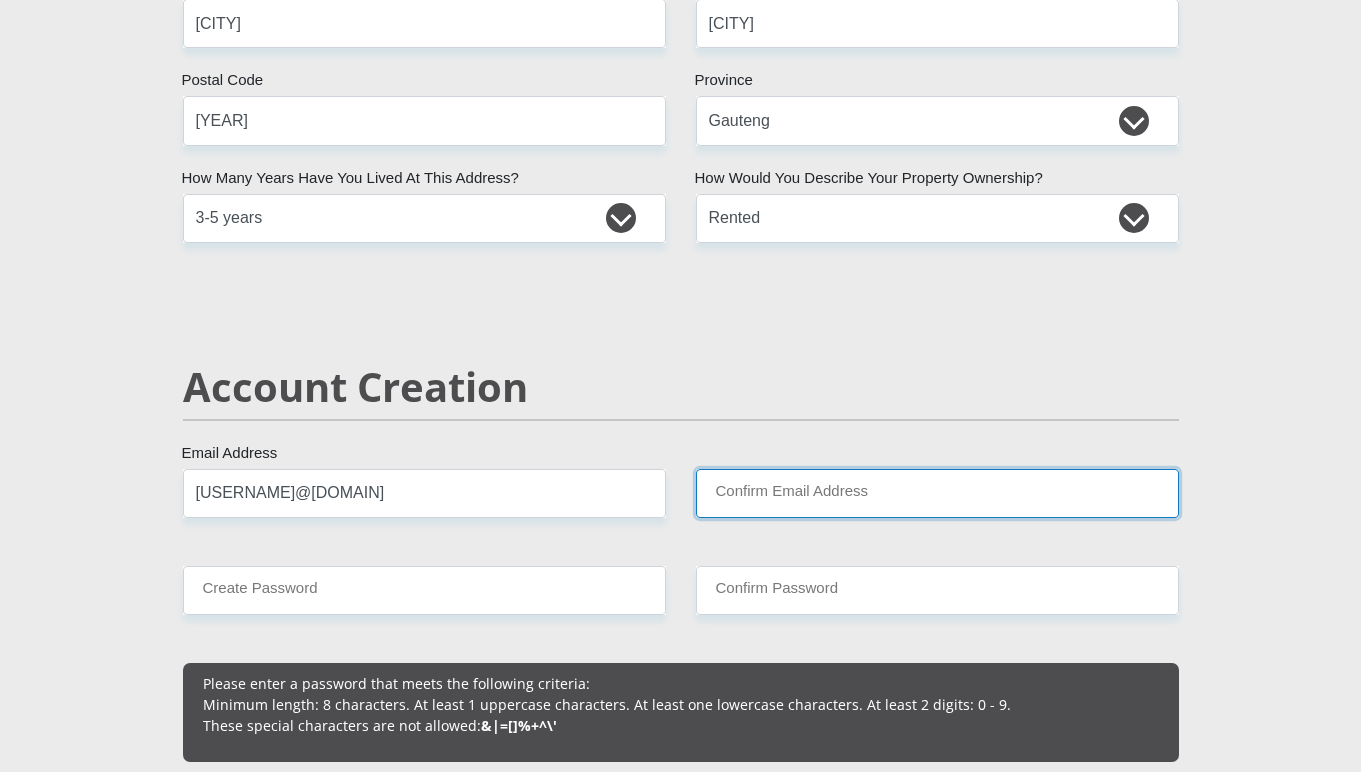 click on "Confirm Email Address" at bounding box center [937, 493] 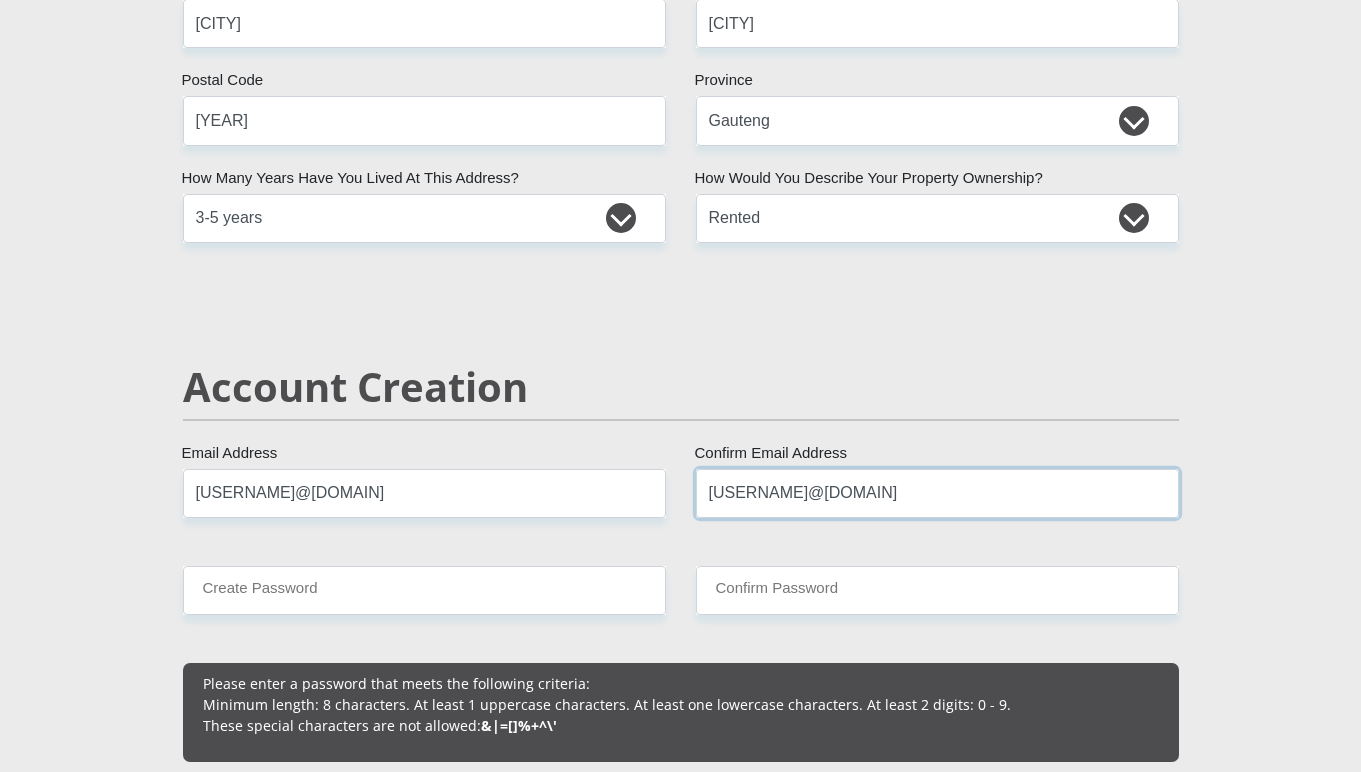 type on "protest.protest2002@gmail.com" 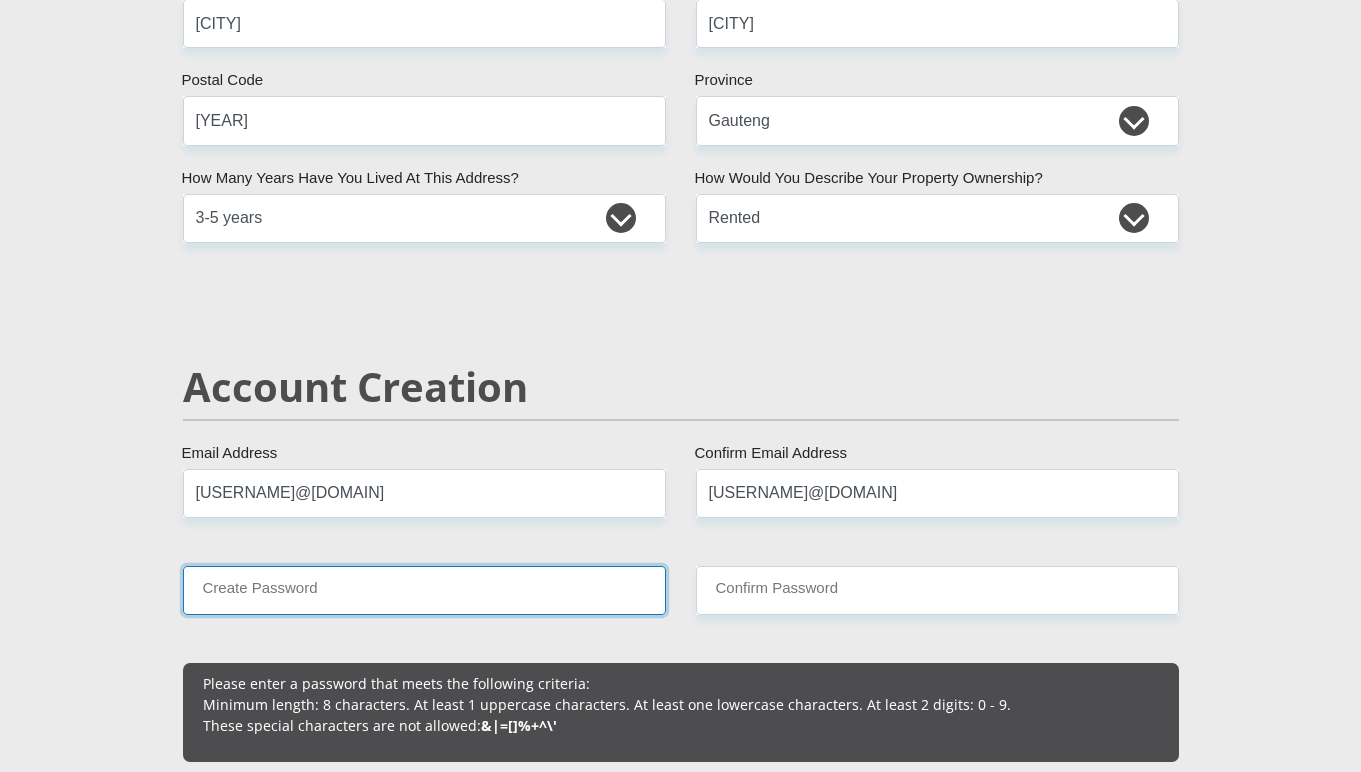 click on "Create Password" at bounding box center [424, 590] 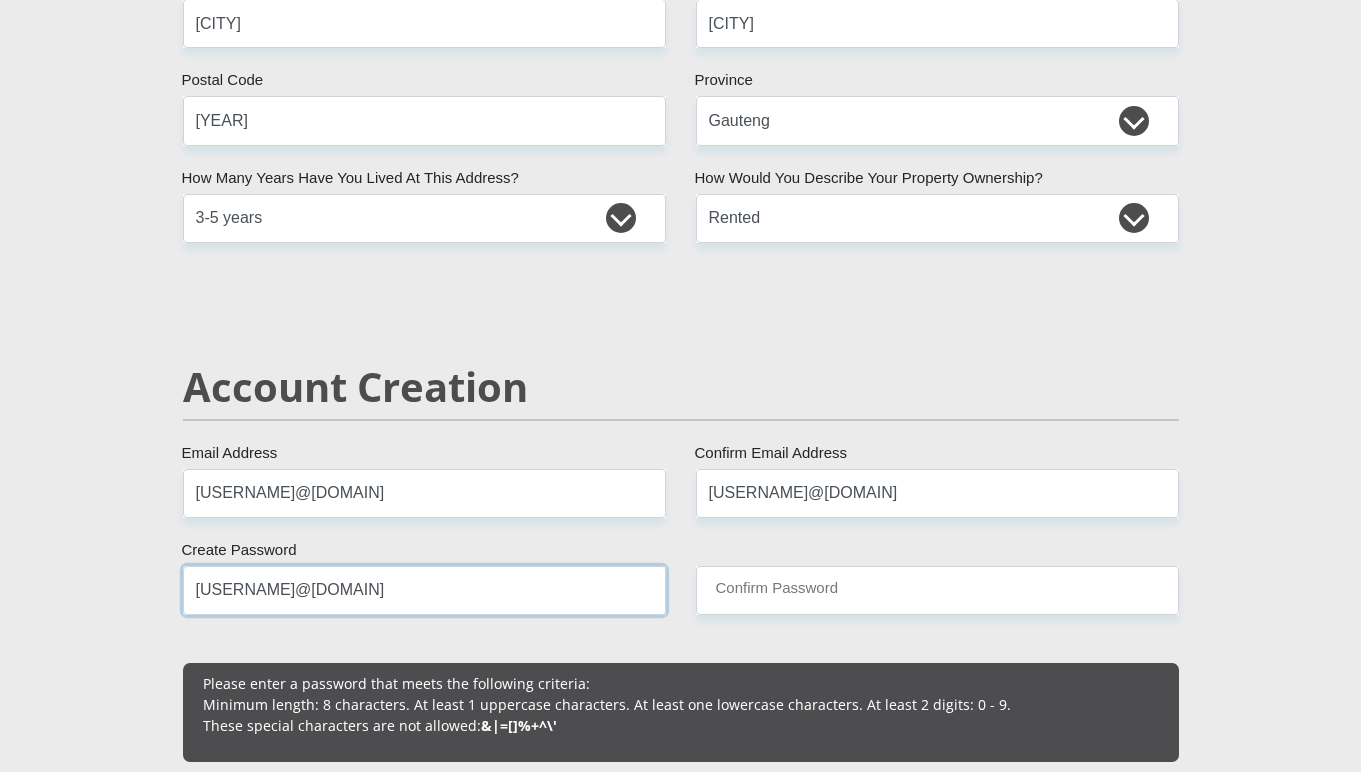 type on "Buhle12448@" 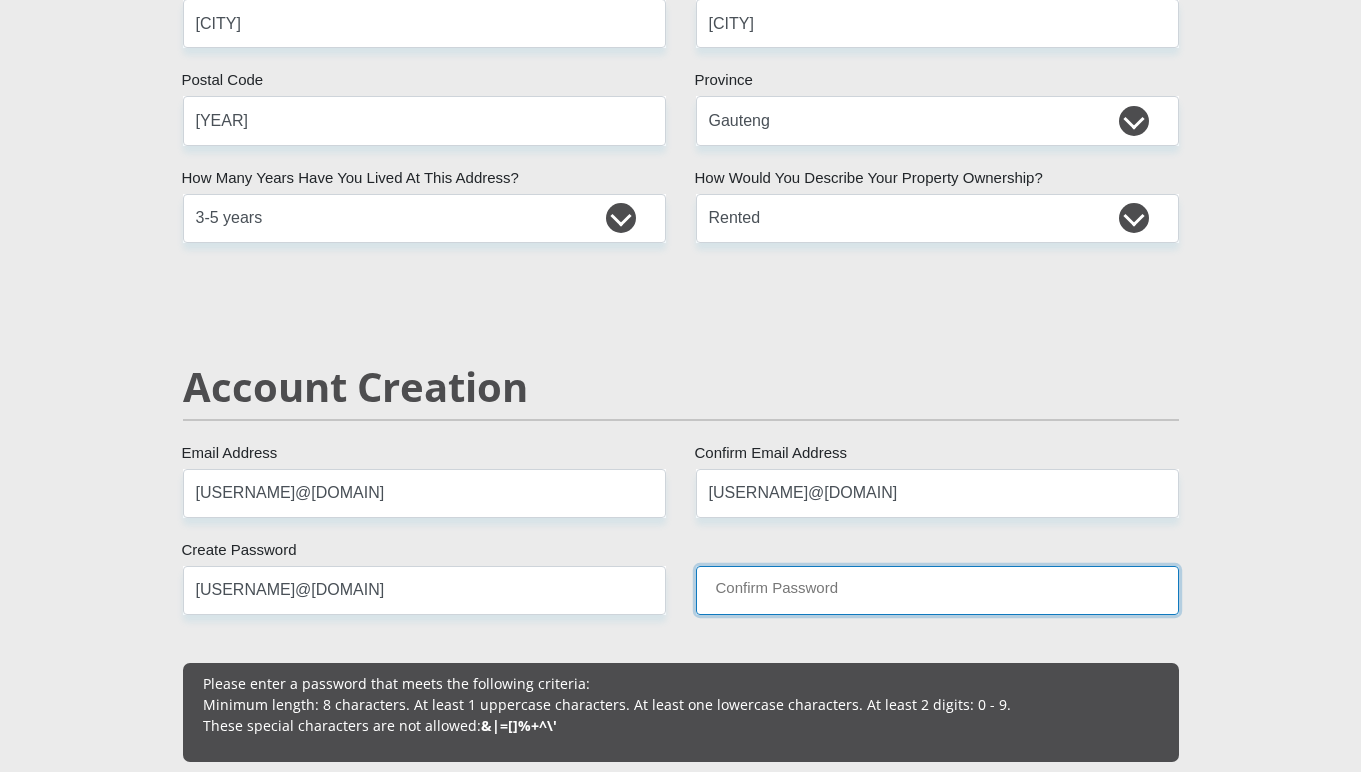 click on "Confirm Password" at bounding box center [937, 590] 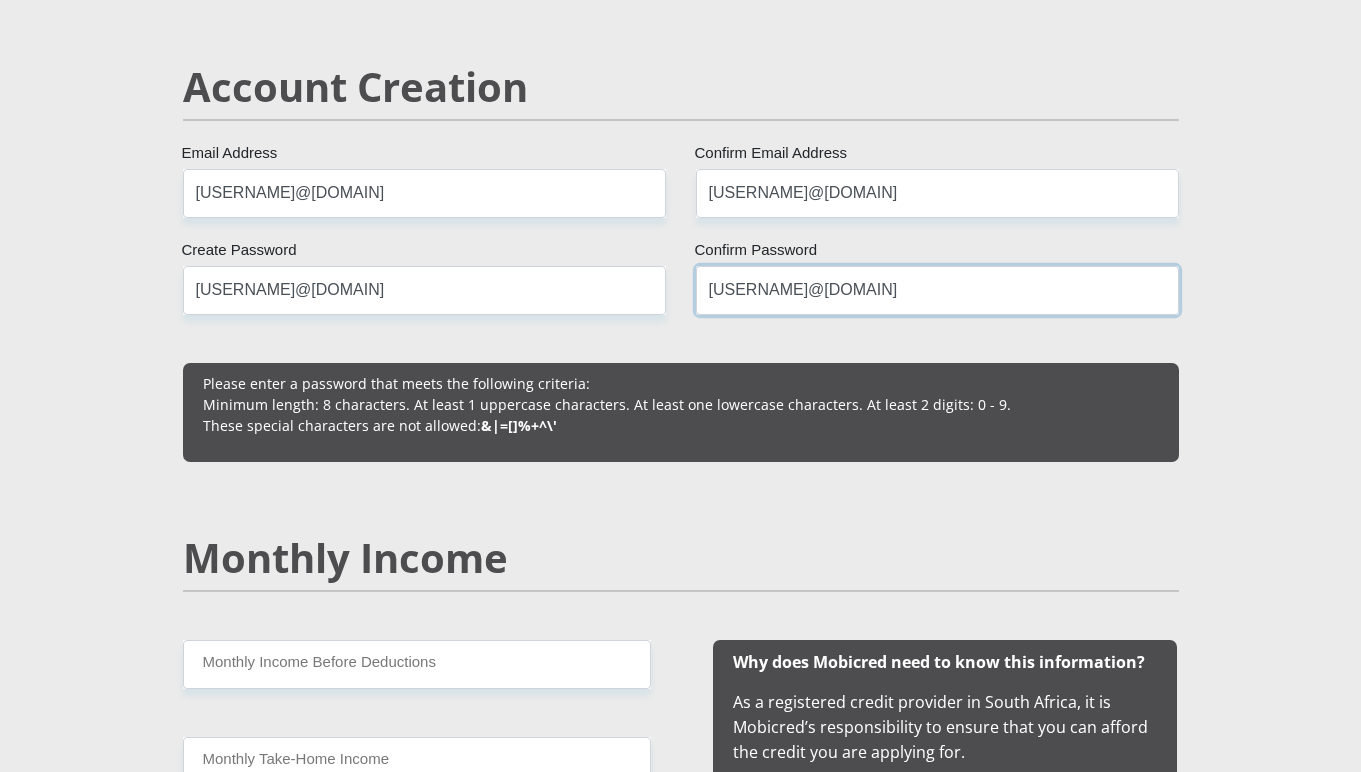 scroll, scrollTop: 1500, scrollLeft: 0, axis: vertical 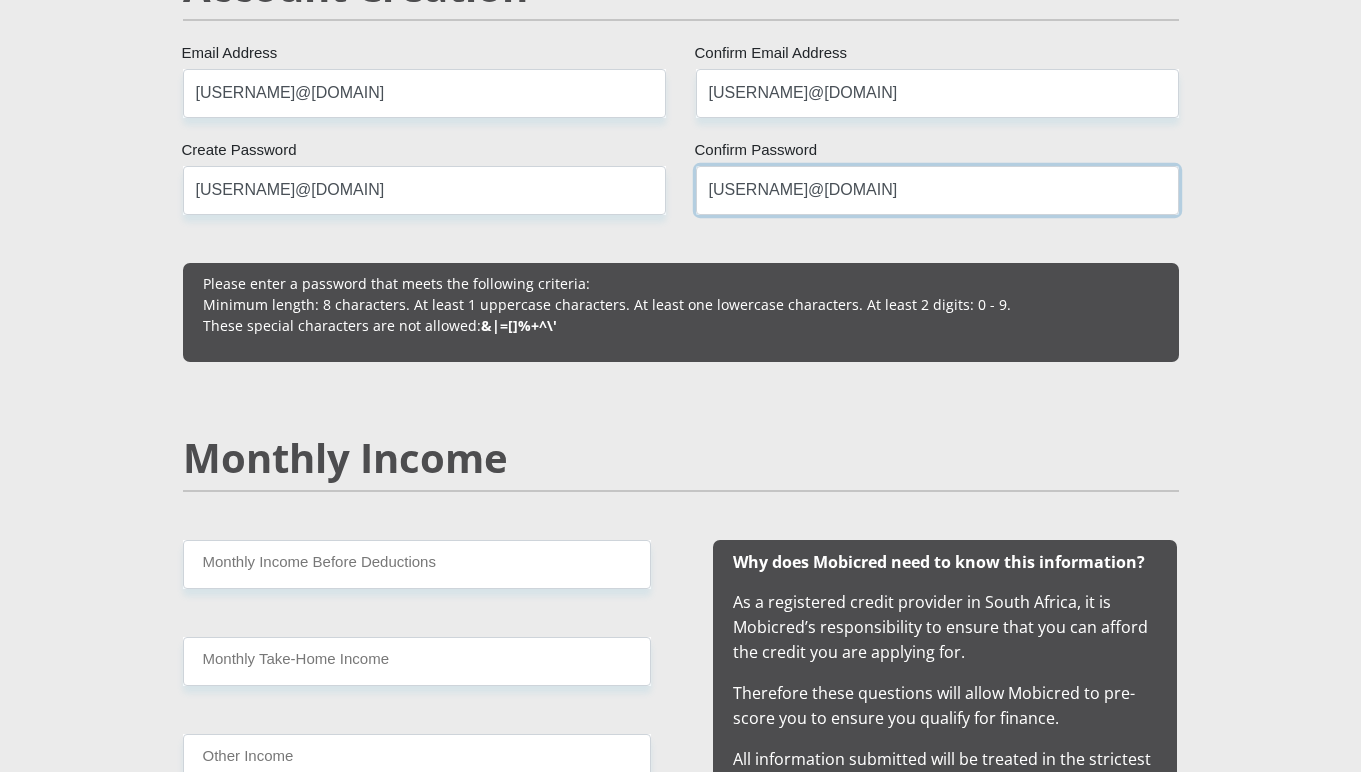 type on "Buhle12448@" 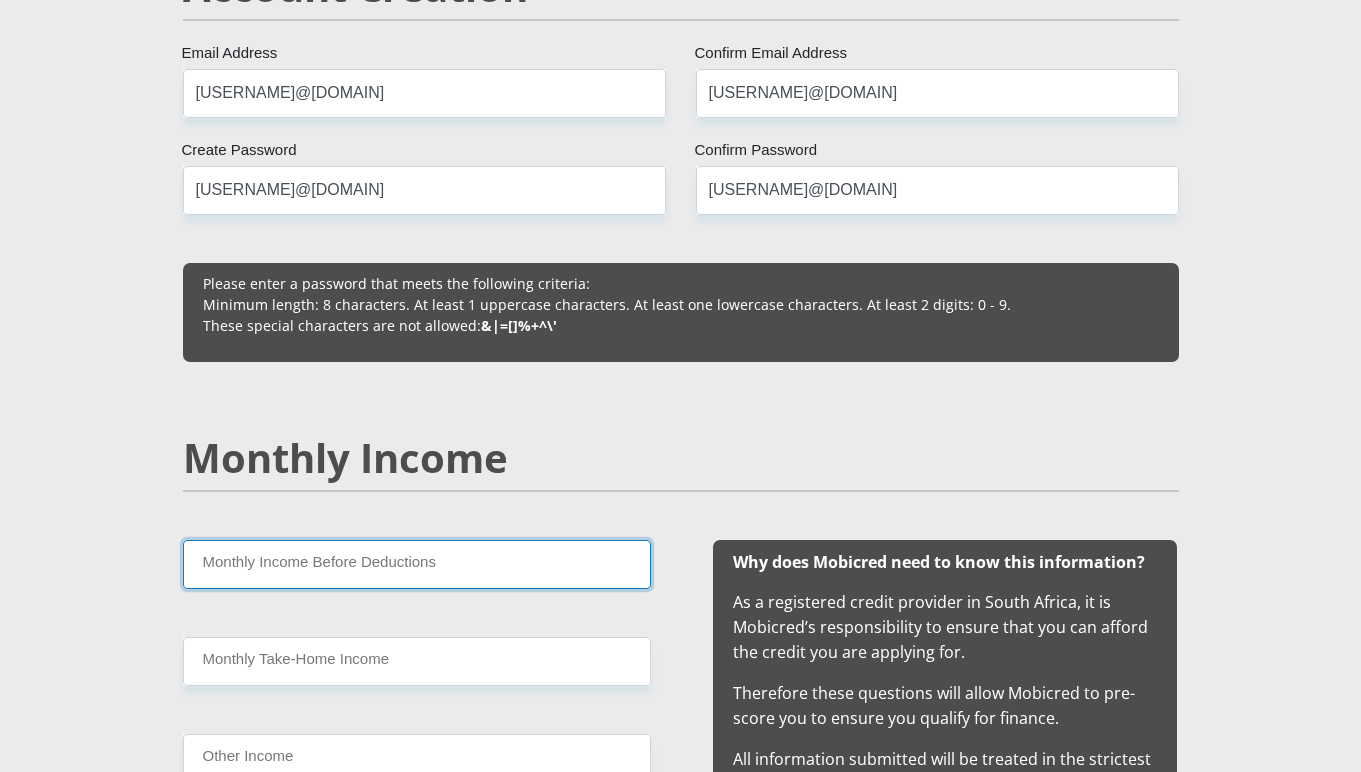 click on "Monthly Income Before Deductions" at bounding box center (417, 564) 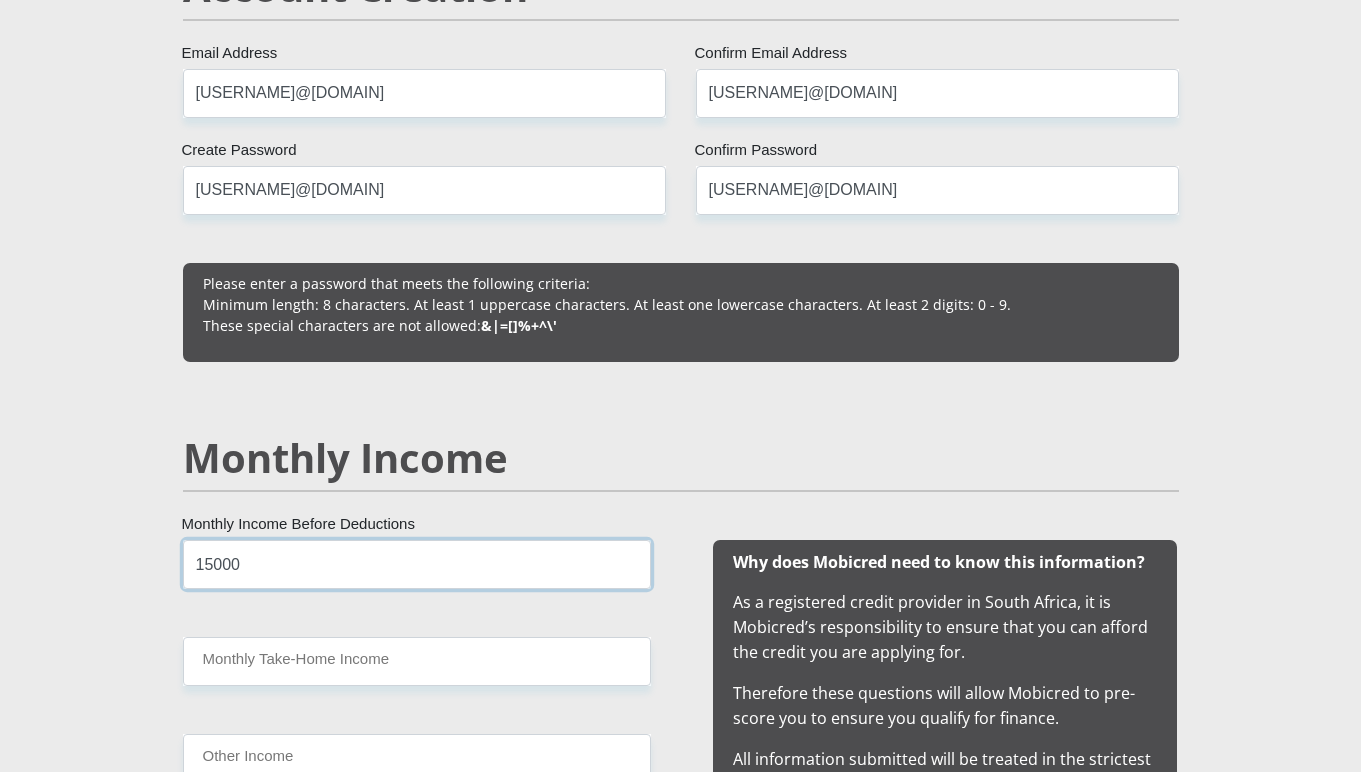 type on "15000" 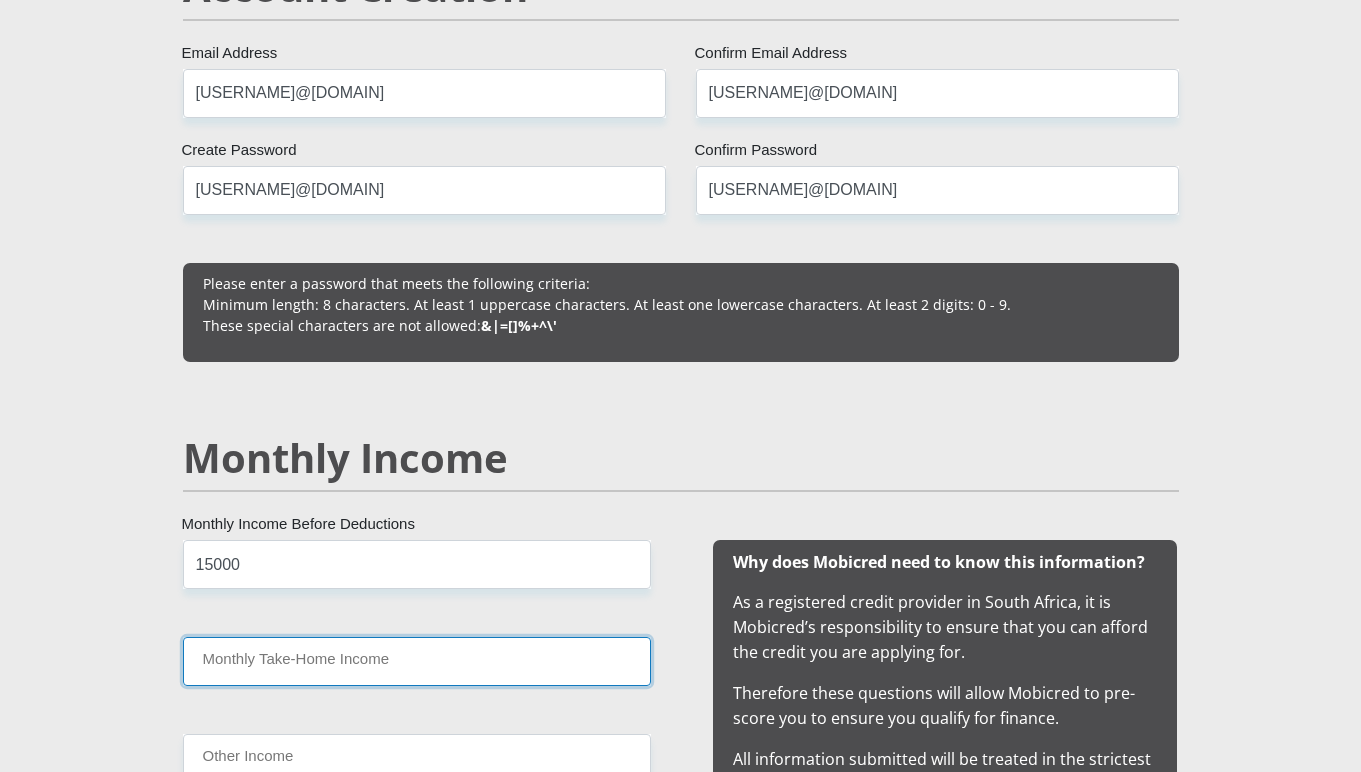 click on "Monthly Take-Home Income" at bounding box center [417, 661] 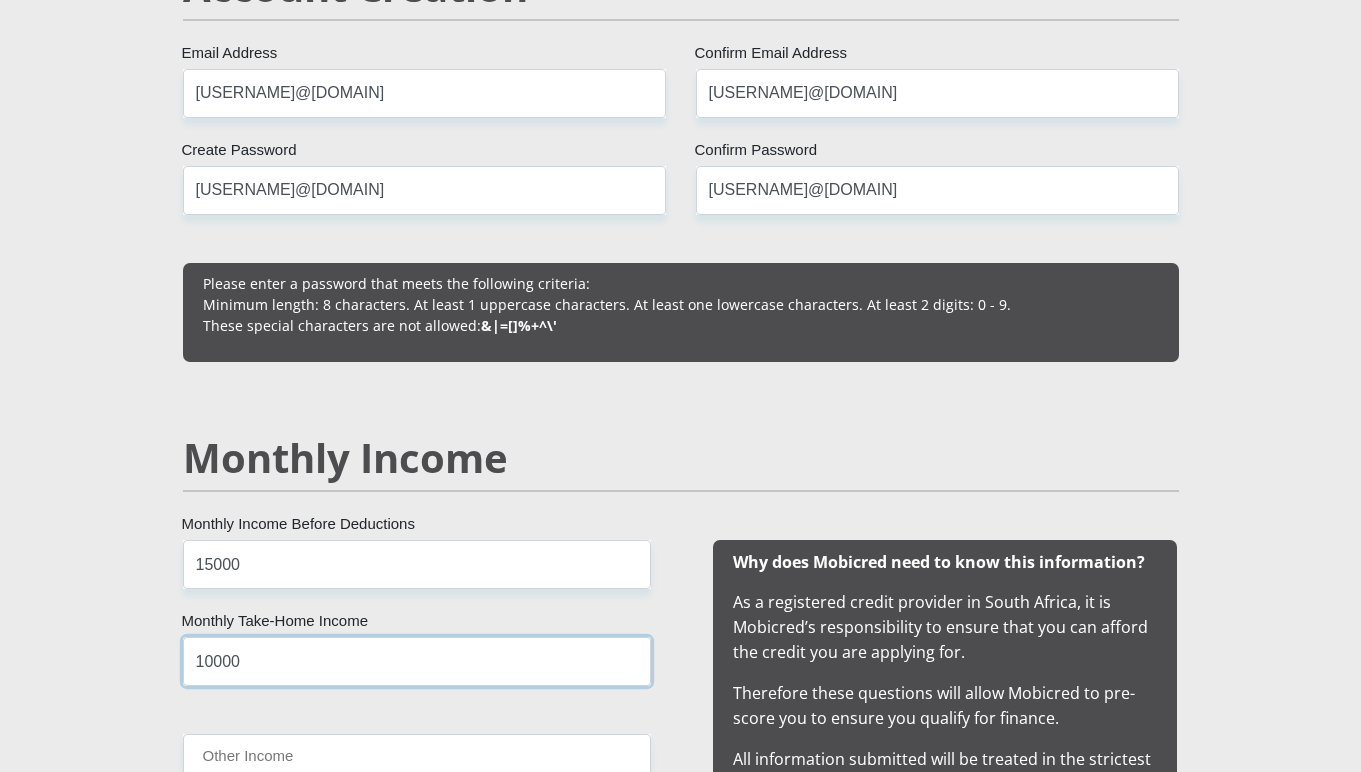 click on "10000" at bounding box center (417, 661) 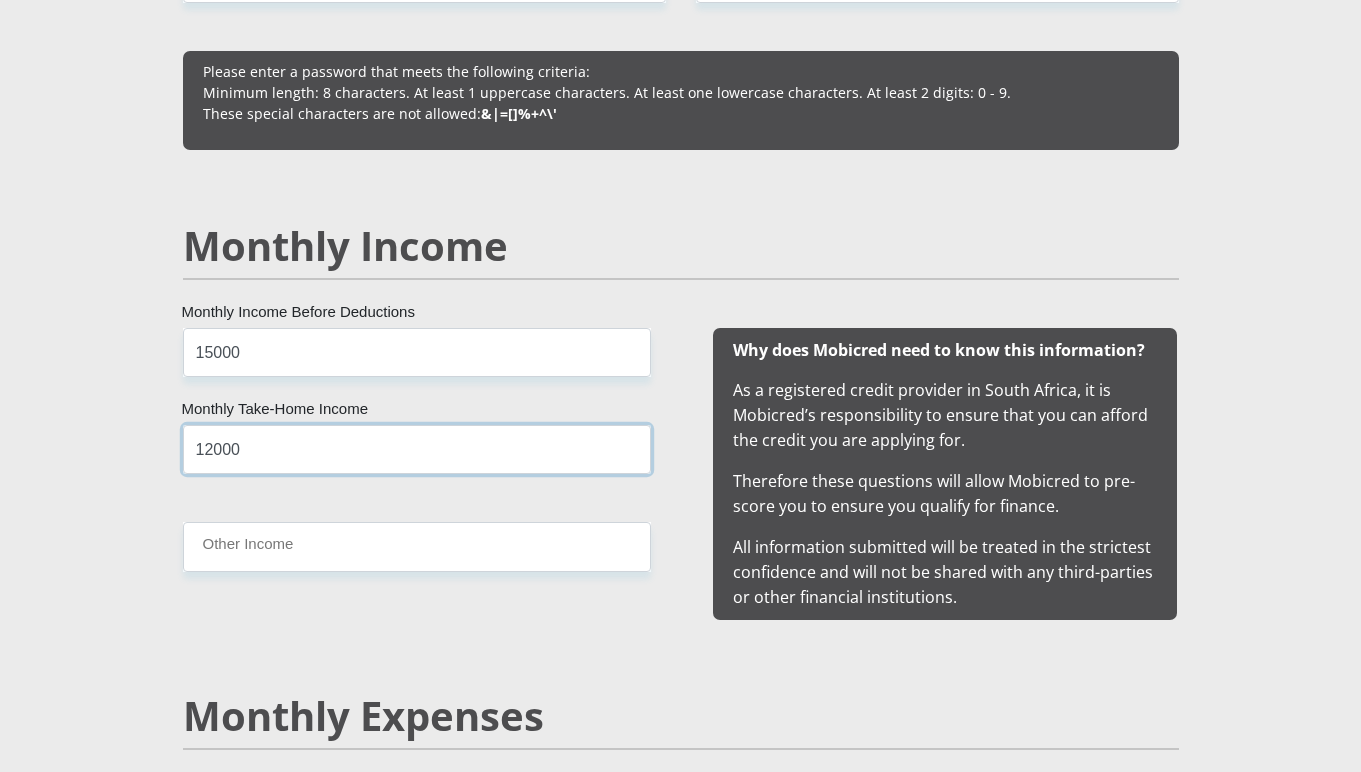 scroll, scrollTop: 1800, scrollLeft: 0, axis: vertical 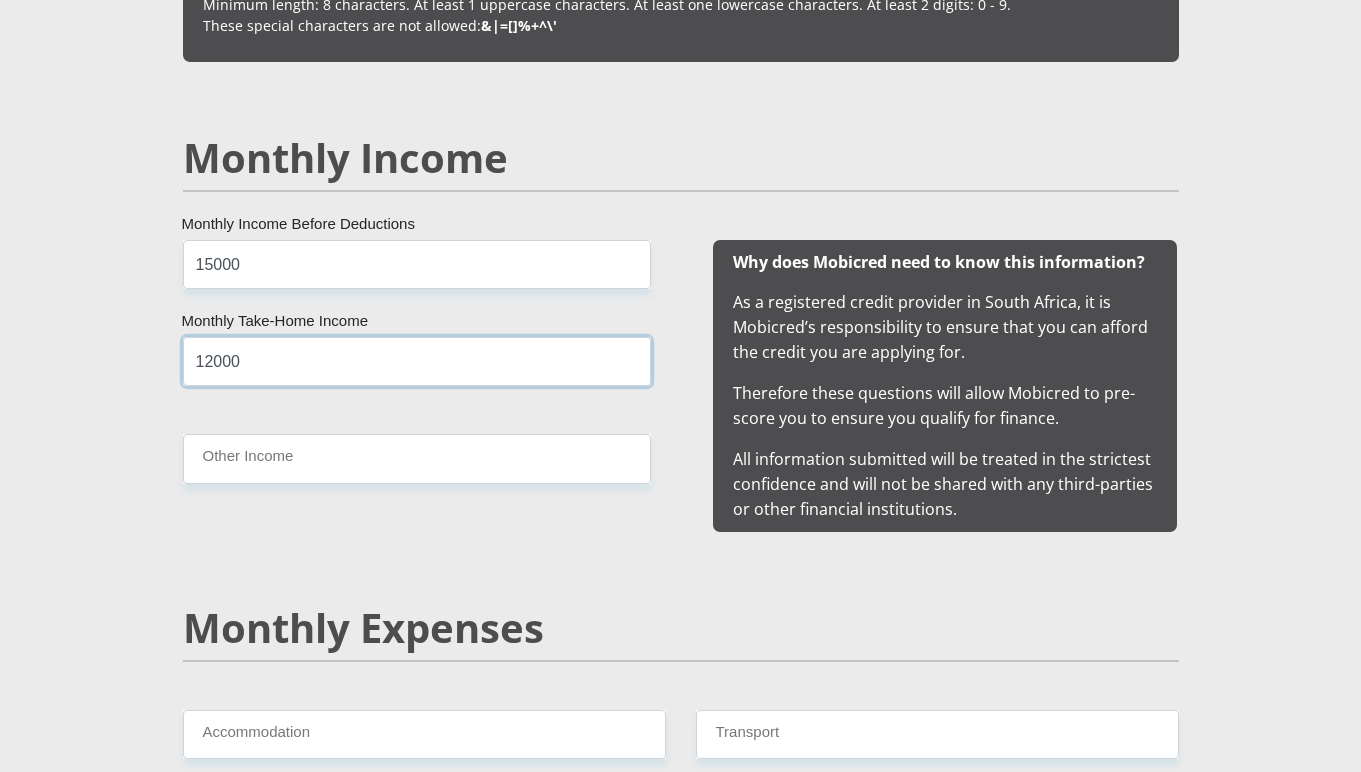 type on "12000" 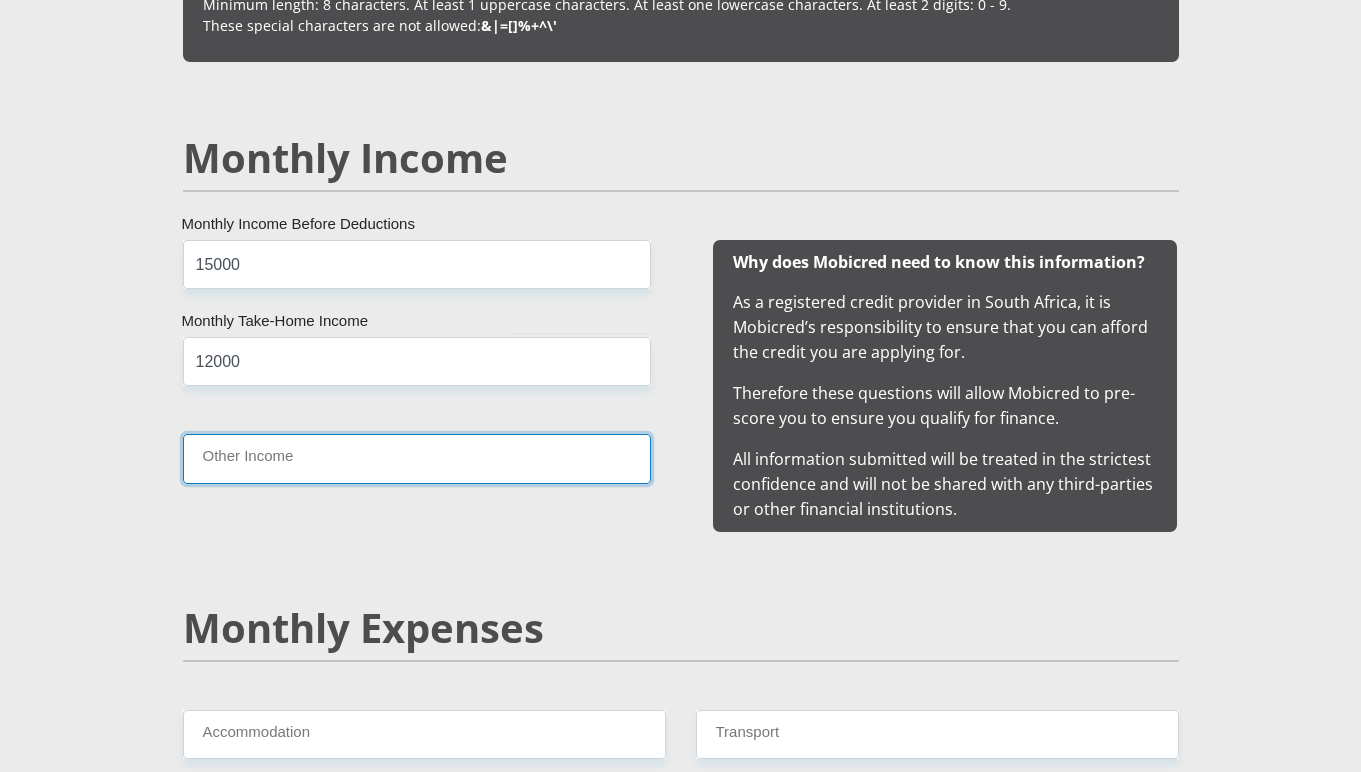 click on "Other Income" at bounding box center (417, 458) 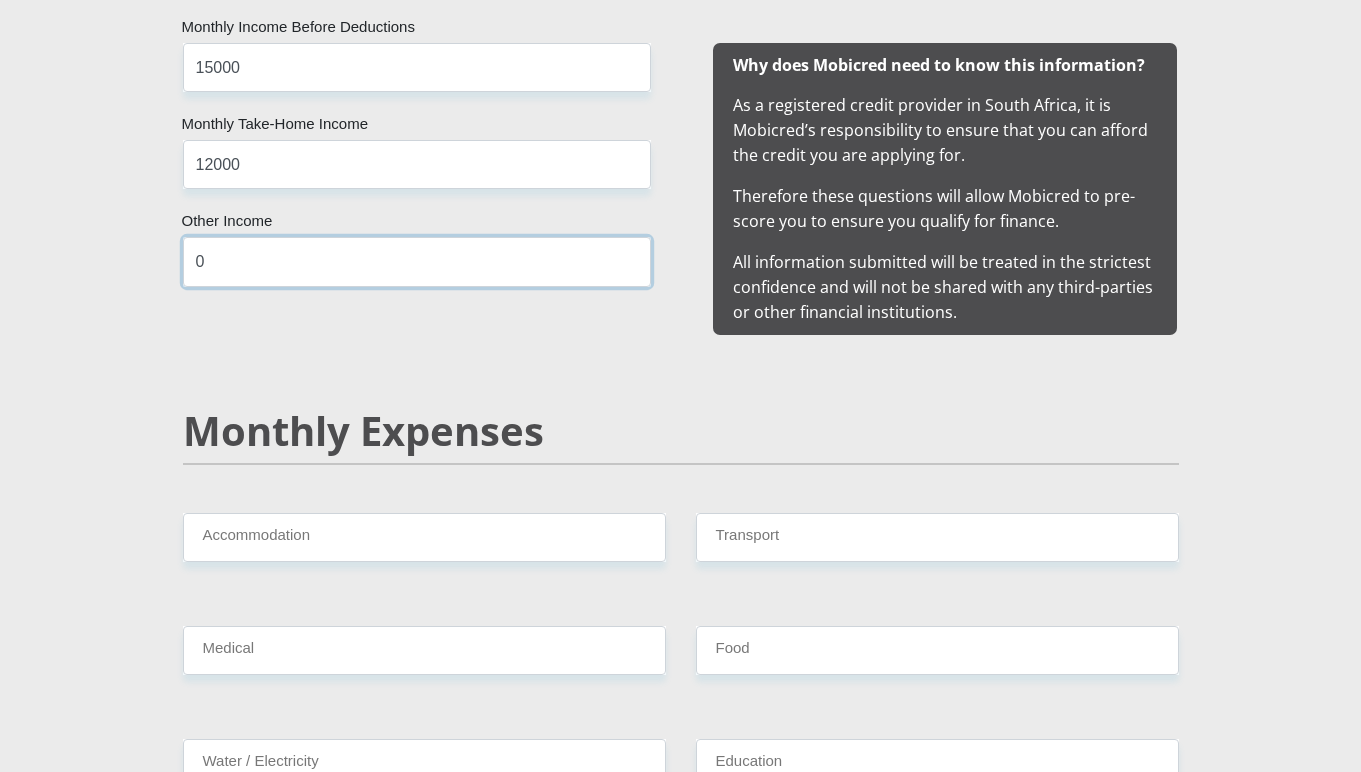 scroll, scrollTop: 2000, scrollLeft: 0, axis: vertical 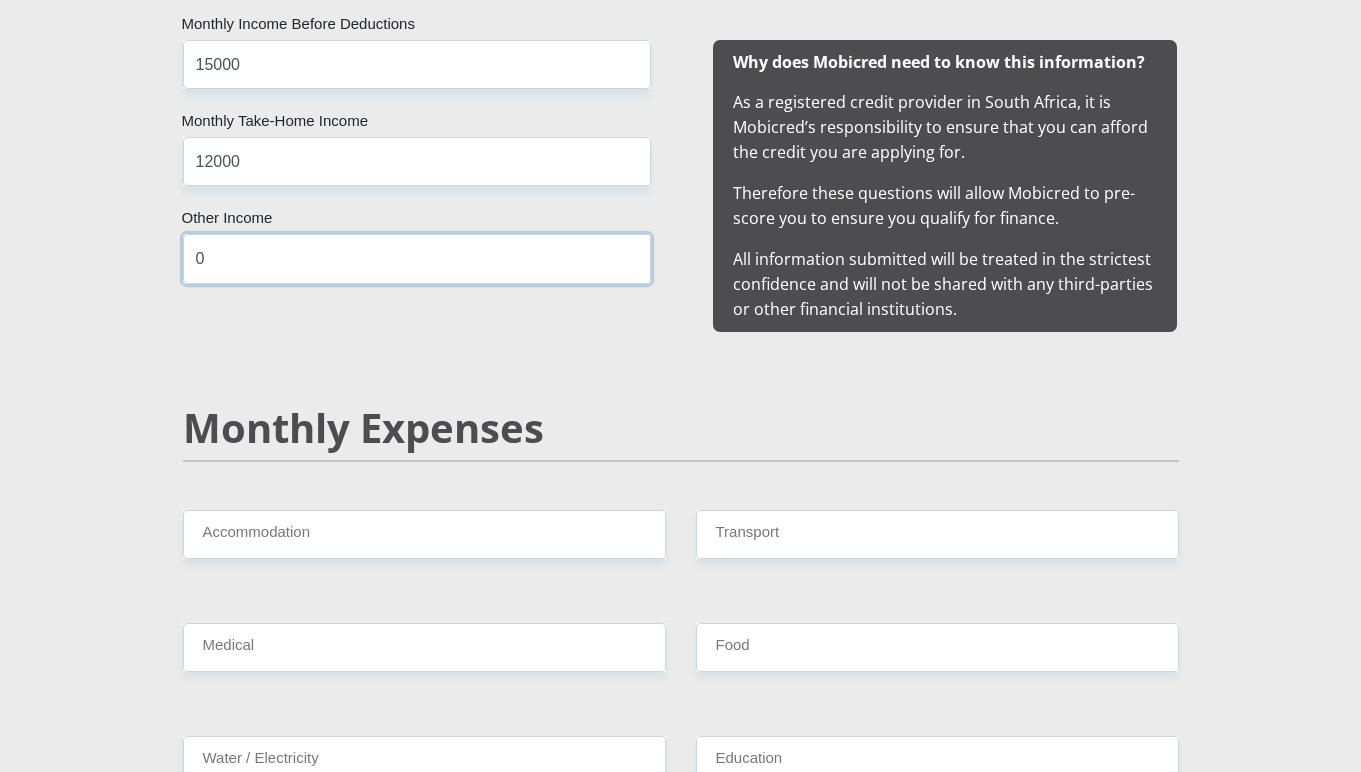 type on "0" 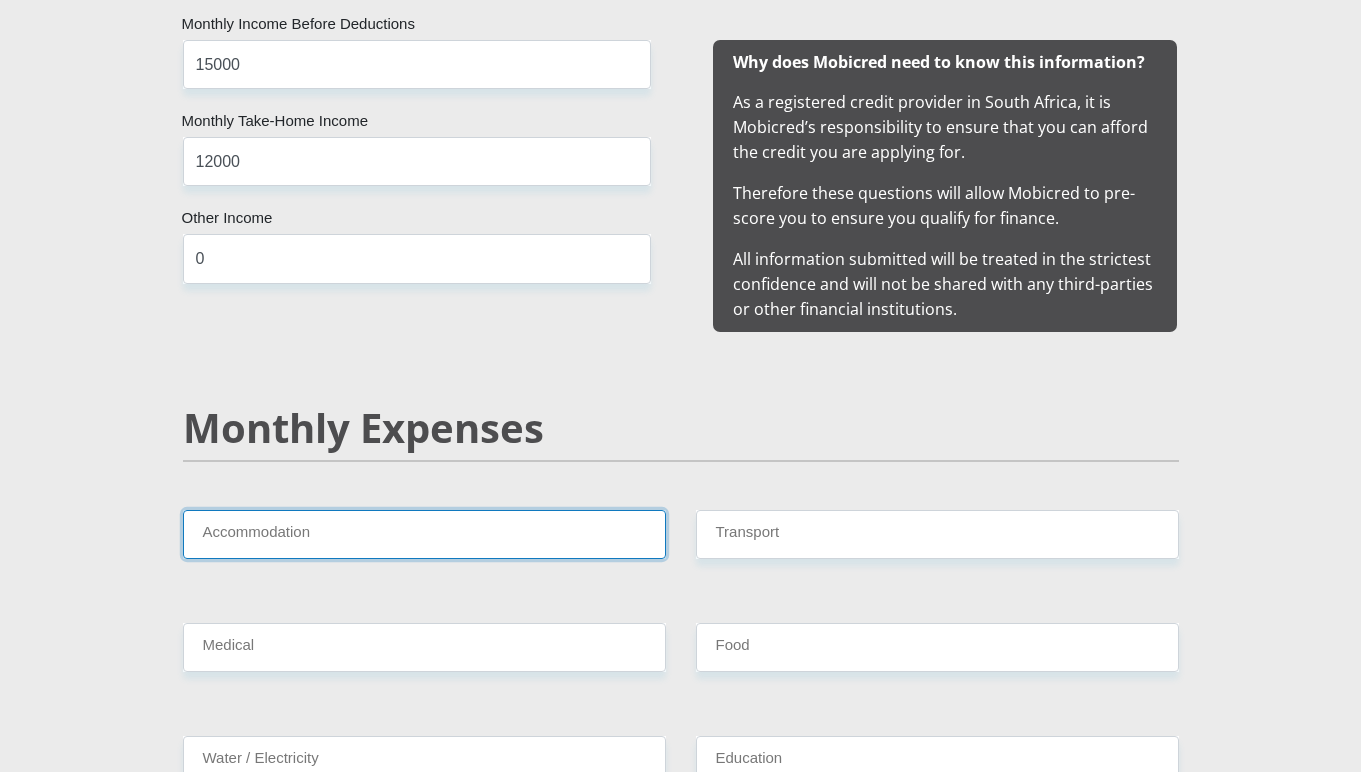 click on "Accommodation" at bounding box center [424, 534] 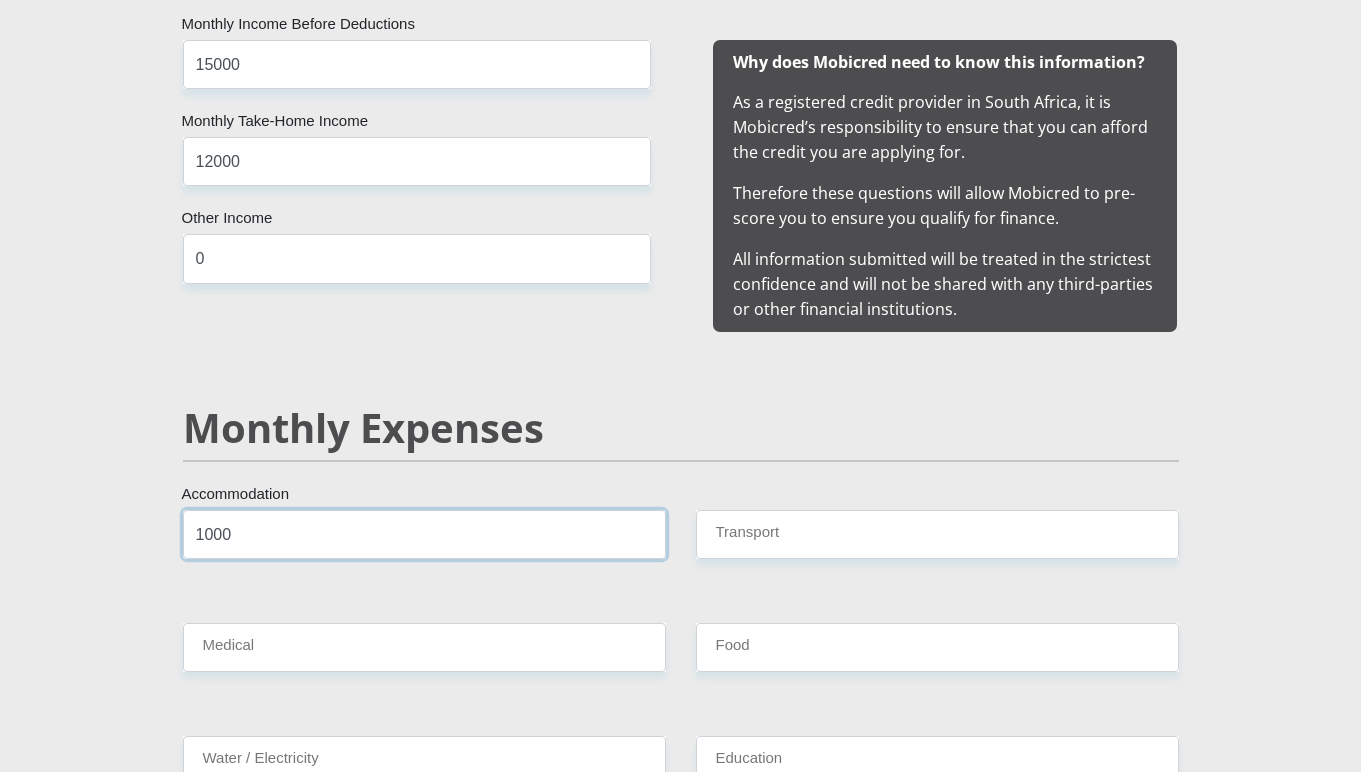 type on "1000" 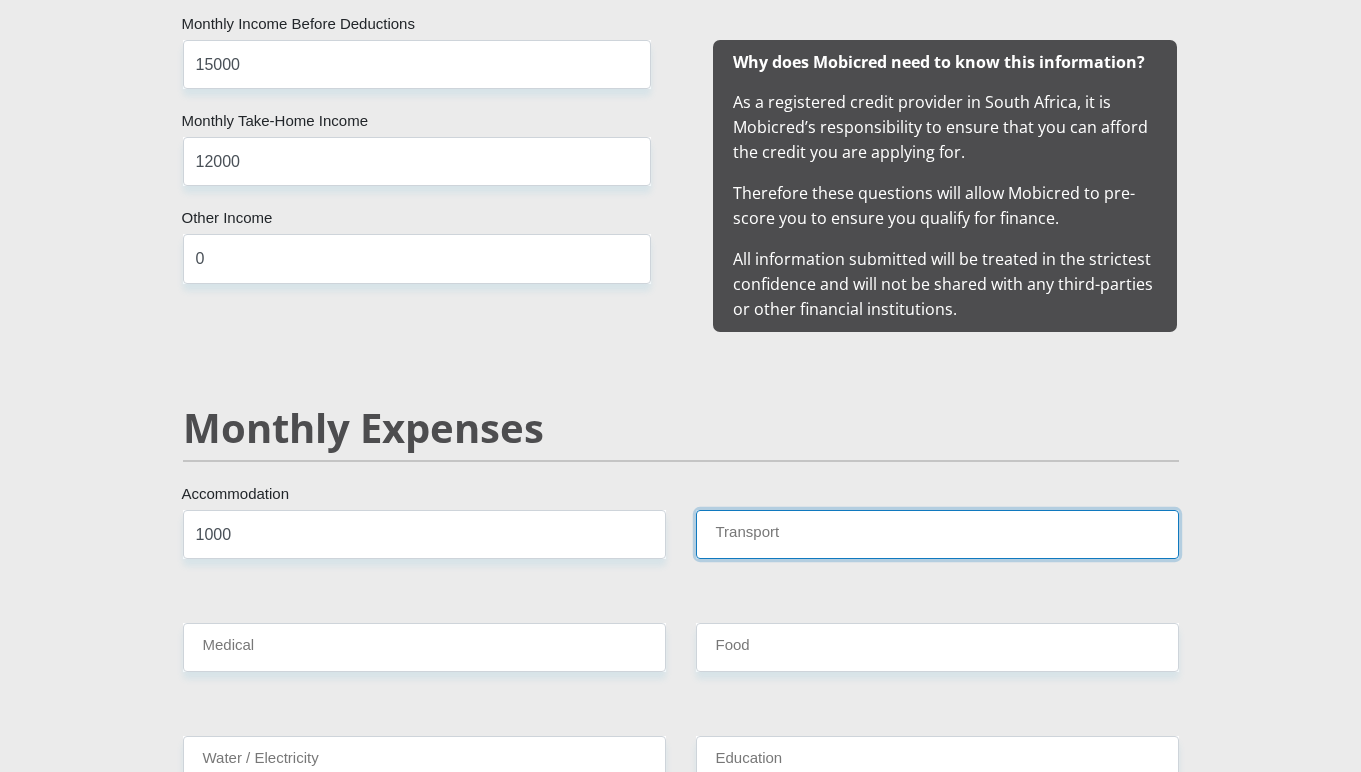 click on "Transport" at bounding box center (937, 534) 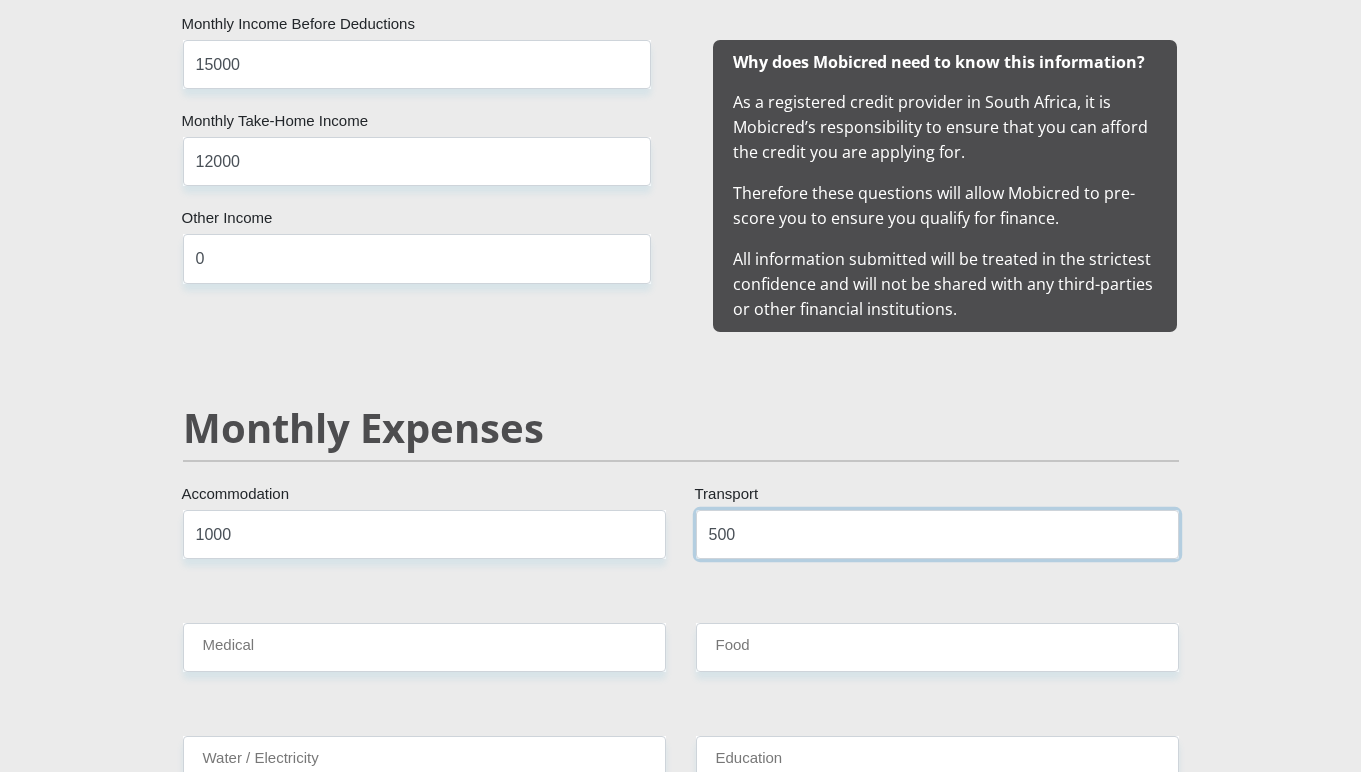 type on "500" 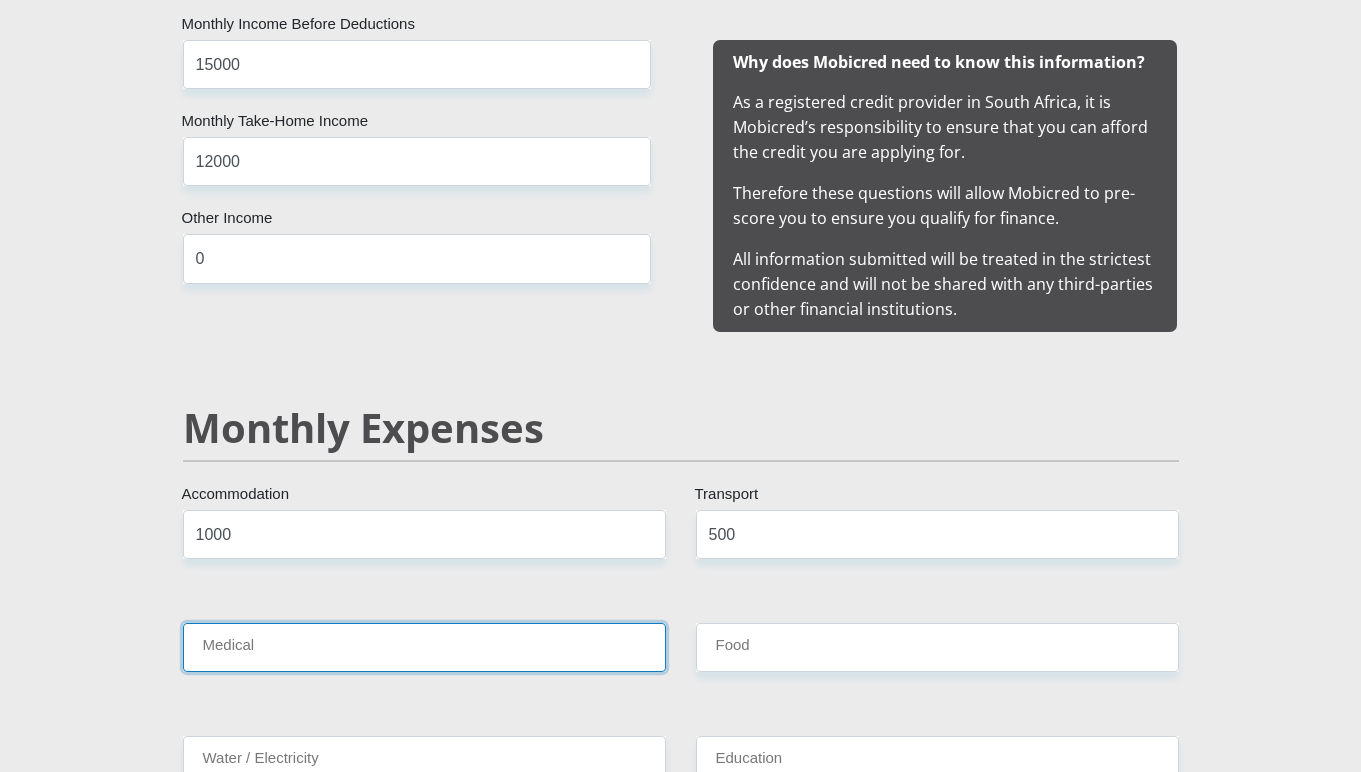 click on "Medical" at bounding box center (424, 647) 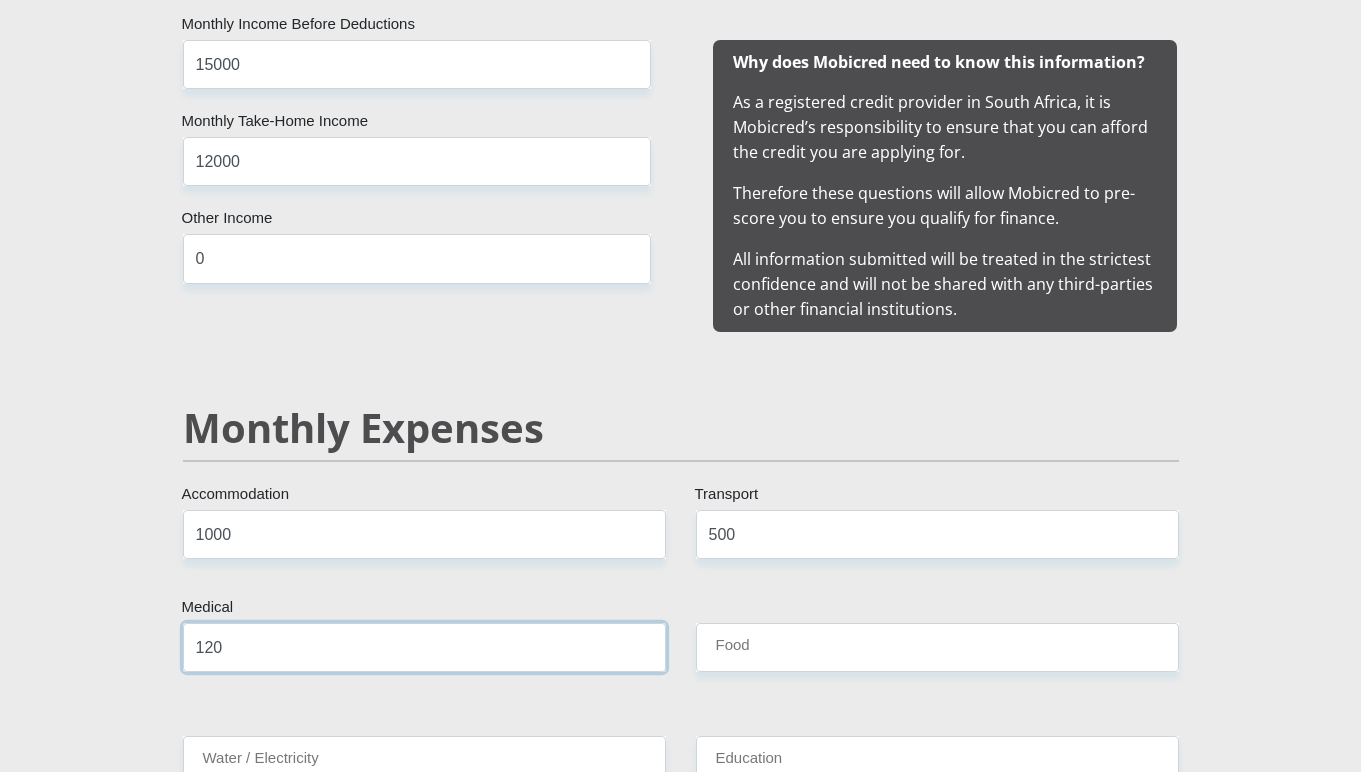 type on "120" 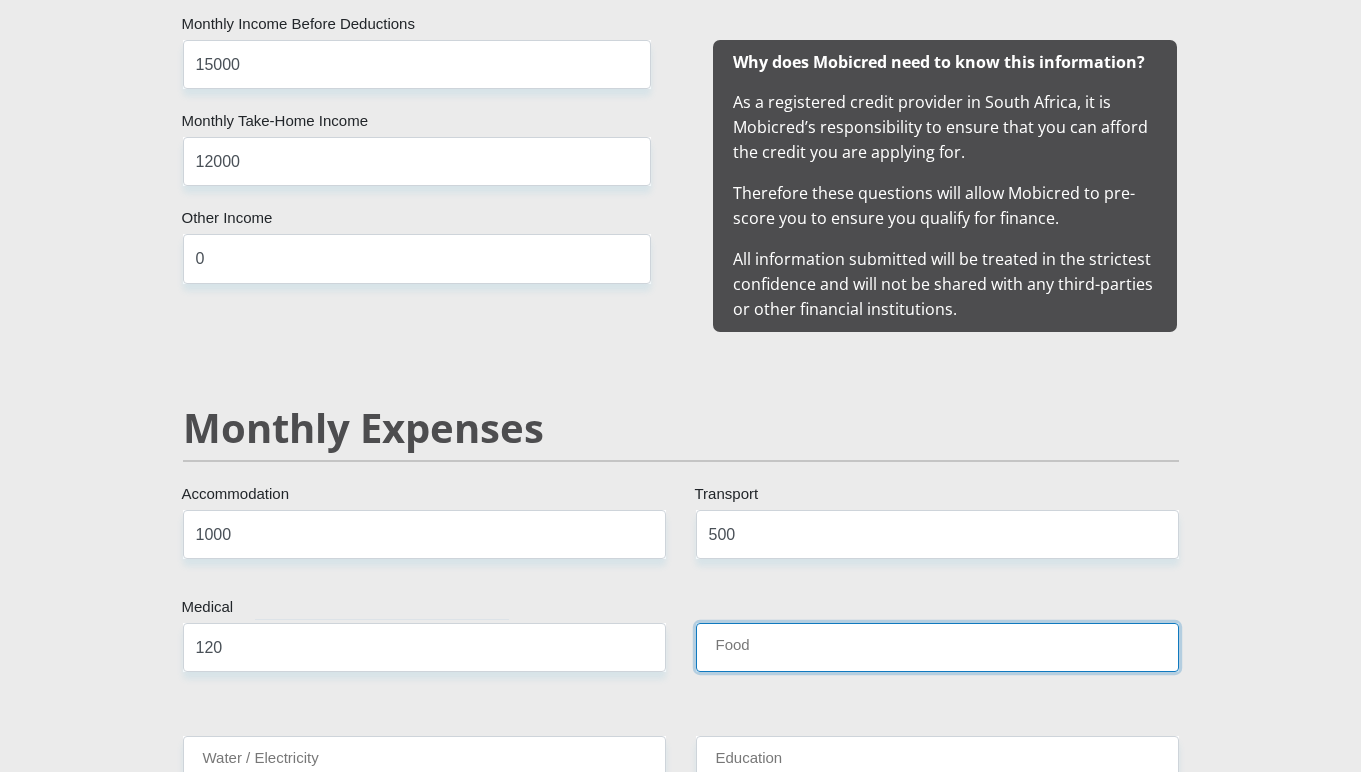 click on "Food" at bounding box center (937, 647) 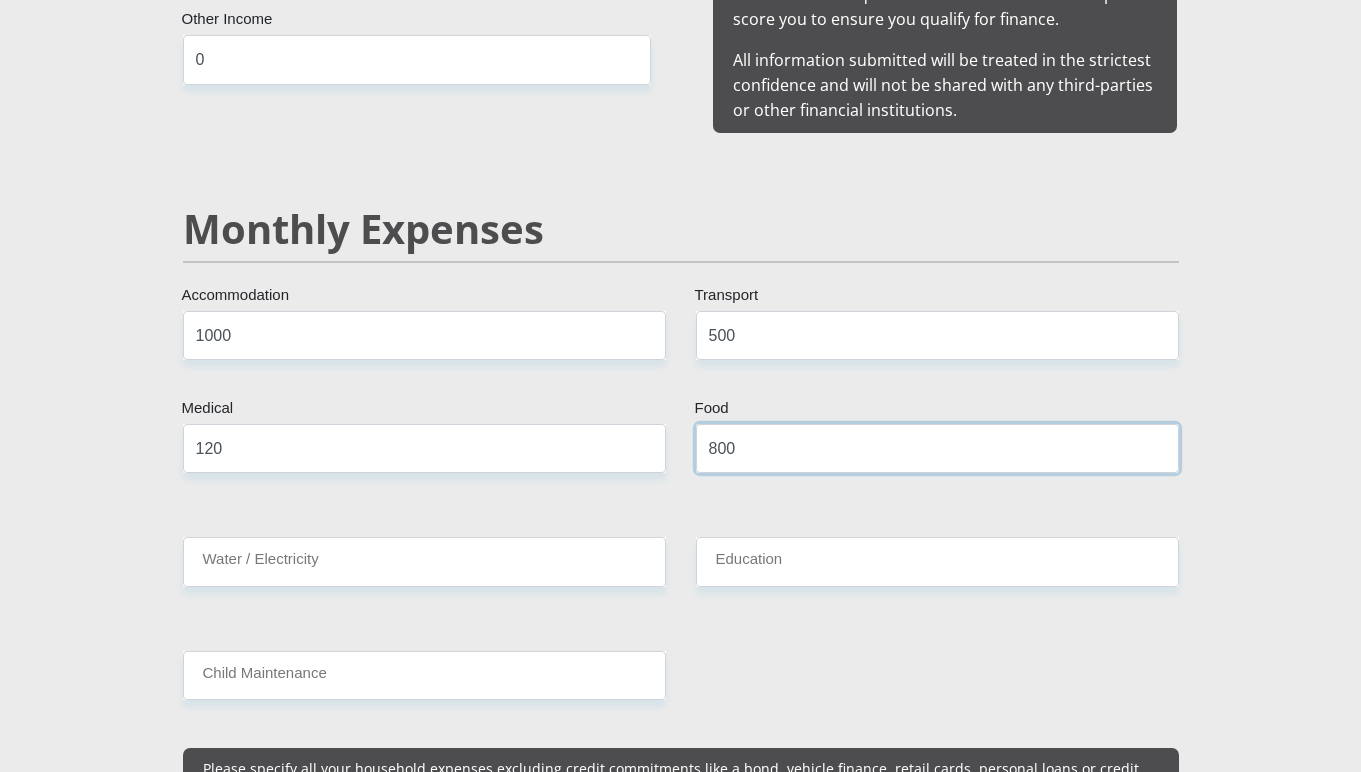 scroll, scrollTop: 2200, scrollLeft: 0, axis: vertical 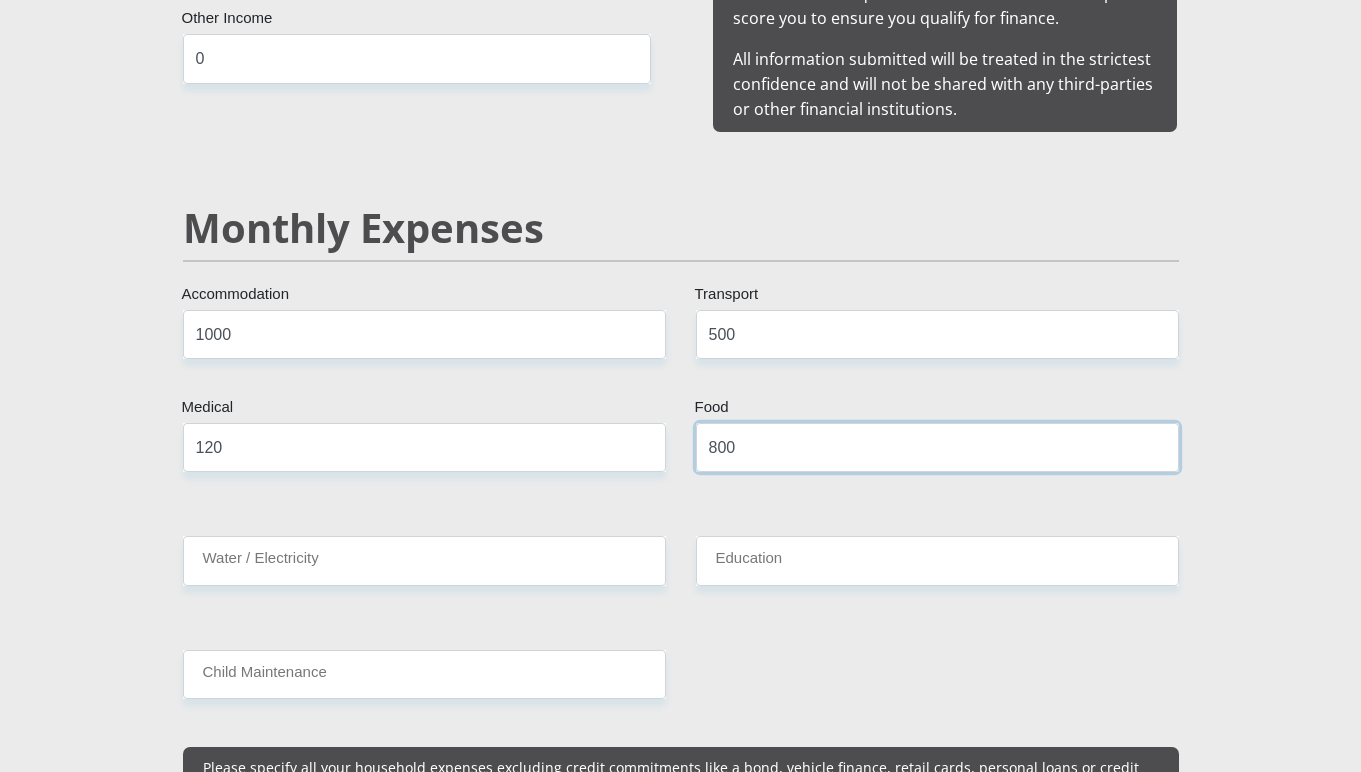 type on "800" 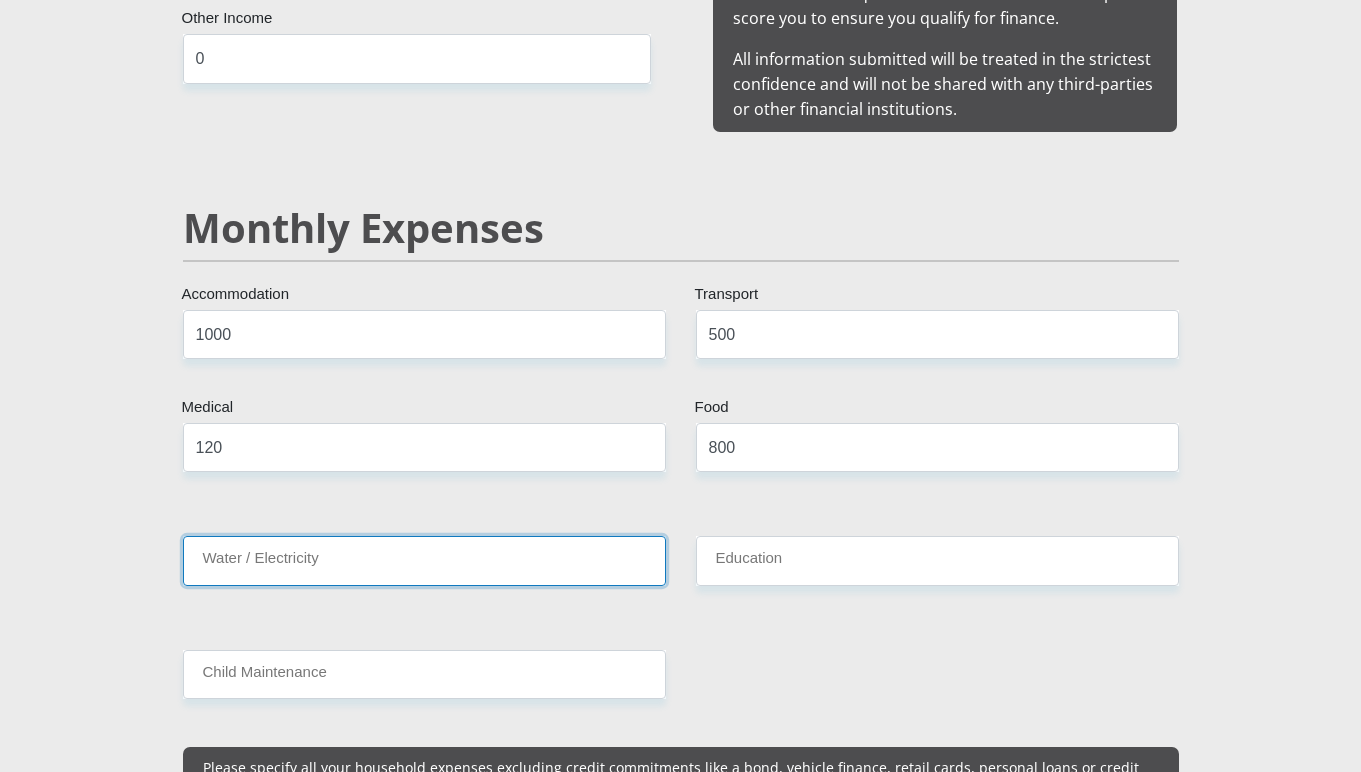 click on "Water / Electricity" at bounding box center [424, 560] 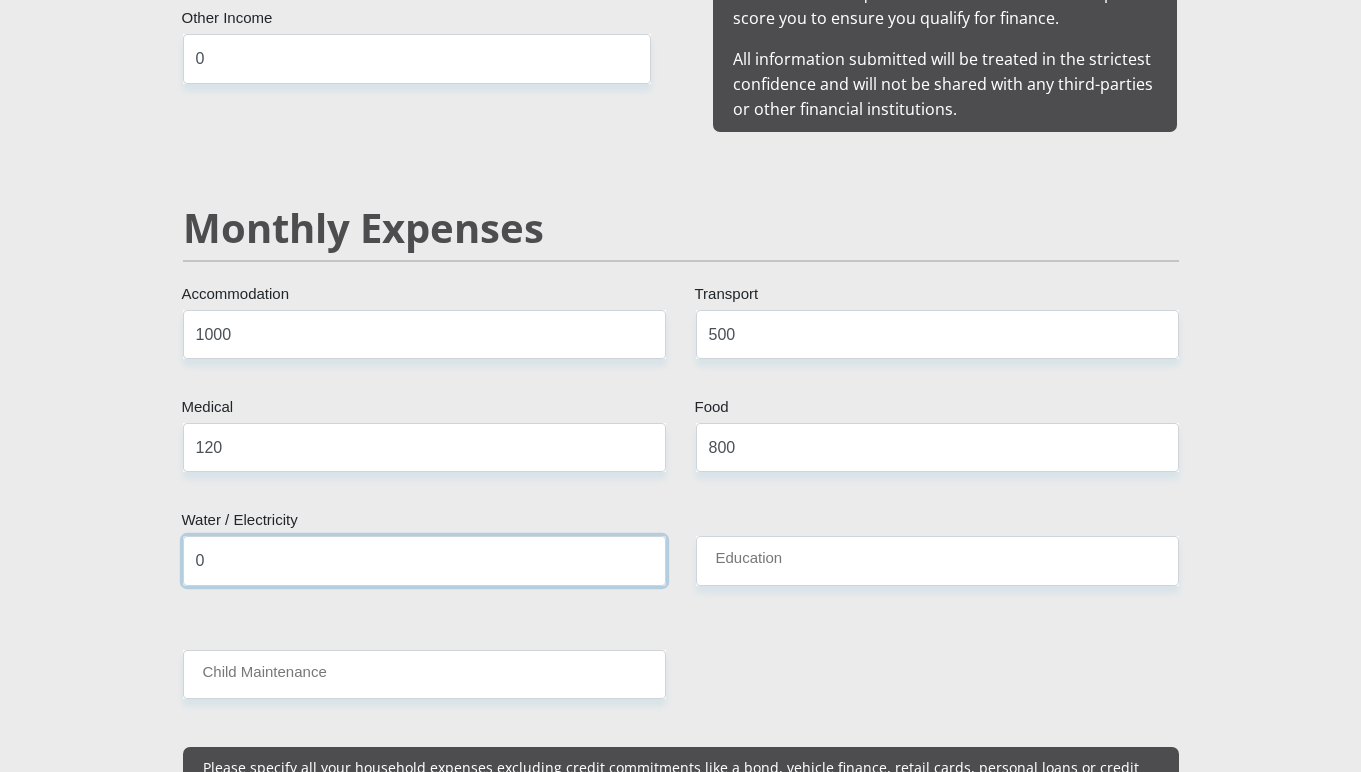 type on "0" 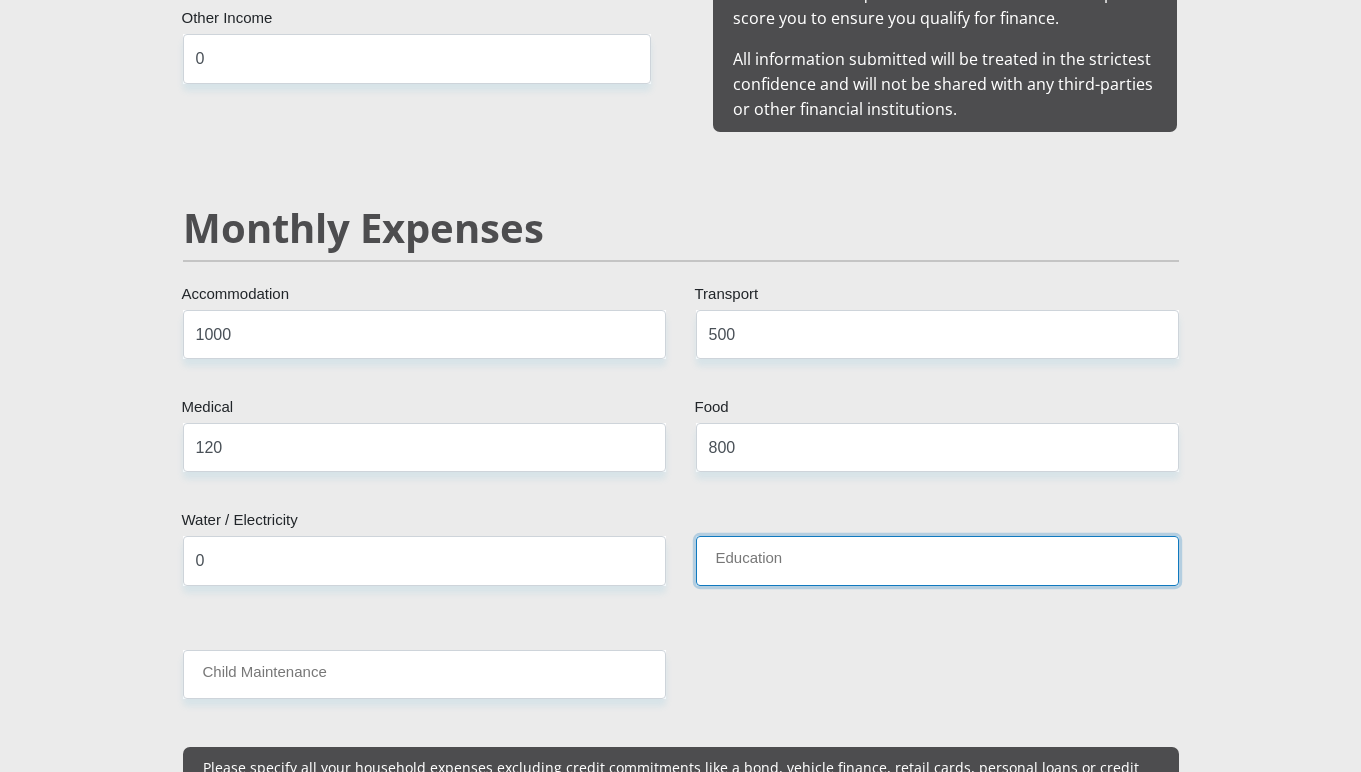 click on "Education" at bounding box center [937, 560] 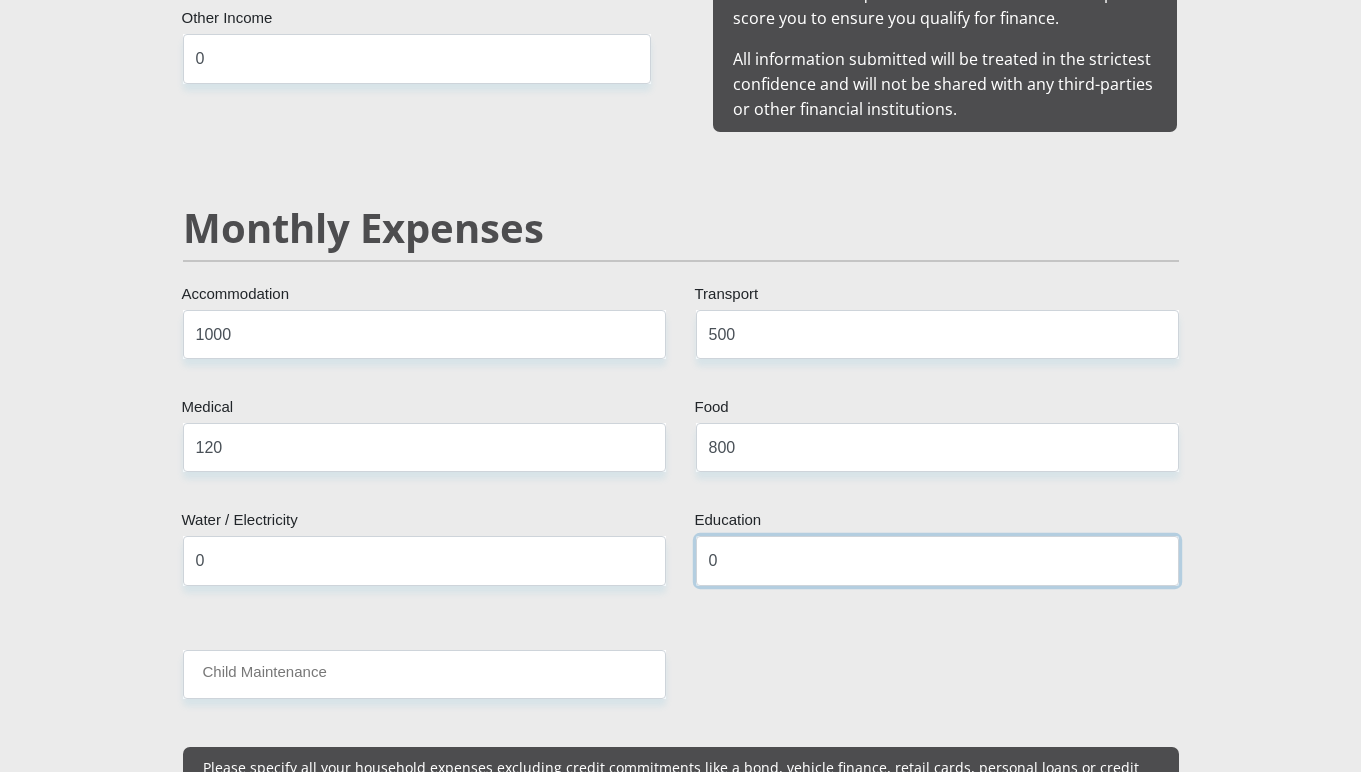 type on "0" 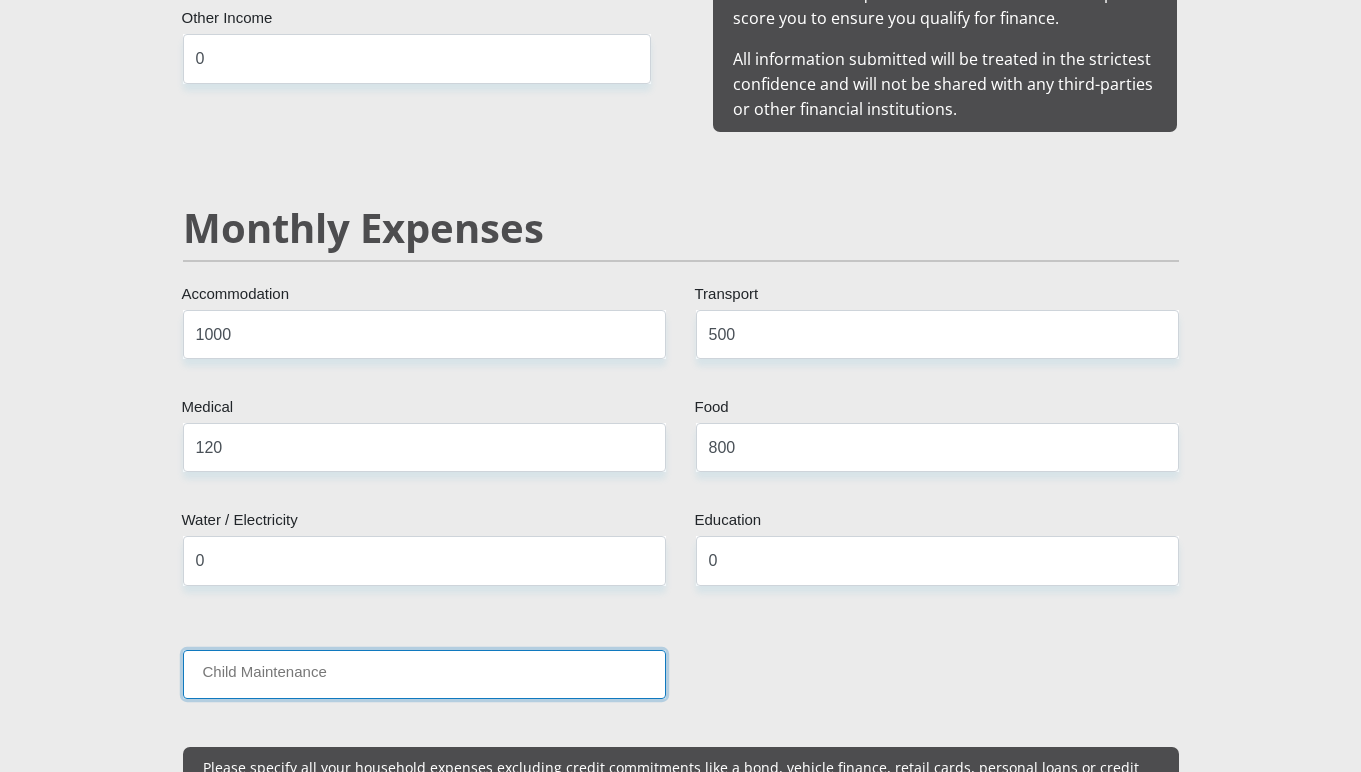 click on "Child Maintenance" at bounding box center [424, 674] 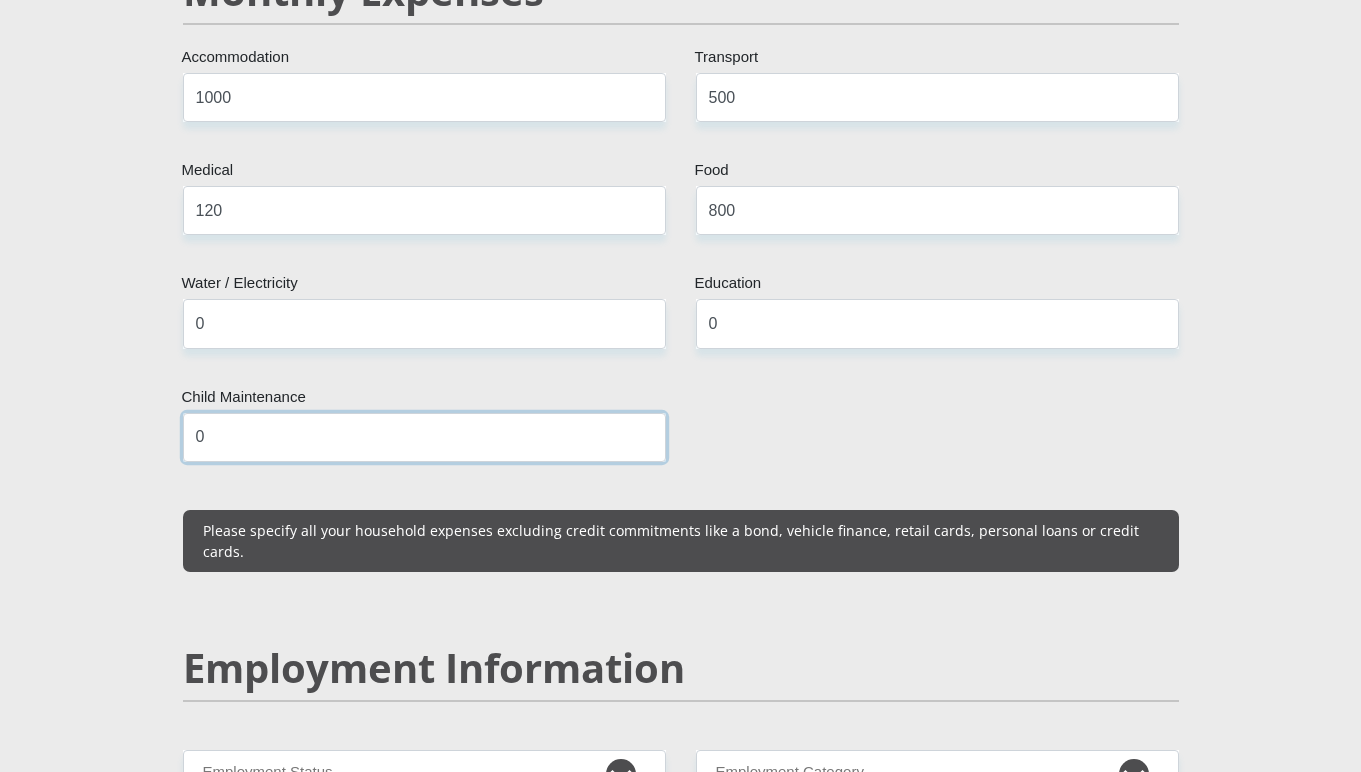scroll, scrollTop: 2500, scrollLeft: 0, axis: vertical 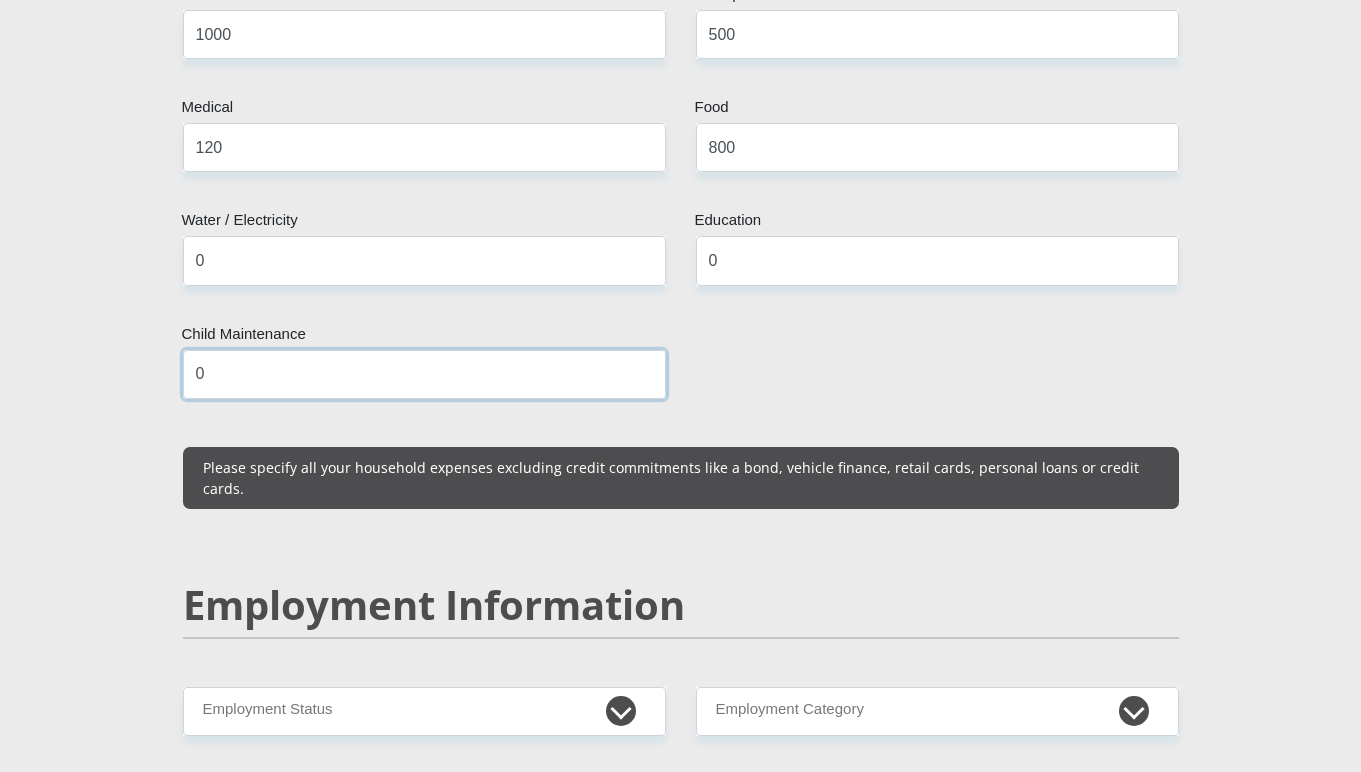 type on "0" 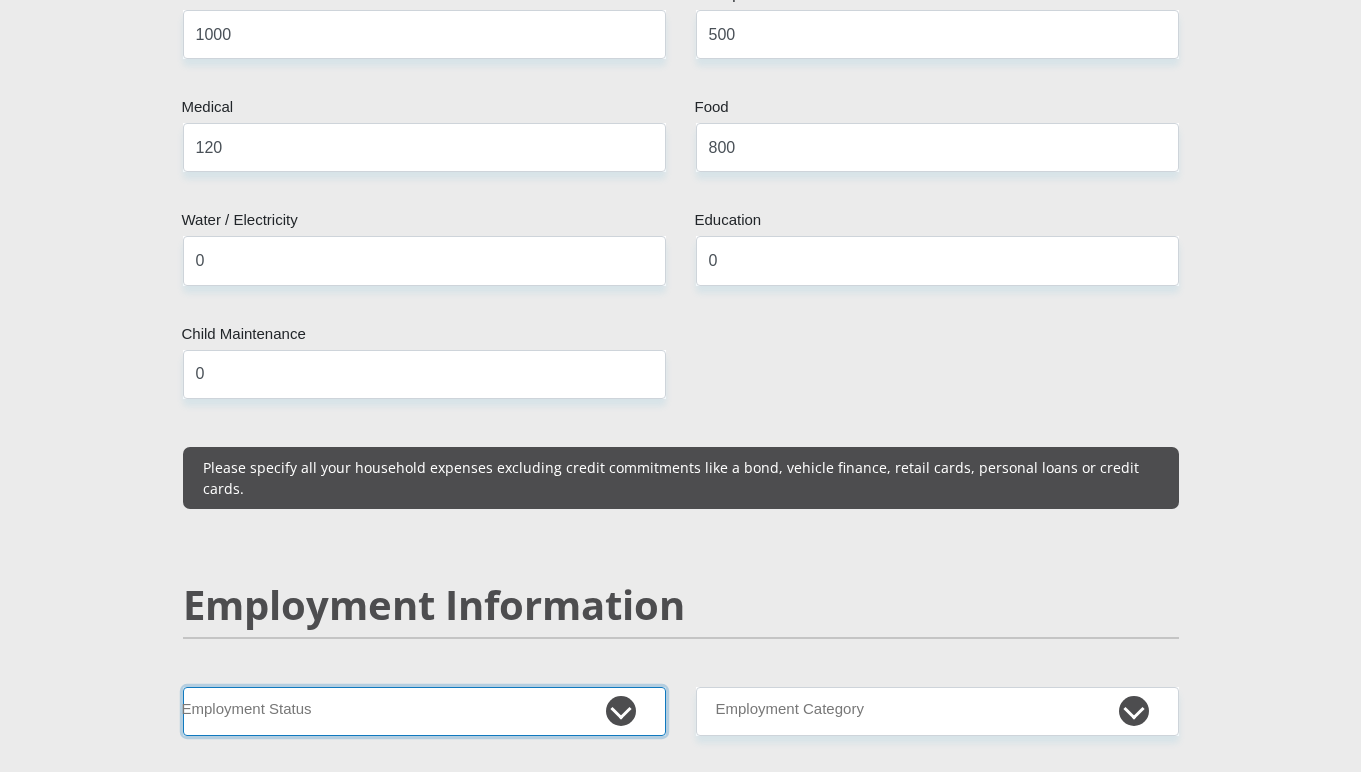 click on "Permanent/Full-time
Part-time/Casual
Contract Worker
Self-Employed
Housewife
Retired
Student
Medically Boarded
Disability
Unemployed" at bounding box center [424, 711] 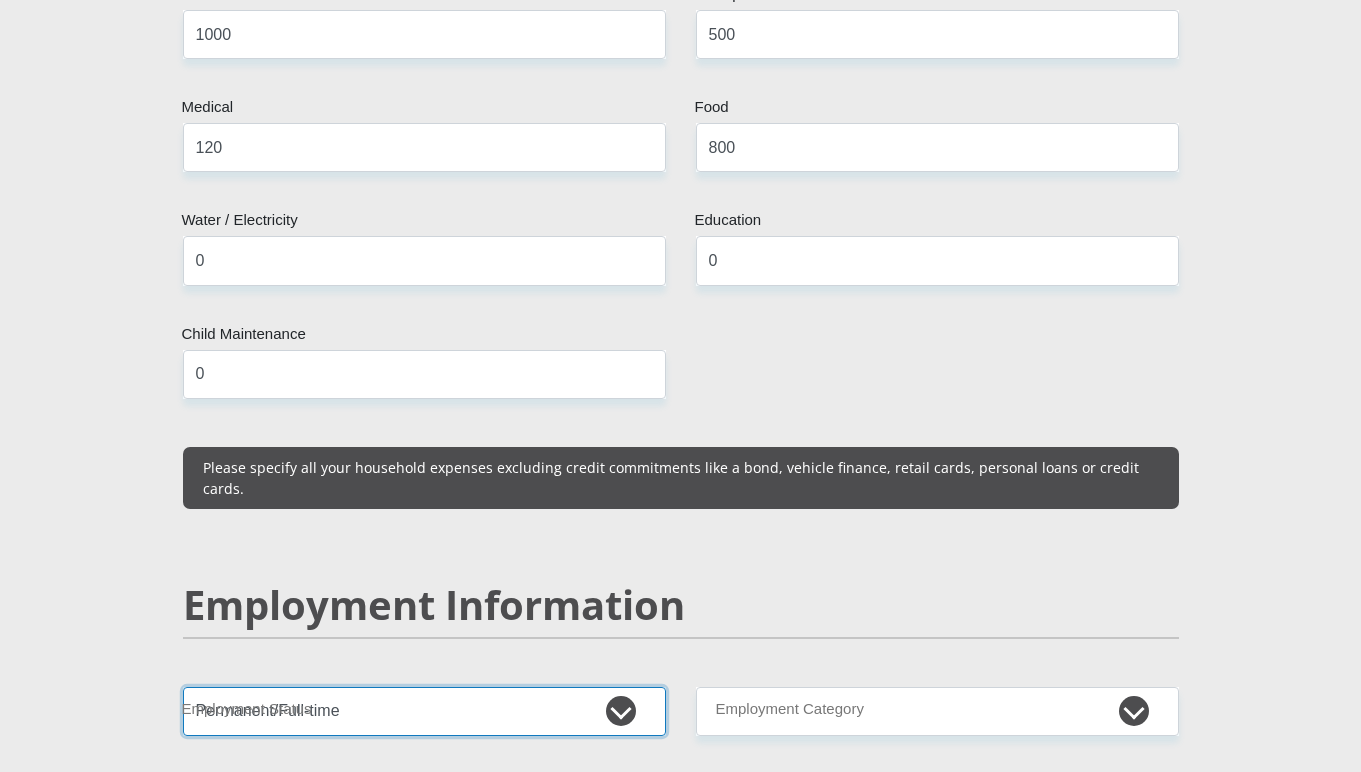 click on "Permanent/Full-time
Part-time/Casual
Contract Worker
Self-Employed
Housewife
Retired
Student
Medically Boarded
Disability
Unemployed" at bounding box center (424, 711) 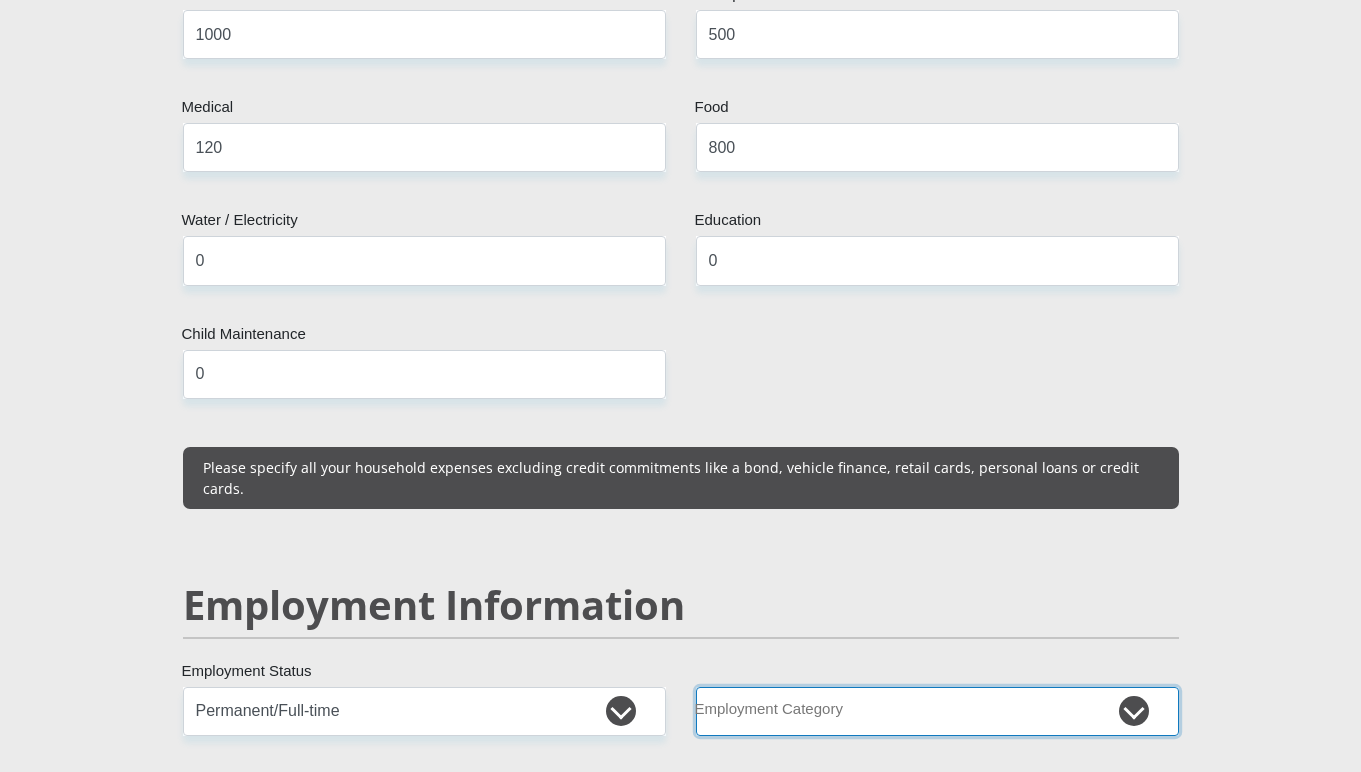 click on "AGRICULTURE
ALCOHOL & TOBACCO
CONSTRUCTION MATERIALS
METALLURGY
EQUIPMENT FOR RENEWABLE ENERGY
SPECIALIZED CONTRACTORS
CAR
GAMING (INCL. INTERNET
OTHER WHOLESALE
UNLICENSED PHARMACEUTICALS
CURRENCY EXCHANGE HOUSES
OTHER FINANCIAL INSTITUTIONS & INSURANCE
REAL ESTATE AGENTS
OIL & GAS
OTHER MATERIALS (E.G. IRON ORE)
PRECIOUS STONES & PRECIOUS METALS
POLITICAL ORGANIZATIONS
RELIGIOUS ORGANIZATIONS(NOT SECTS)
ACTI. HAVING BUSINESS DEAL WITH PUBLIC ADMINISTRATION
LAUNDROMATS" at bounding box center [937, 711] 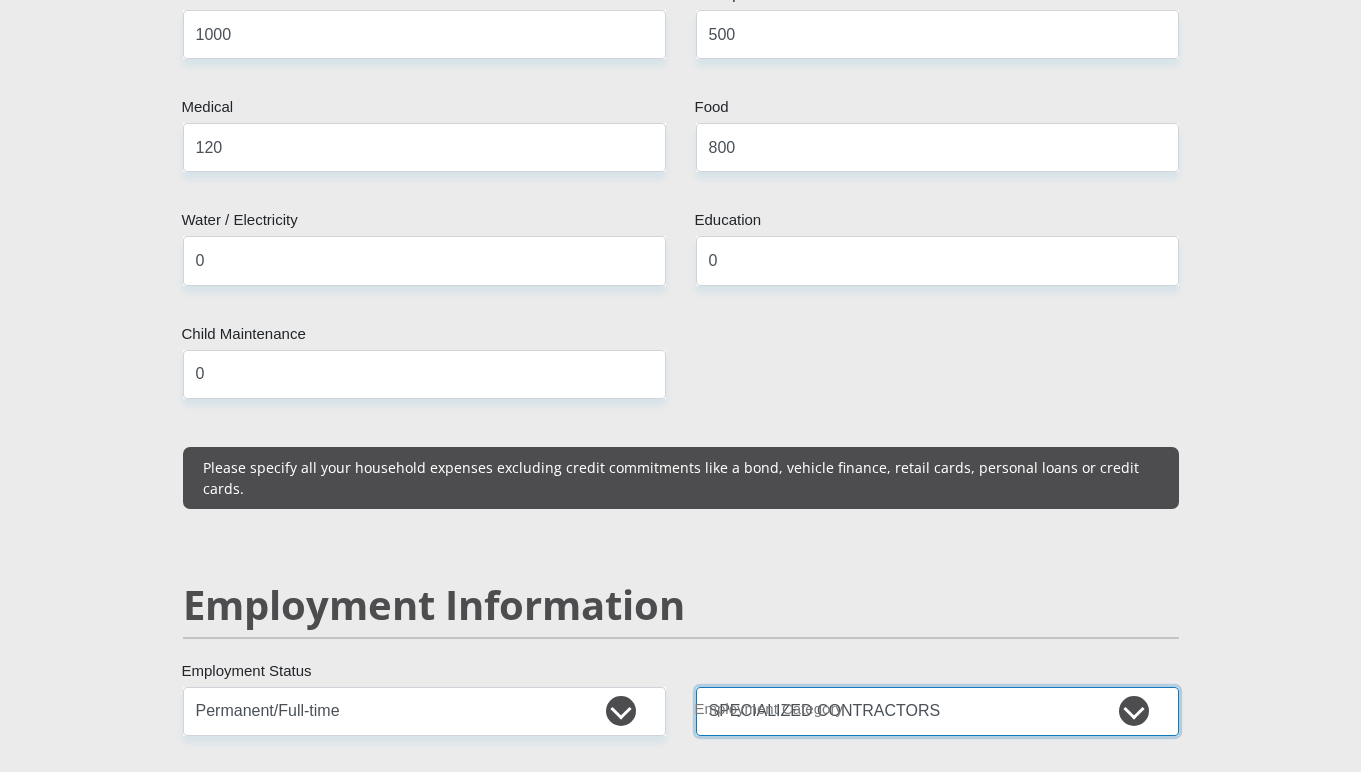 click on "AGRICULTURE
ALCOHOL & TOBACCO
CONSTRUCTION MATERIALS
METALLURGY
EQUIPMENT FOR RENEWABLE ENERGY
SPECIALIZED CONTRACTORS
CAR
GAMING (INCL. INTERNET
OTHER WHOLESALE
UNLICENSED PHARMACEUTICALS
CURRENCY EXCHANGE HOUSES
OTHER FINANCIAL INSTITUTIONS & INSURANCE
REAL ESTATE AGENTS
OIL & GAS
OTHER MATERIALS (E.G. IRON ORE)
PRECIOUS STONES & PRECIOUS METALS
POLITICAL ORGANIZATIONS
RELIGIOUS ORGANIZATIONS(NOT SECTS)
ACTI. HAVING BUSINESS DEAL WITH PUBLIC ADMINISTRATION
LAUNDROMATS" at bounding box center [937, 711] 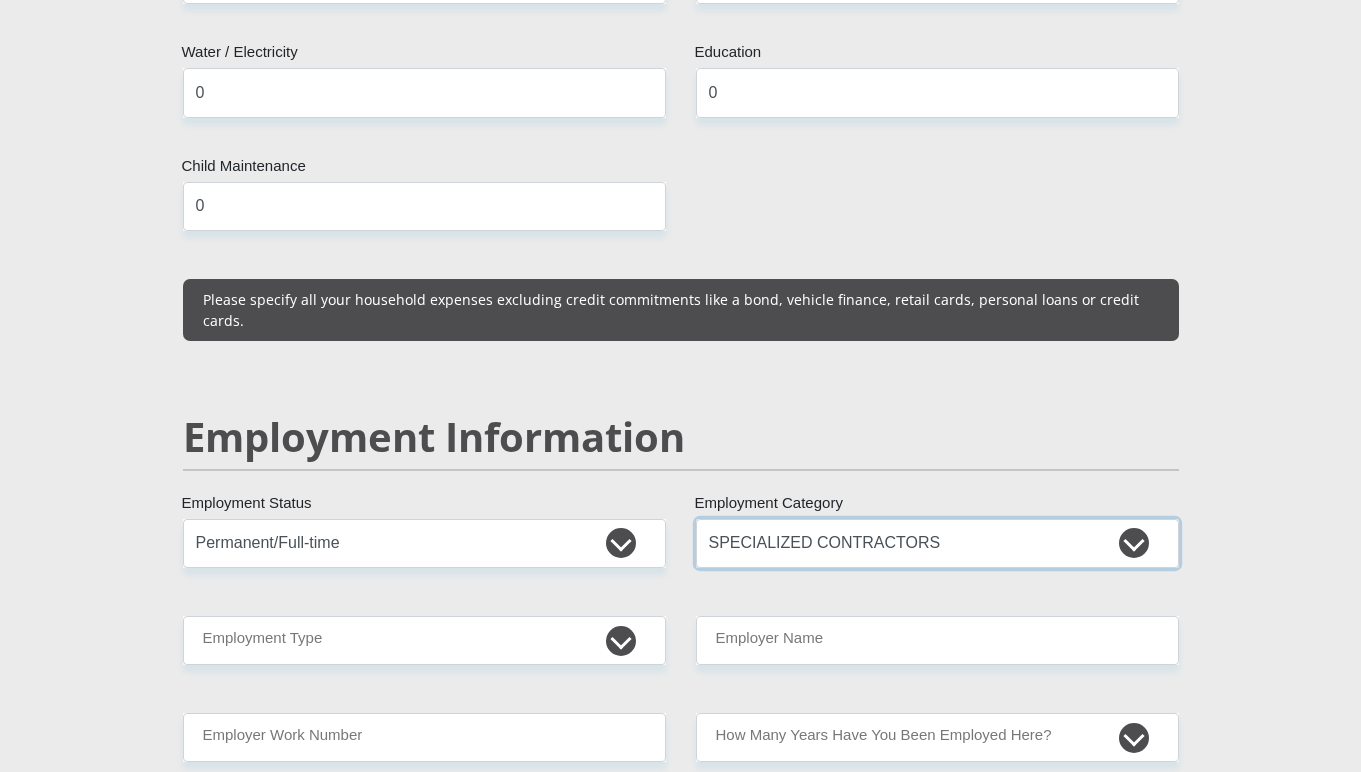 scroll, scrollTop: 2700, scrollLeft: 0, axis: vertical 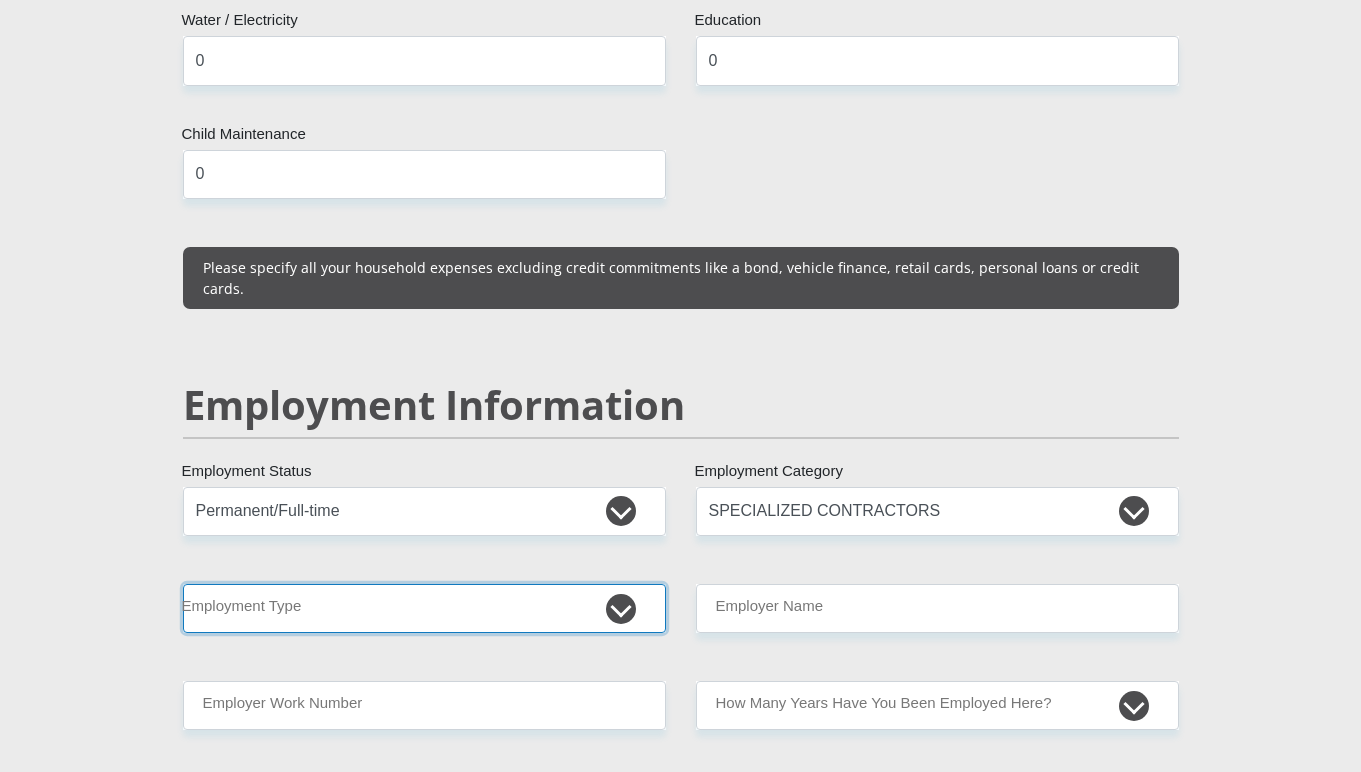 click on "College/Lecturer
Craft Seller
Creative
Driver
Executive
Farmer
Forces - Non Commissioned
Forces - Officer
Hawker
Housewife
Labourer
Licenced Professional
Manager
Miner
Non Licenced Professional
Office Staff/Clerk
Outside Worker
Pensioner
Permanent Teacher
Production/Manufacturing
Sales
Self-Employed
Semi-Professional Worker
Service Industry  Social Worker  Student" at bounding box center (424, 608) 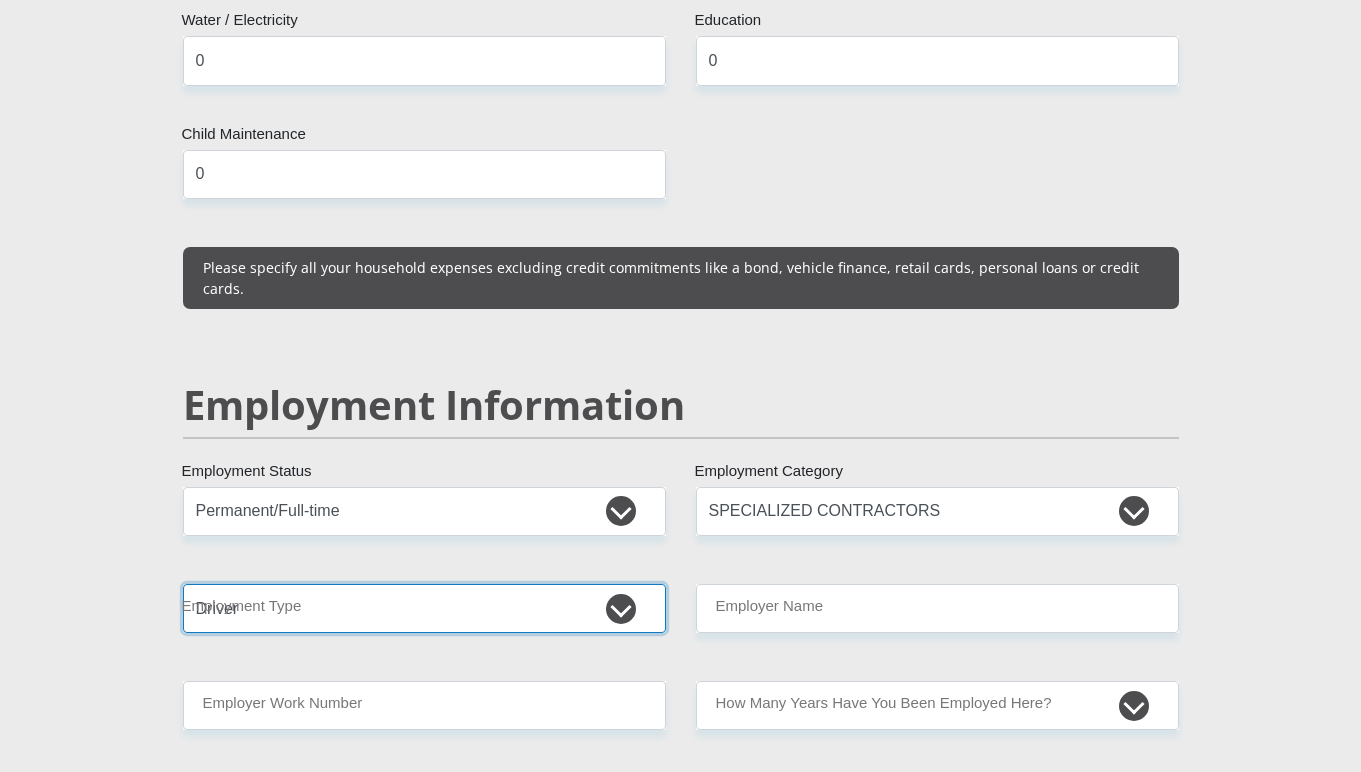 click on "College/Lecturer
Craft Seller
Creative
Driver
Executive
Farmer
Forces - Non Commissioned
Forces - Officer
Hawker
Housewife
Labourer
Licenced Professional
Manager
Miner
Non Licenced Professional
Office Staff/Clerk
Outside Worker
Pensioner
Permanent Teacher
Production/Manufacturing
Sales
Self-Employed
Semi-Professional Worker
Service Industry  Social Worker  Student" at bounding box center (424, 608) 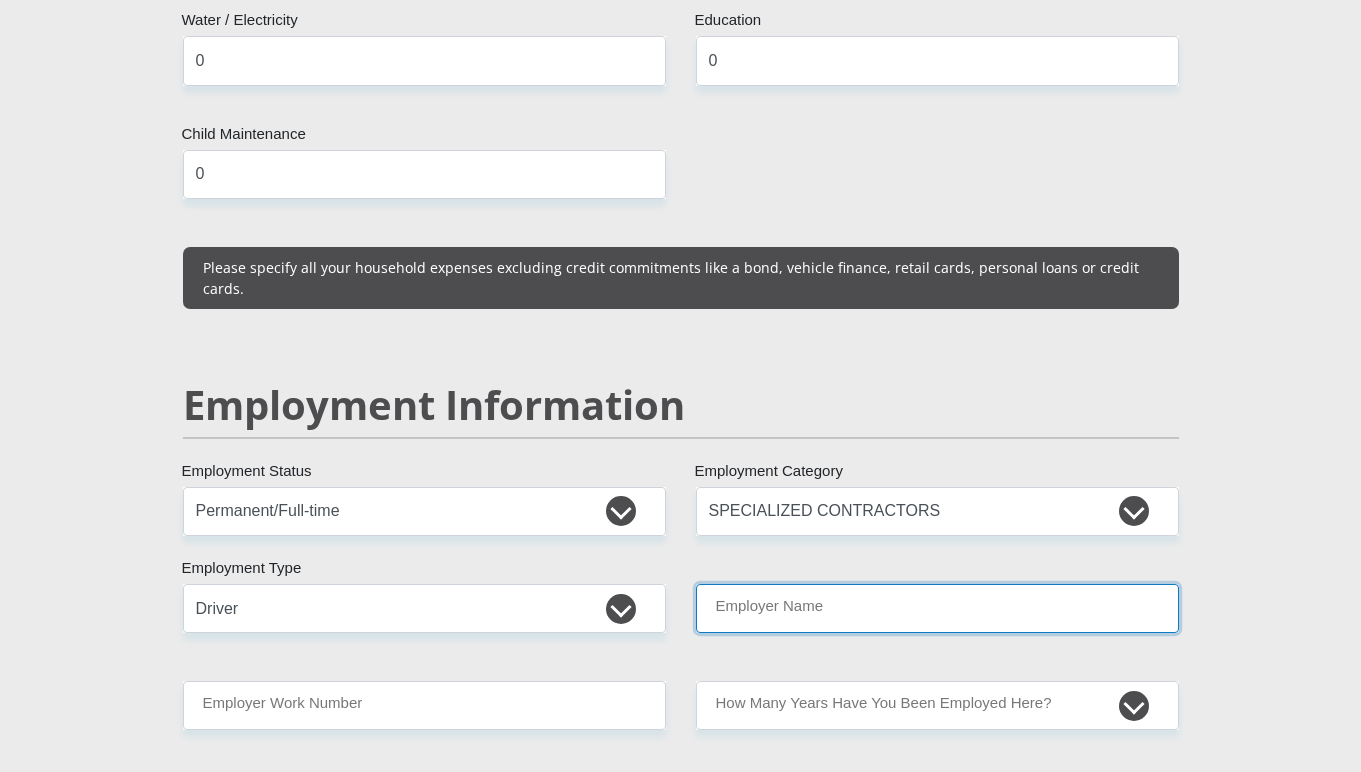click on "Employer Name" at bounding box center (937, 608) 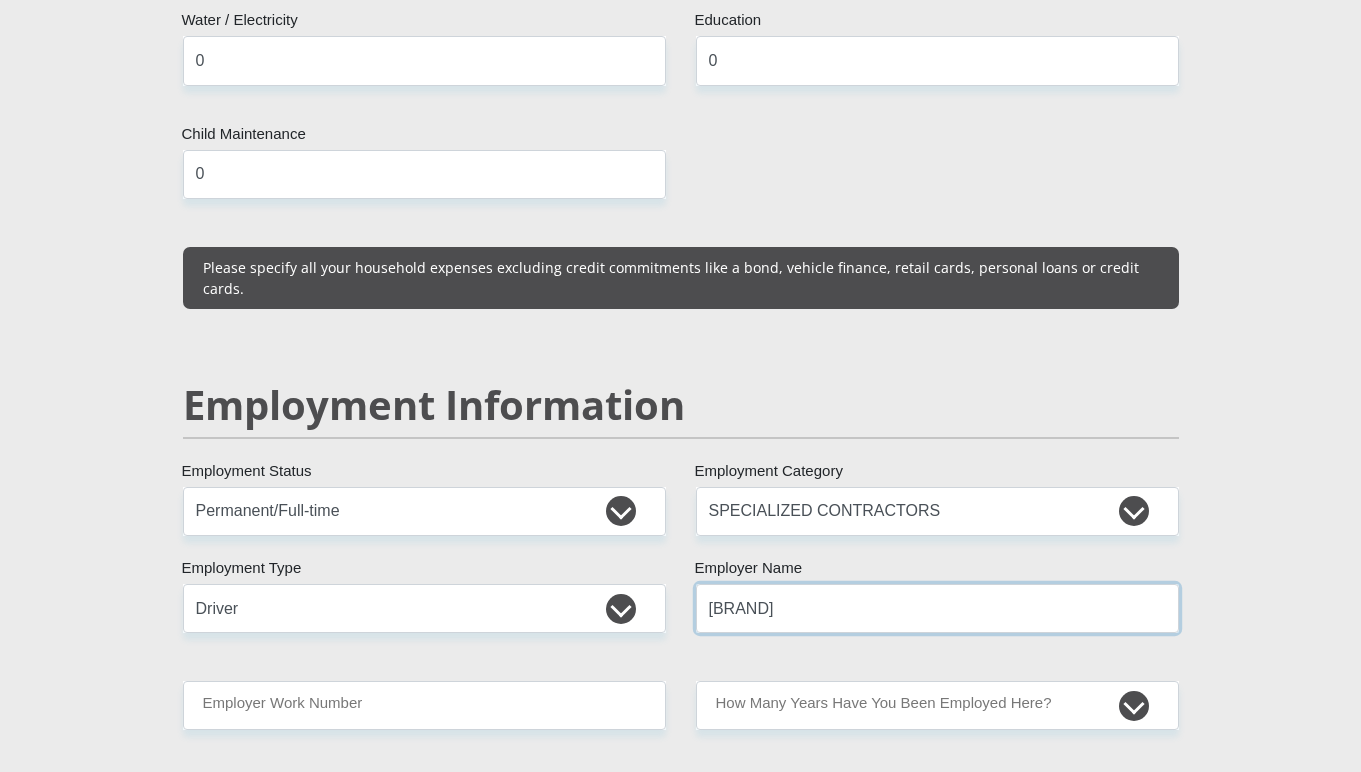 type on "biozaprojects" 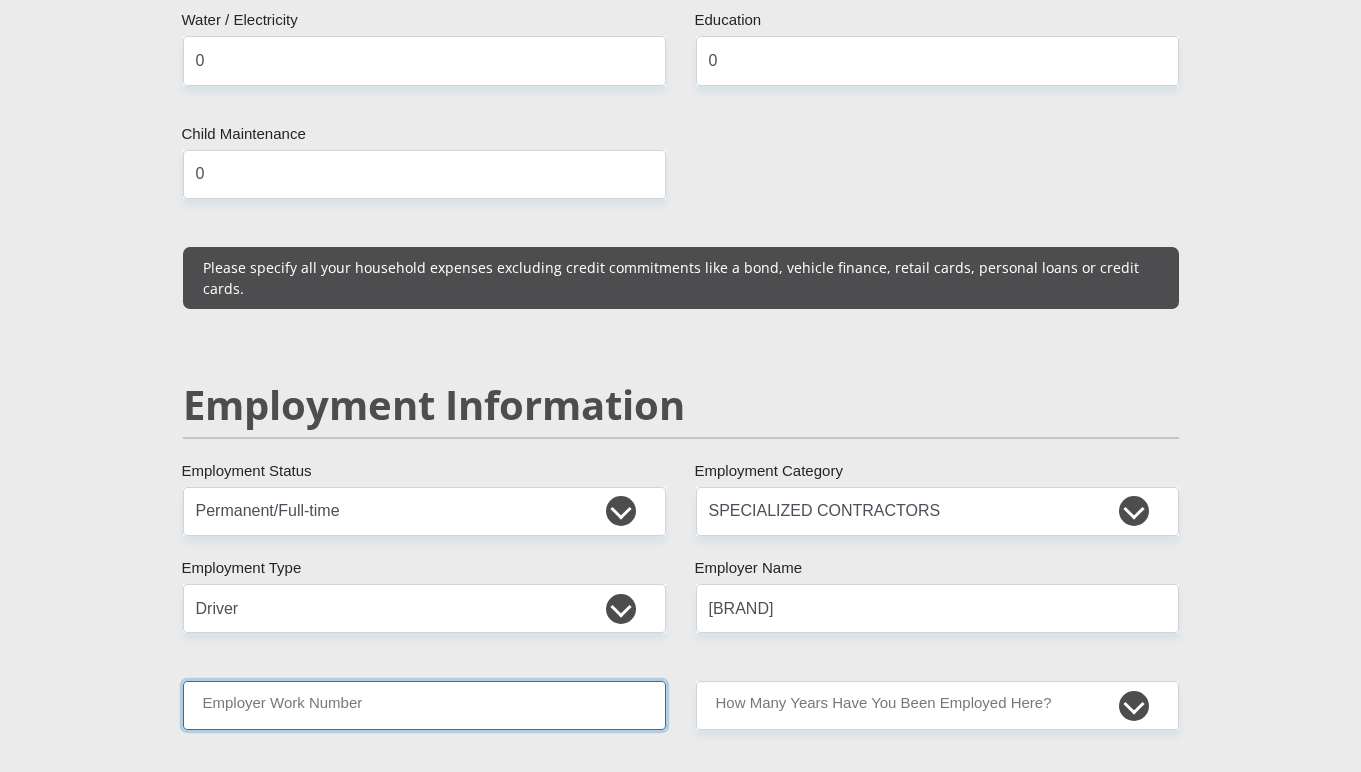 click on "Employer Work Number" at bounding box center [424, 705] 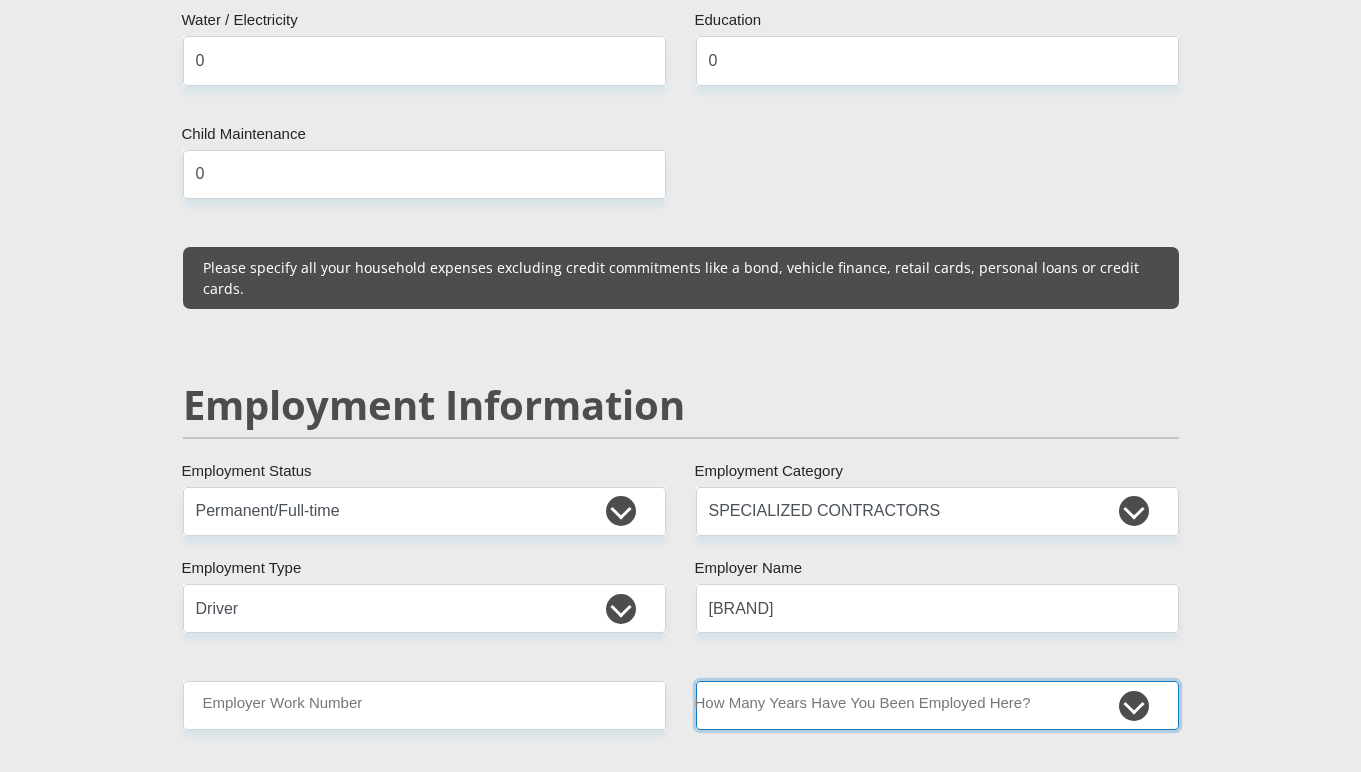 click on "less than 1 year
1-3 years
3-5 years
5+ years" at bounding box center [937, 705] 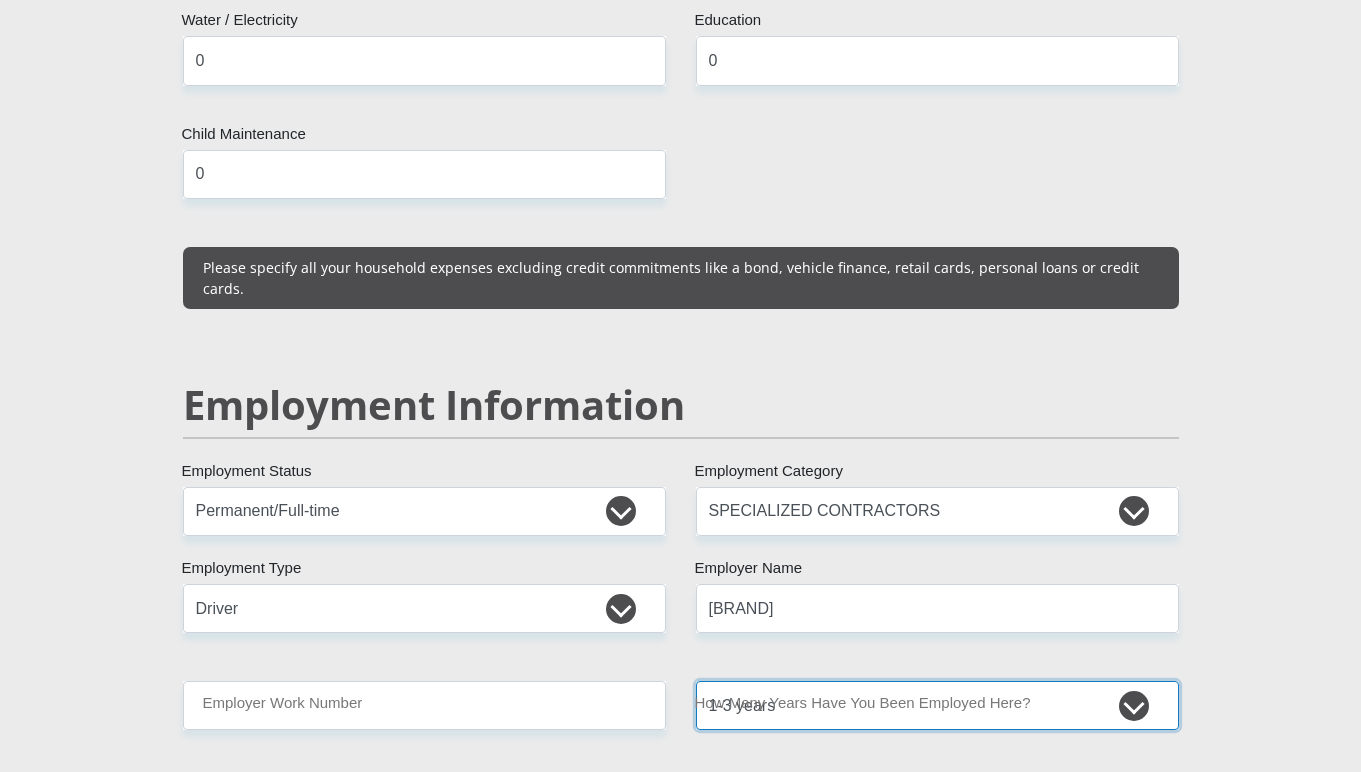 click on "less than 1 year
1-3 years
3-5 years
5+ years" at bounding box center (937, 705) 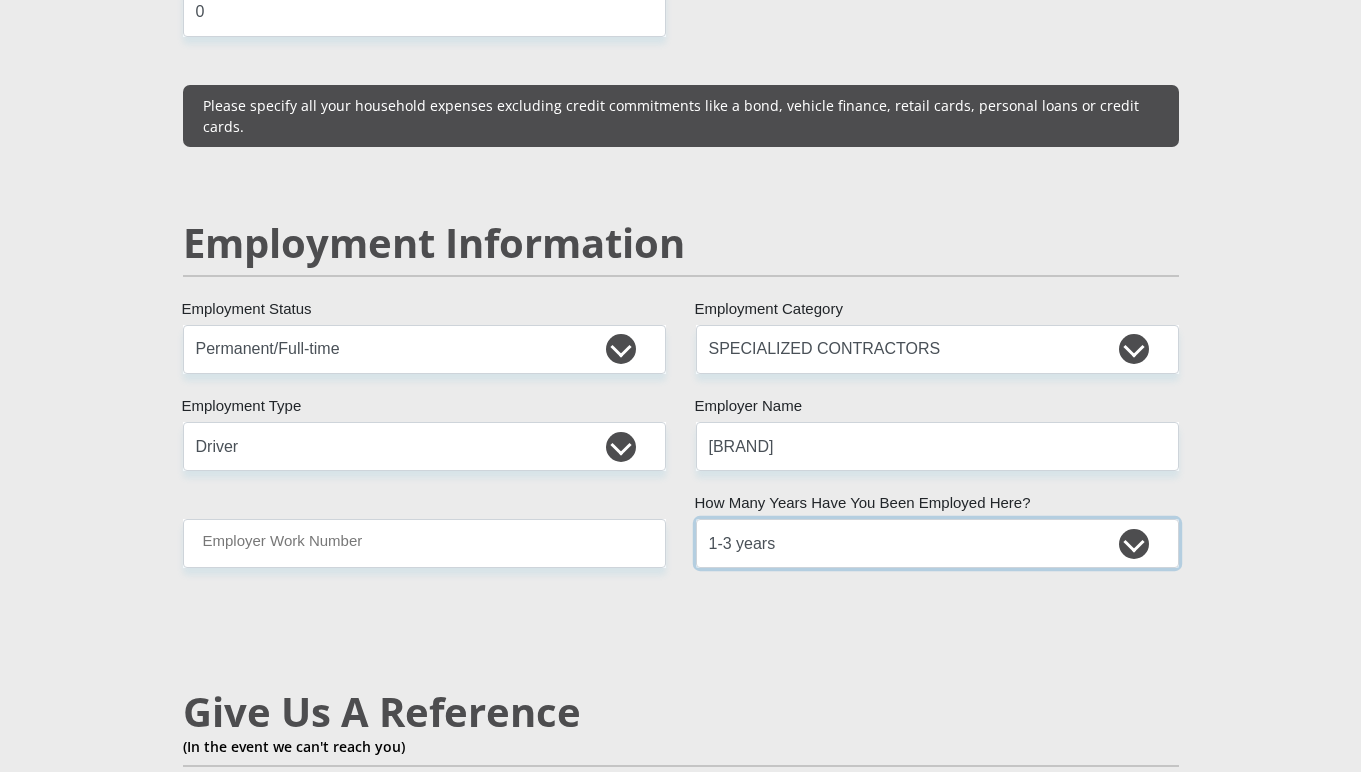 scroll, scrollTop: 3000, scrollLeft: 0, axis: vertical 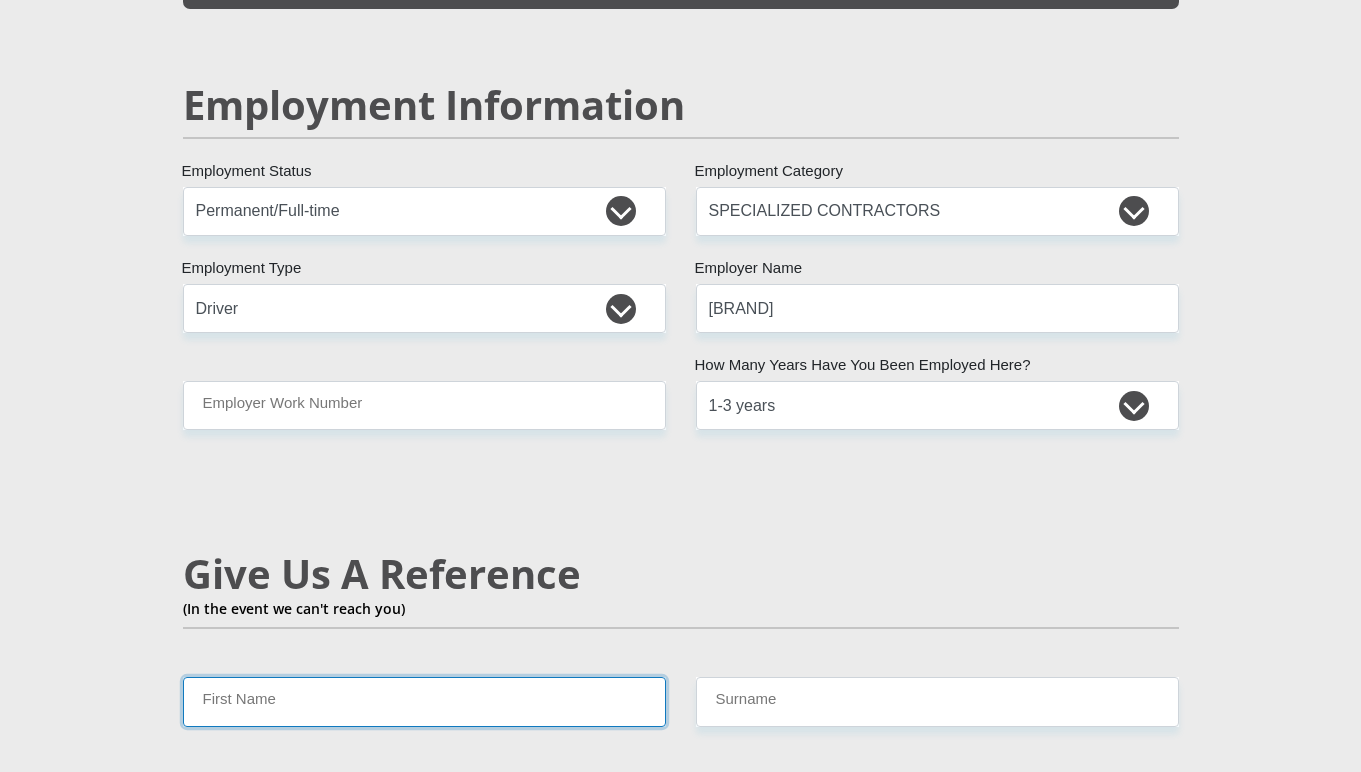 click on "First Name" at bounding box center [424, 701] 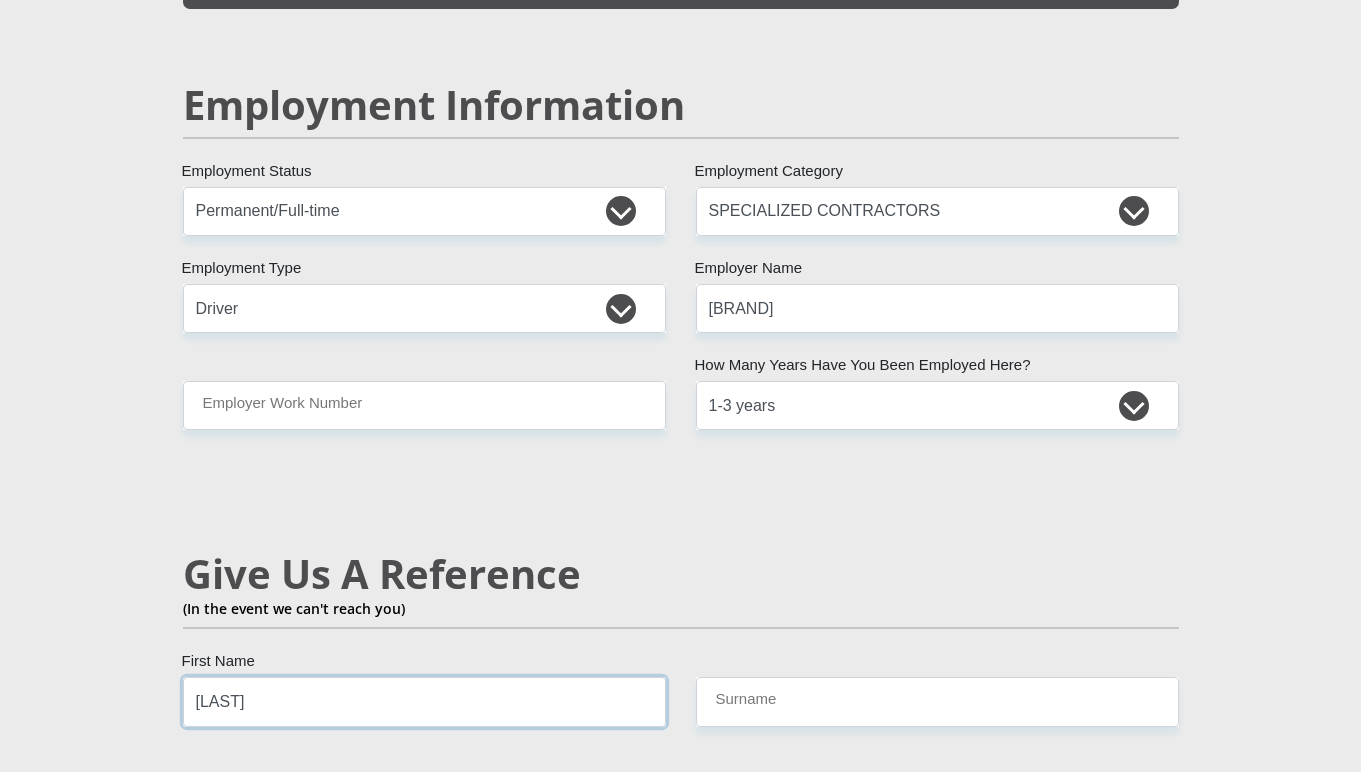 type on "sibusiso" 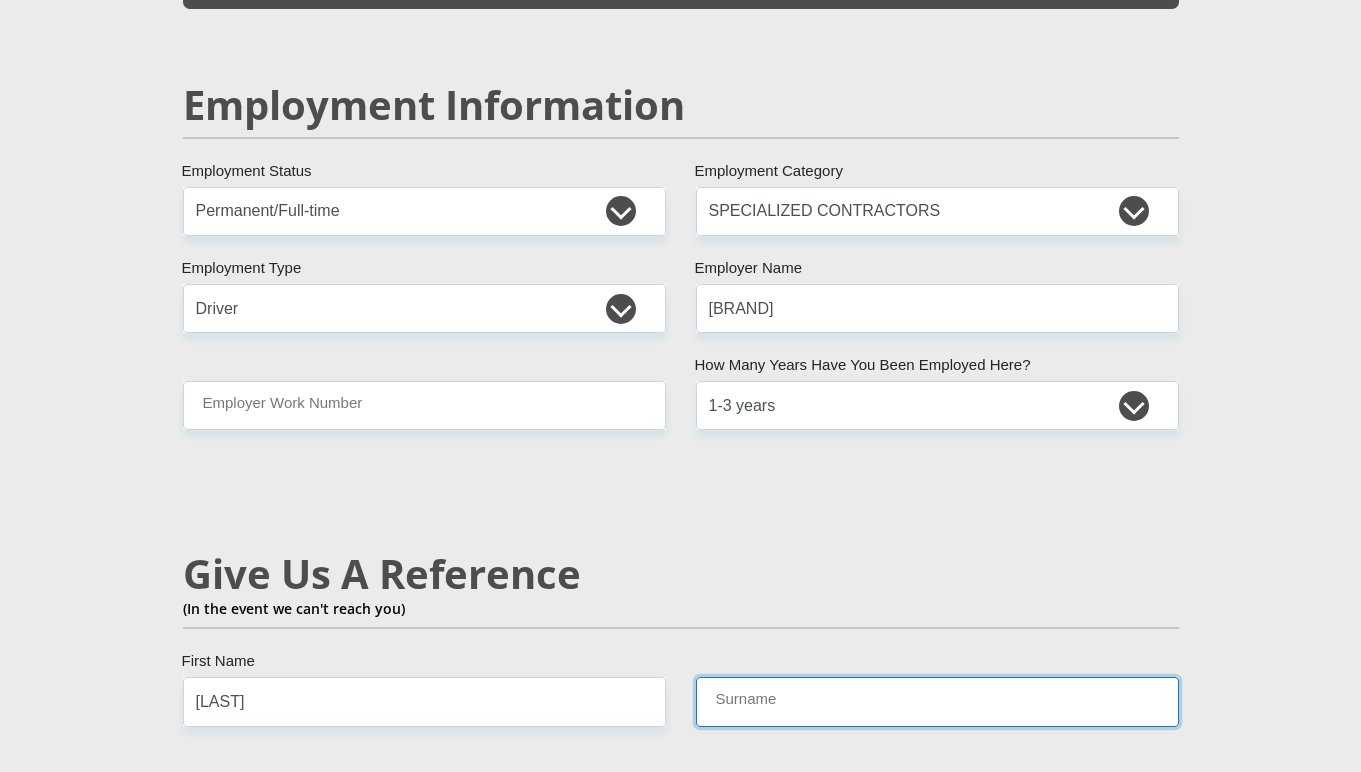 click on "Surname" at bounding box center (937, 701) 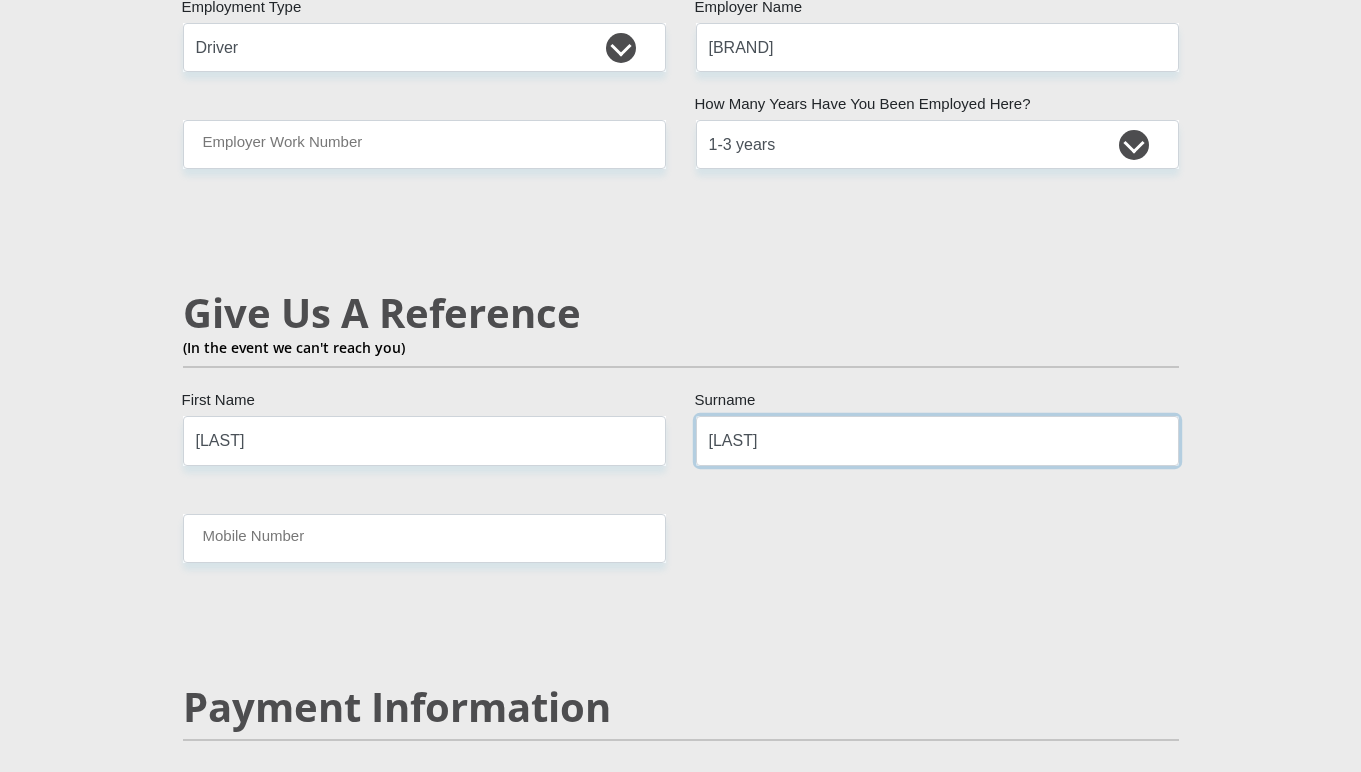 scroll, scrollTop: 3300, scrollLeft: 0, axis: vertical 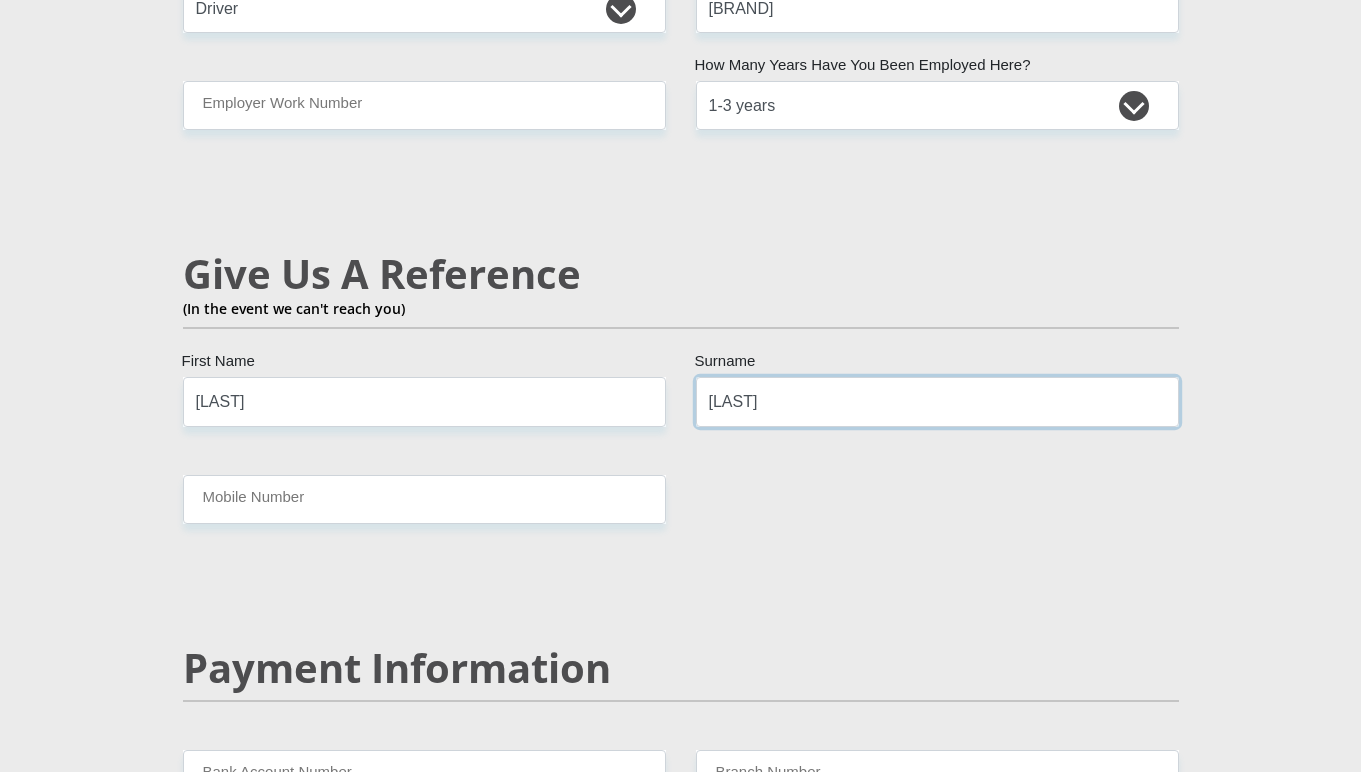 type on "nzima" 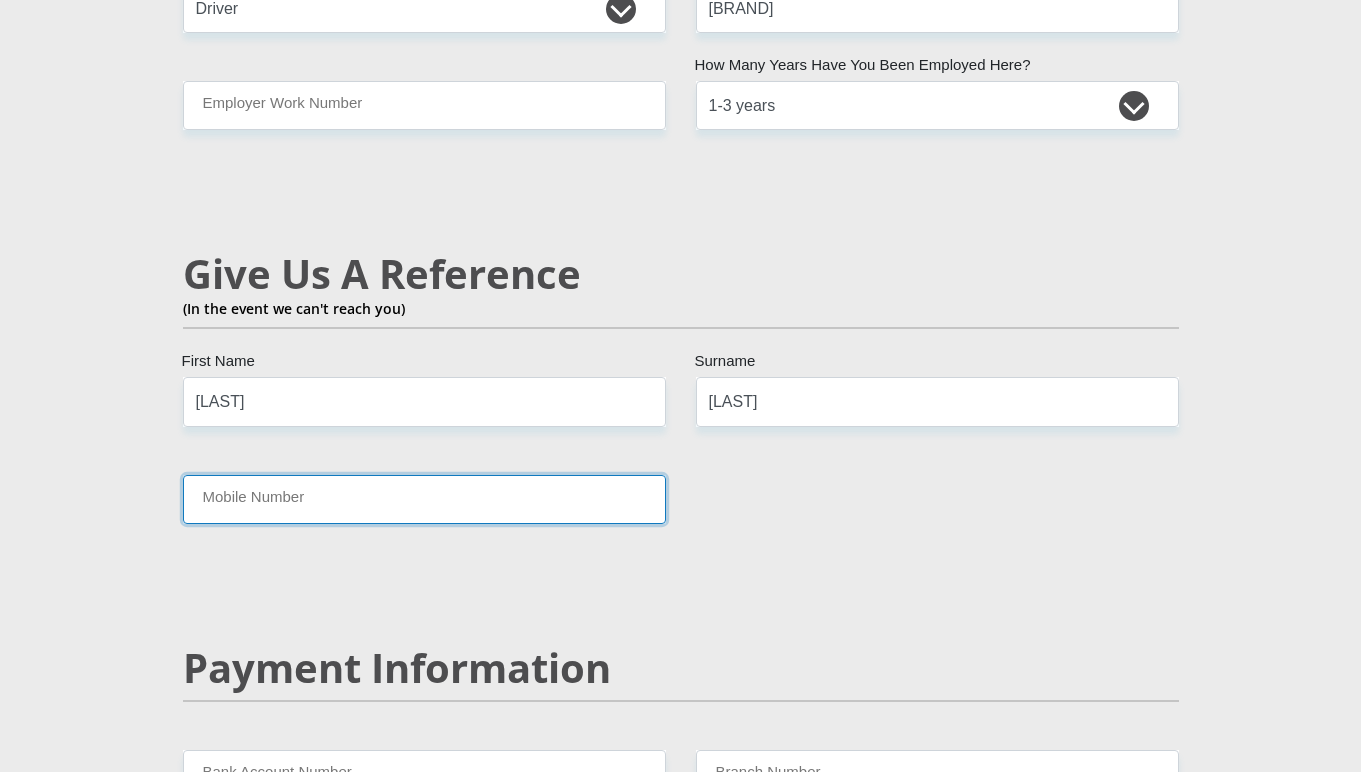 click on "Mobile Number" at bounding box center [424, 499] 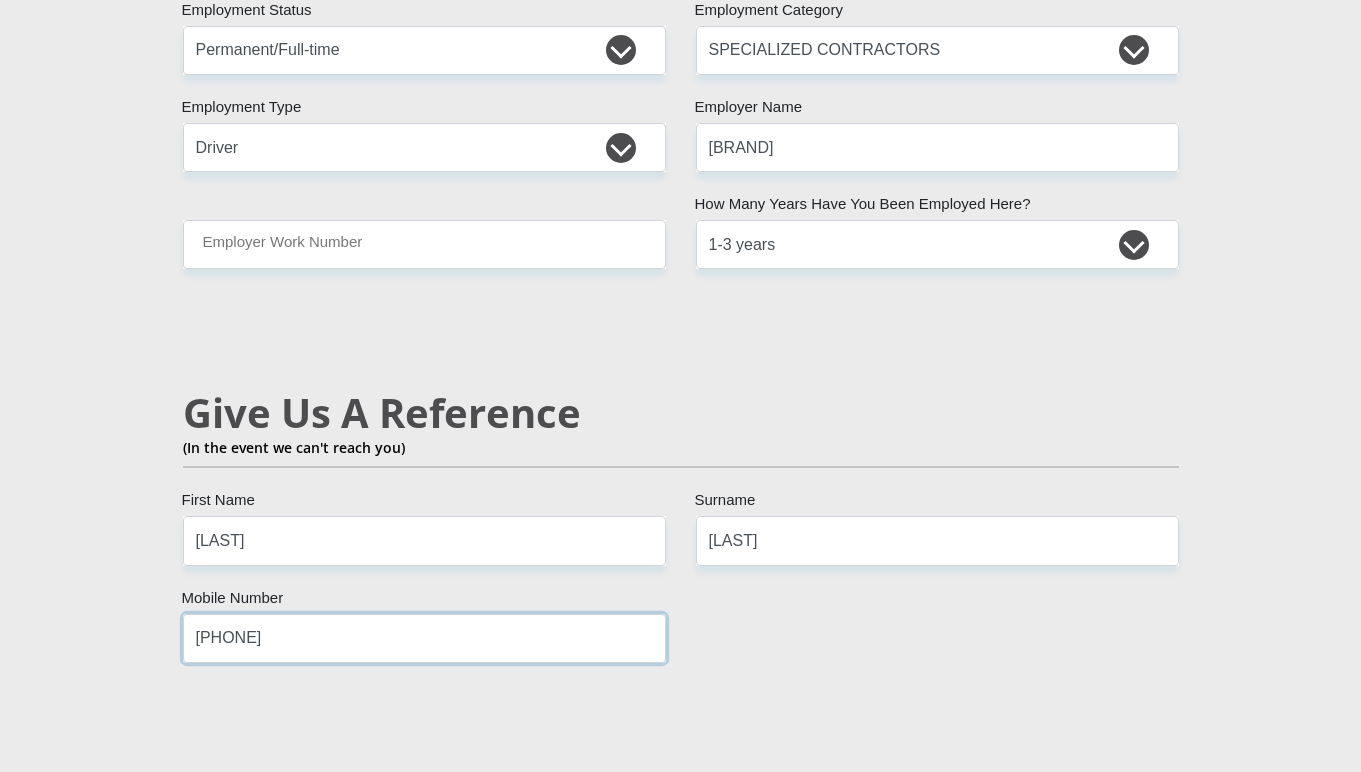 scroll, scrollTop: 3100, scrollLeft: 0, axis: vertical 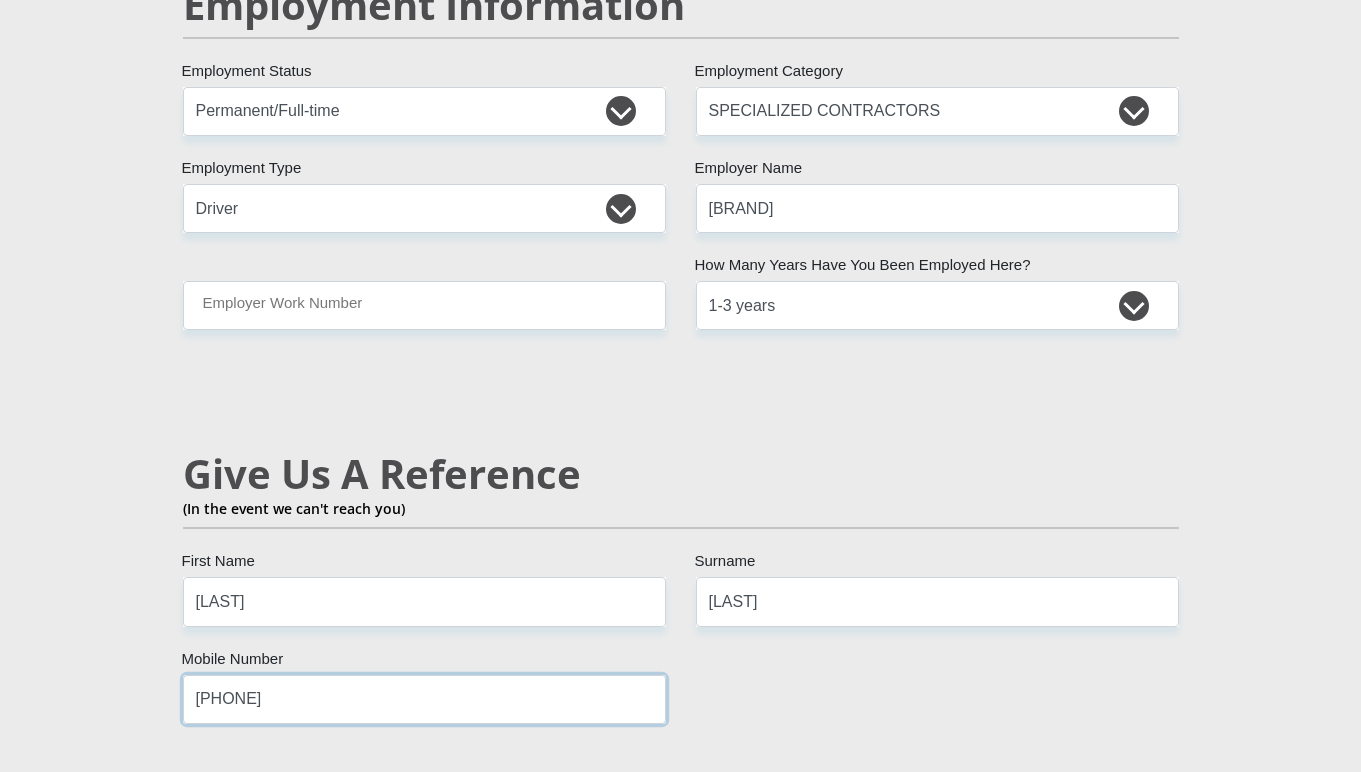 type on "0623787551" 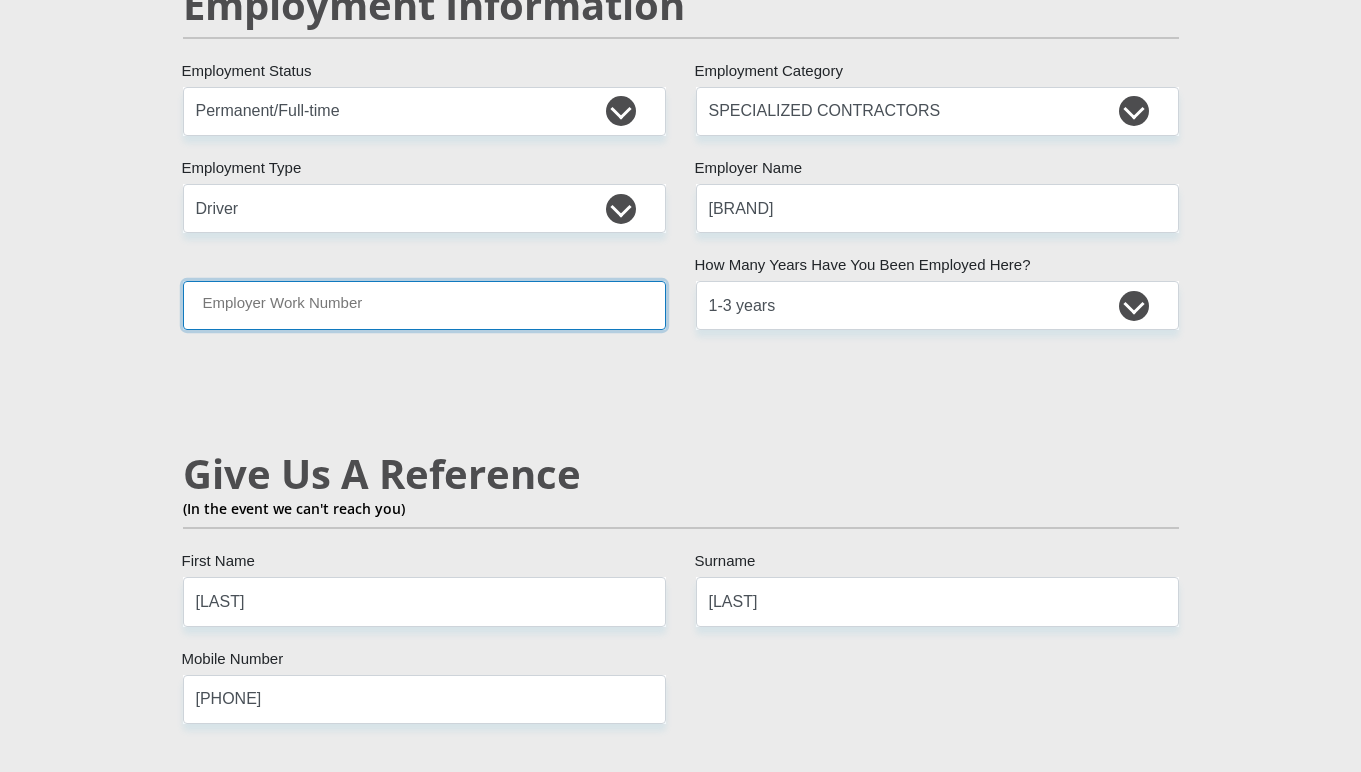 click on "Employer Work Number" at bounding box center (424, 305) 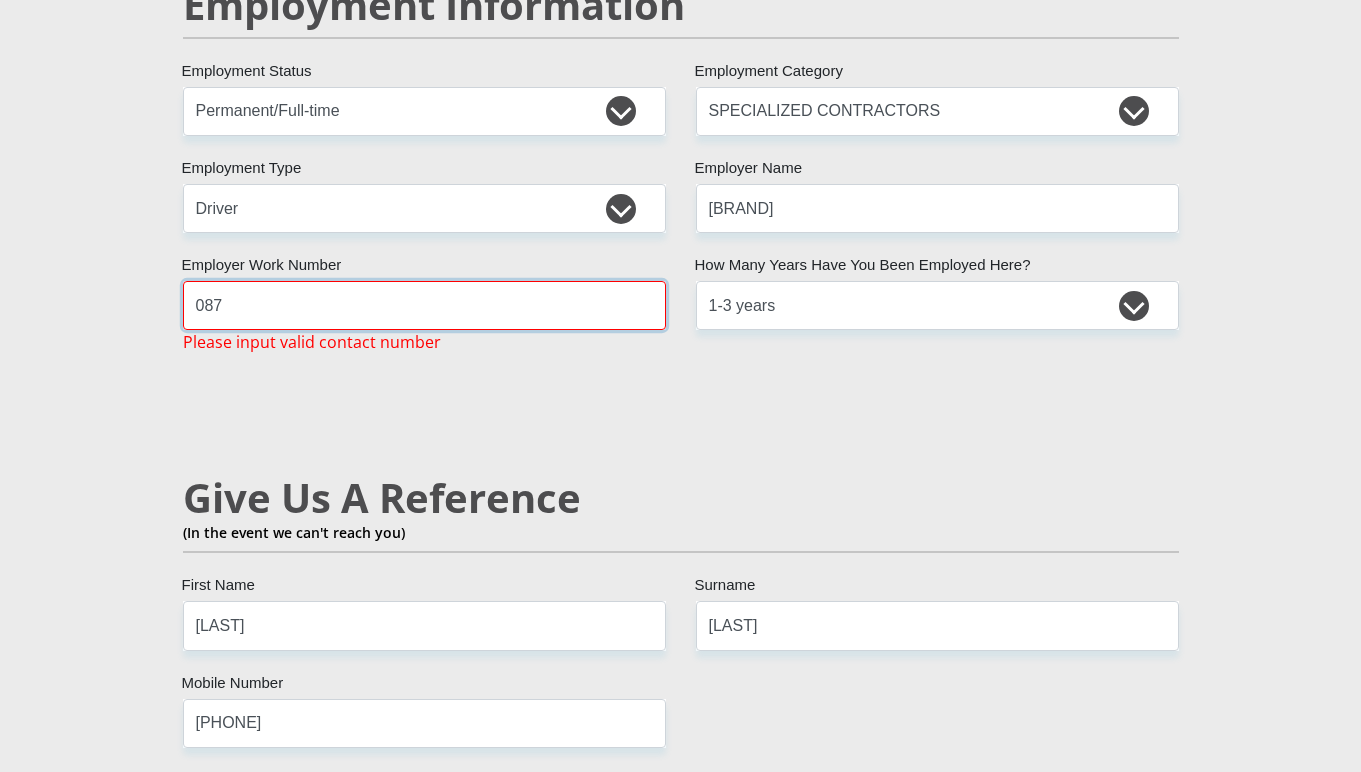 type on "087" 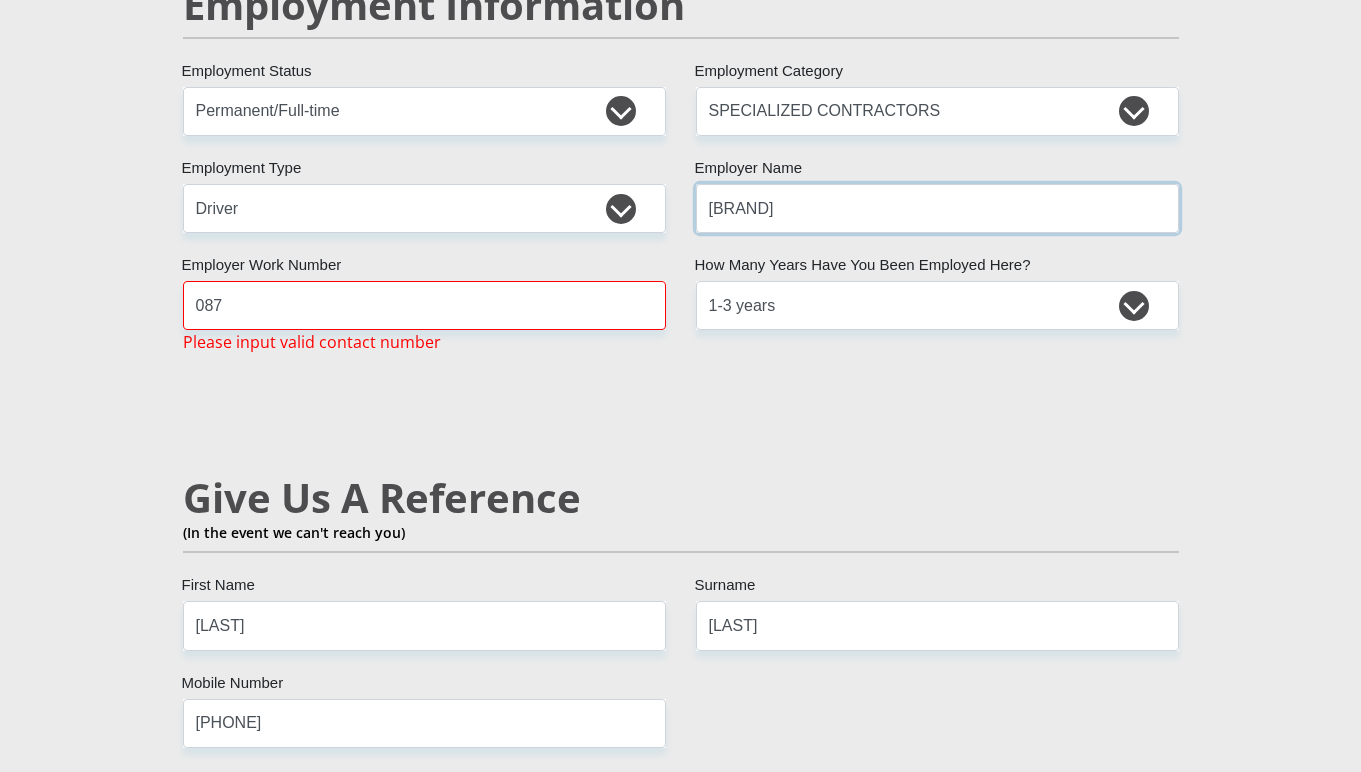 drag, startPoint x: 748, startPoint y: 189, endPoint x: 748, endPoint y: 207, distance: 18 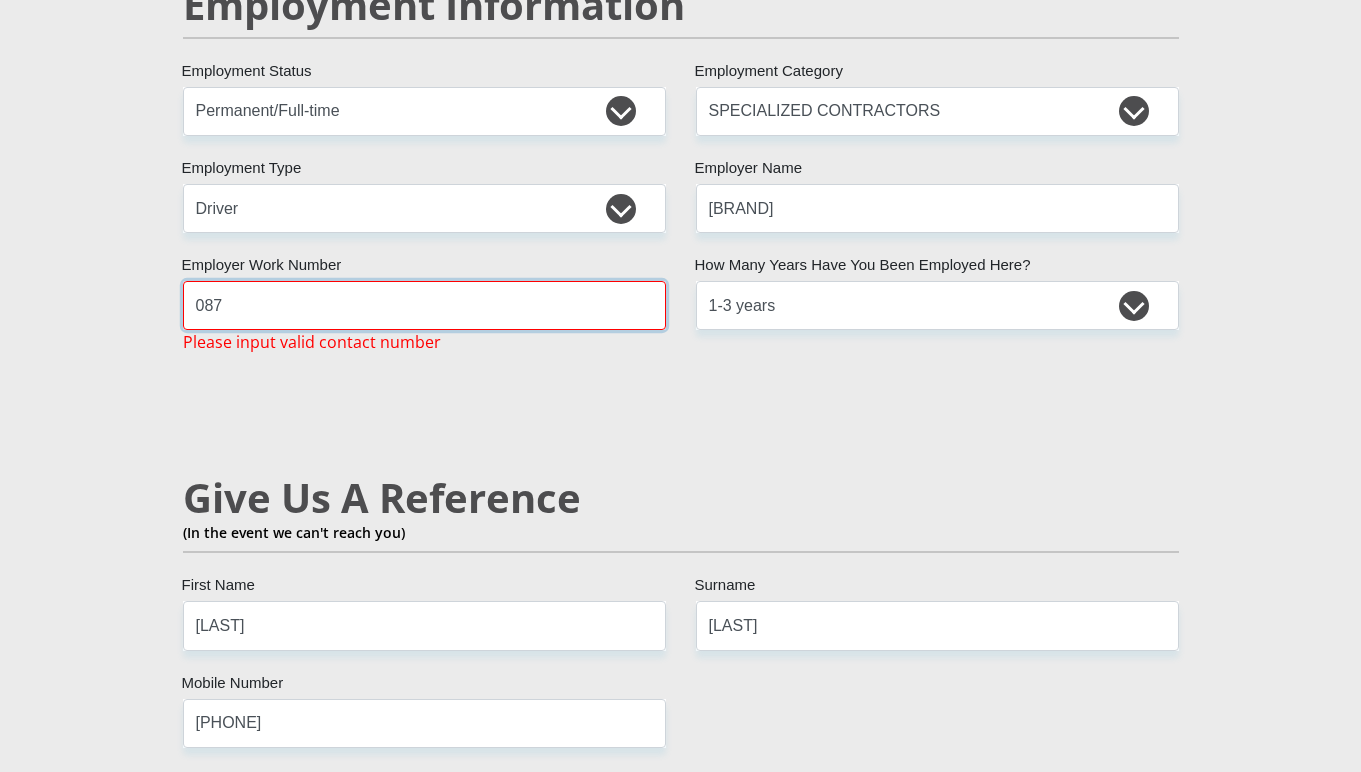 click on "087" at bounding box center (424, 305) 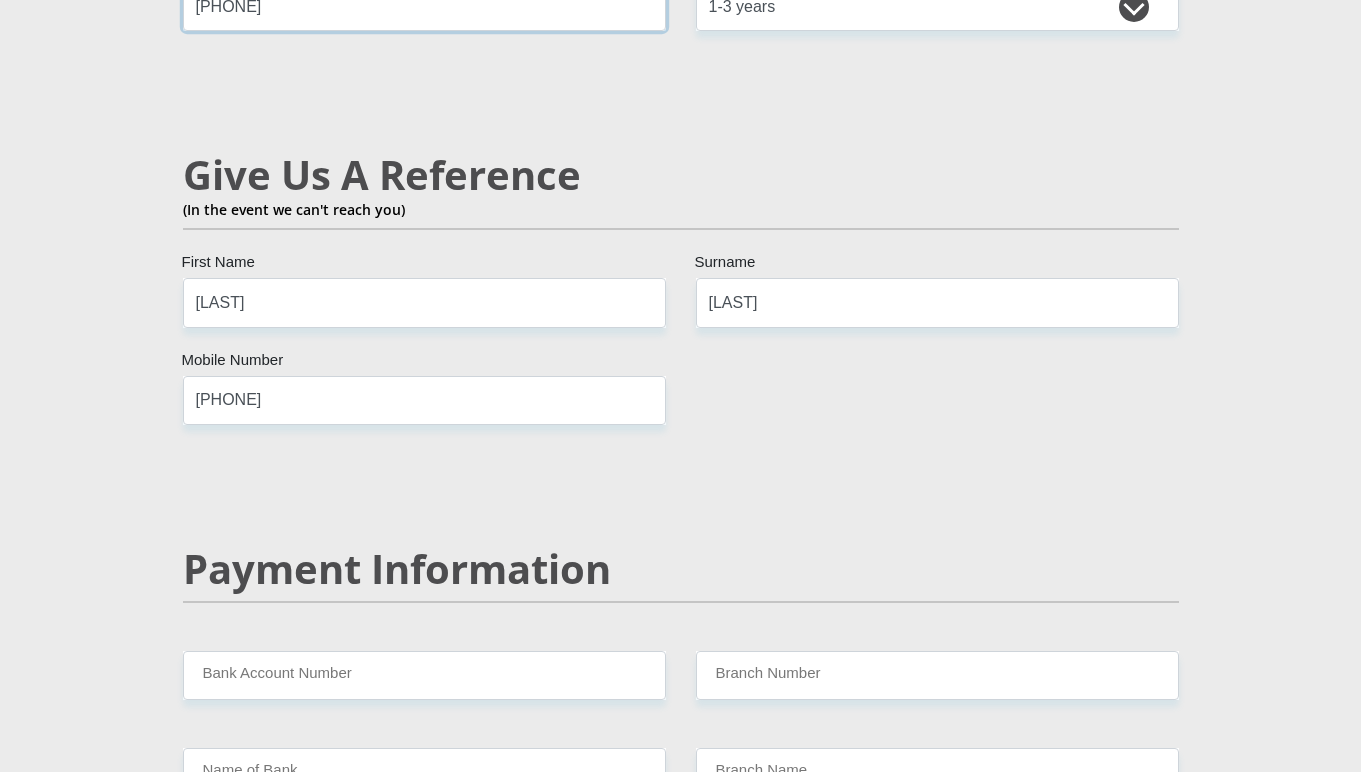 scroll, scrollTop: 3400, scrollLeft: 0, axis: vertical 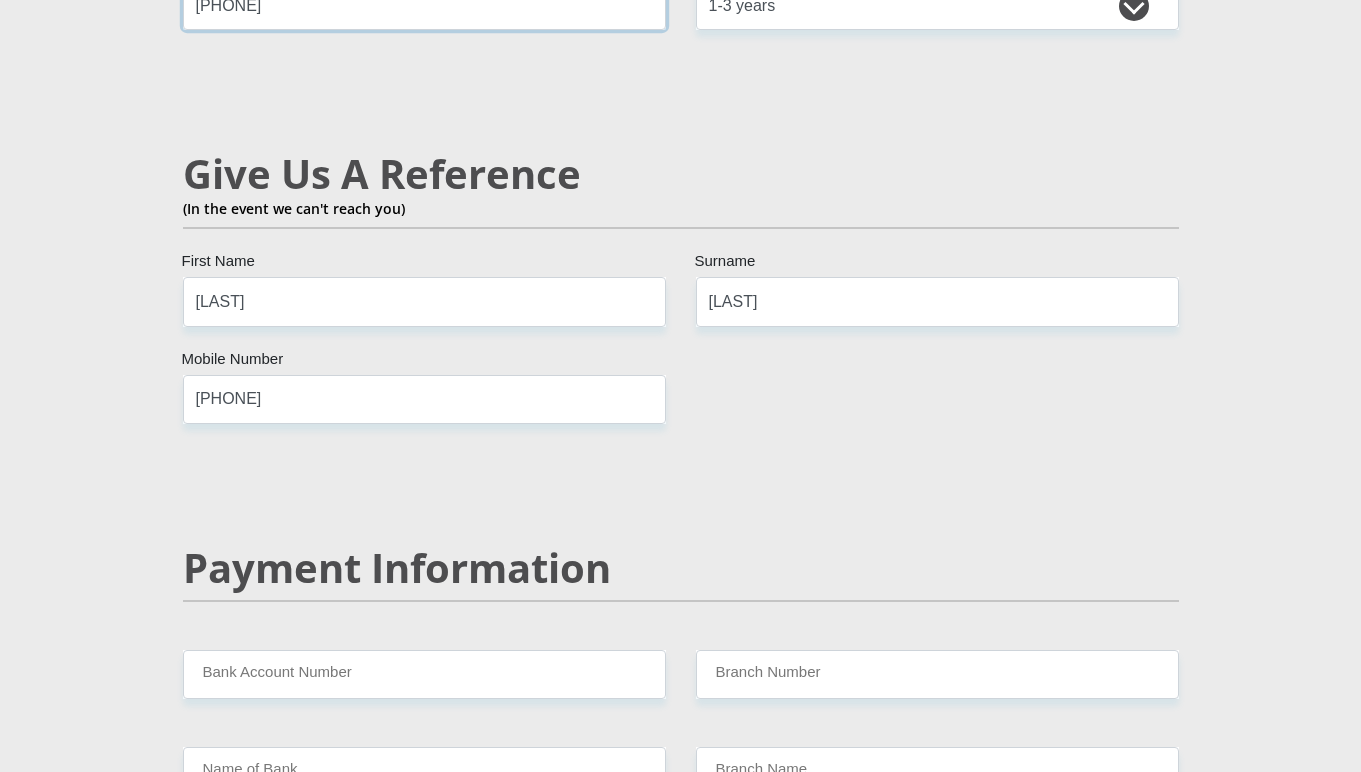 type on "0875107110" 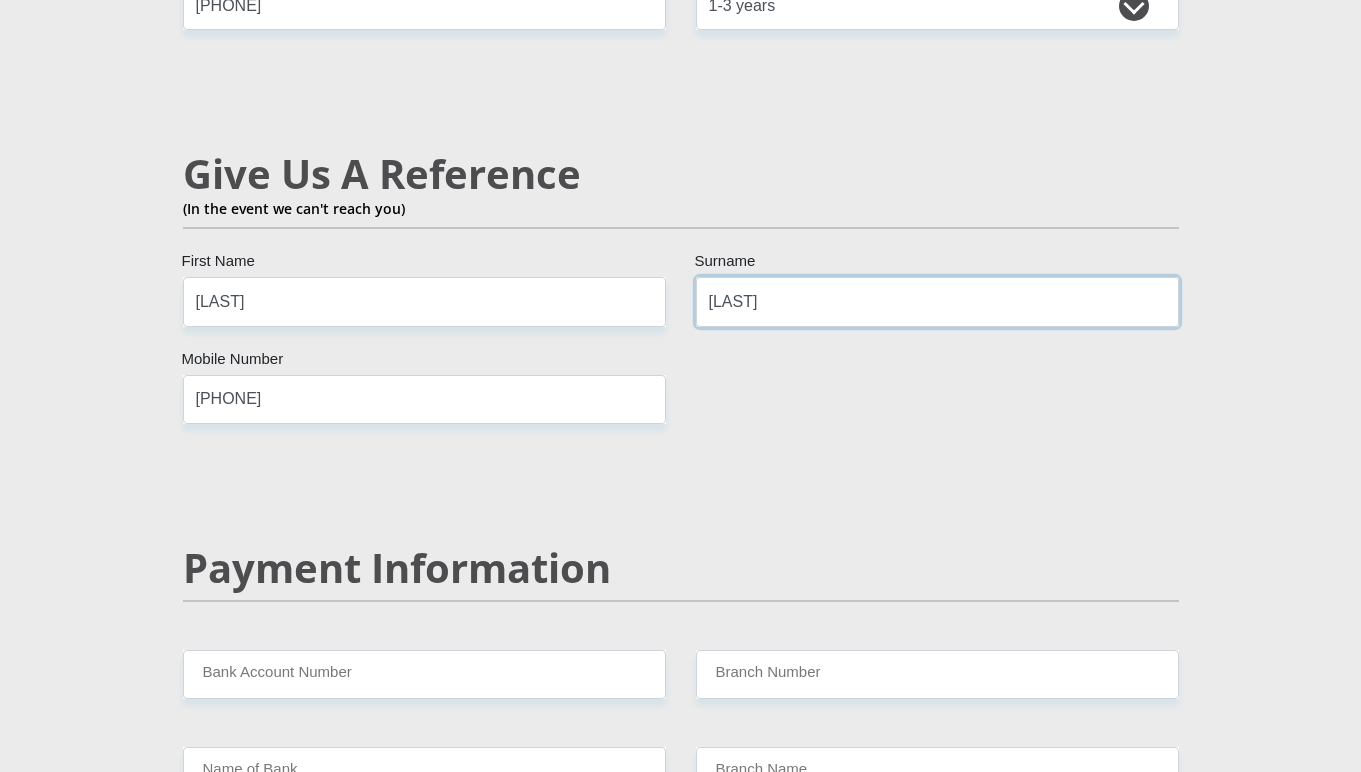 click on "nzima" at bounding box center (937, 301) 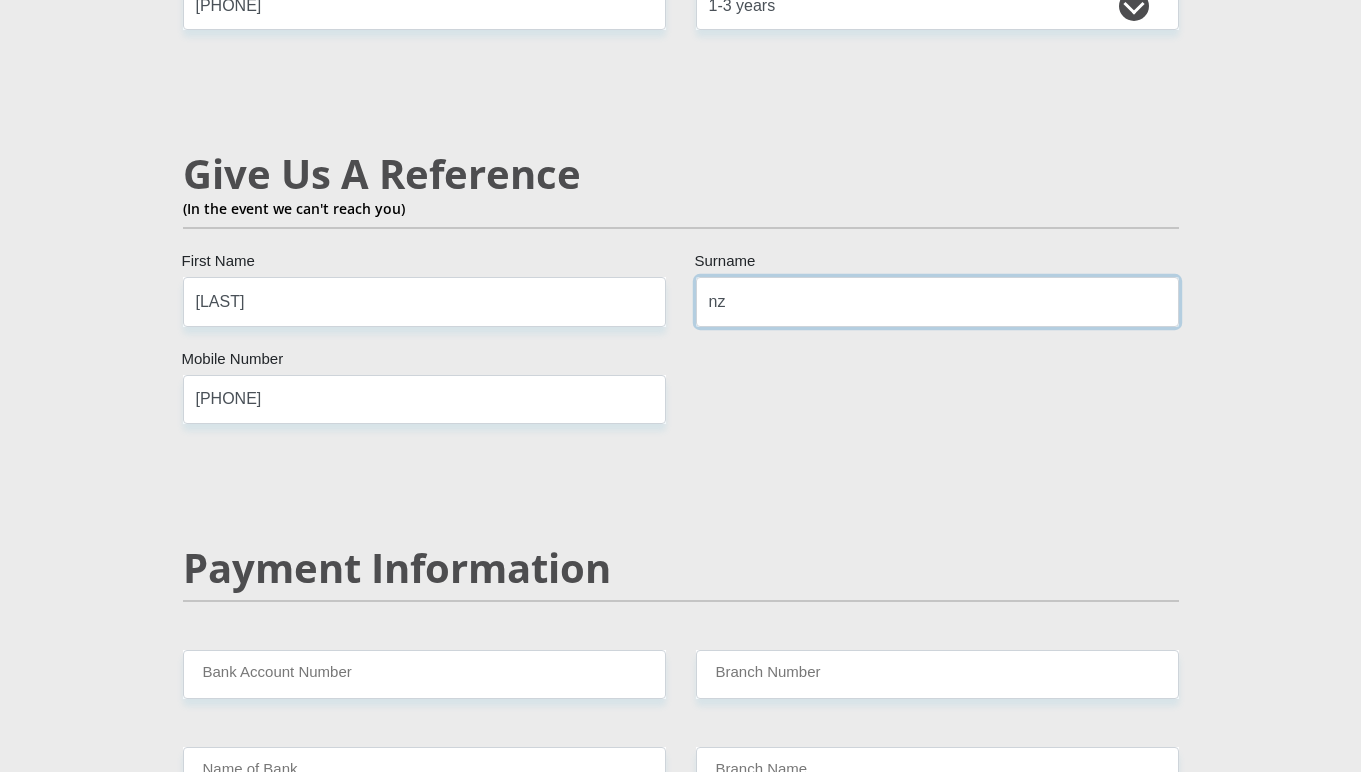 type on "n" 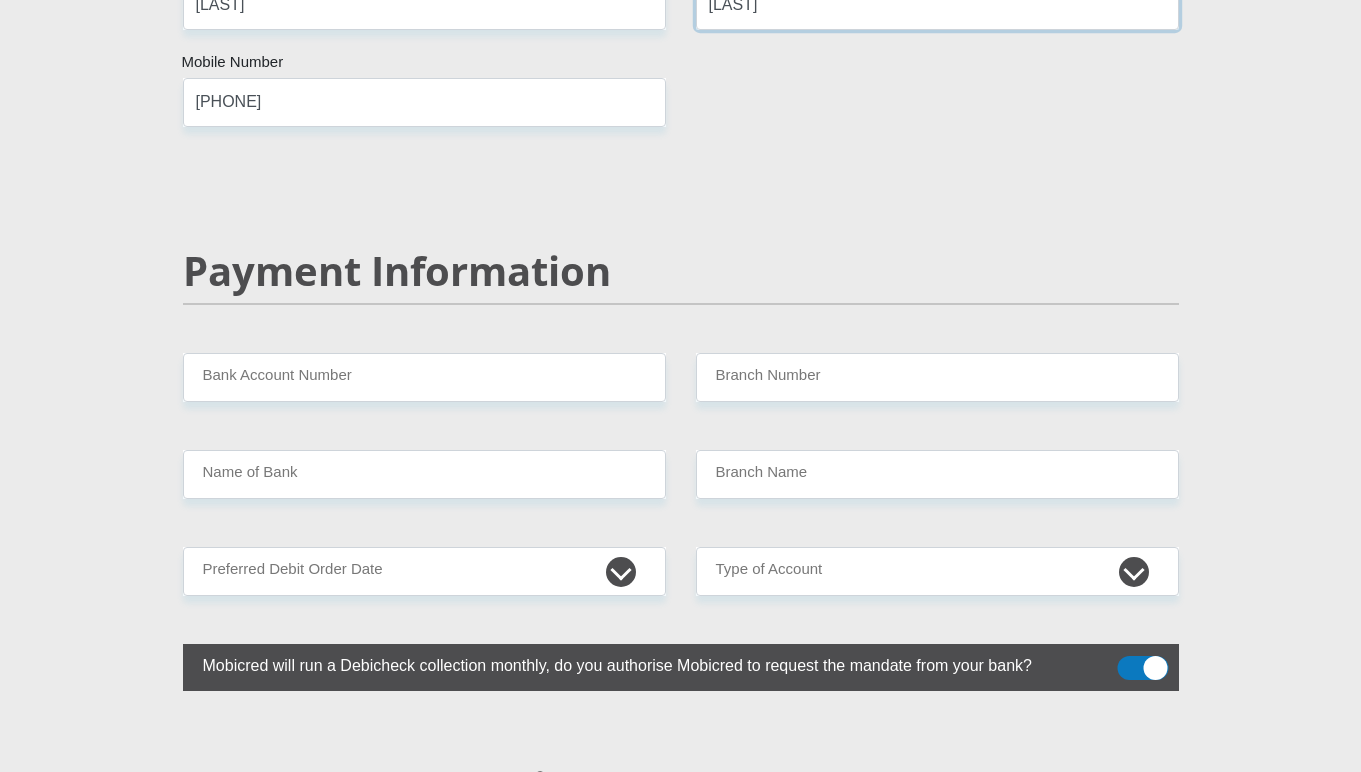 scroll, scrollTop: 3700, scrollLeft: 0, axis: vertical 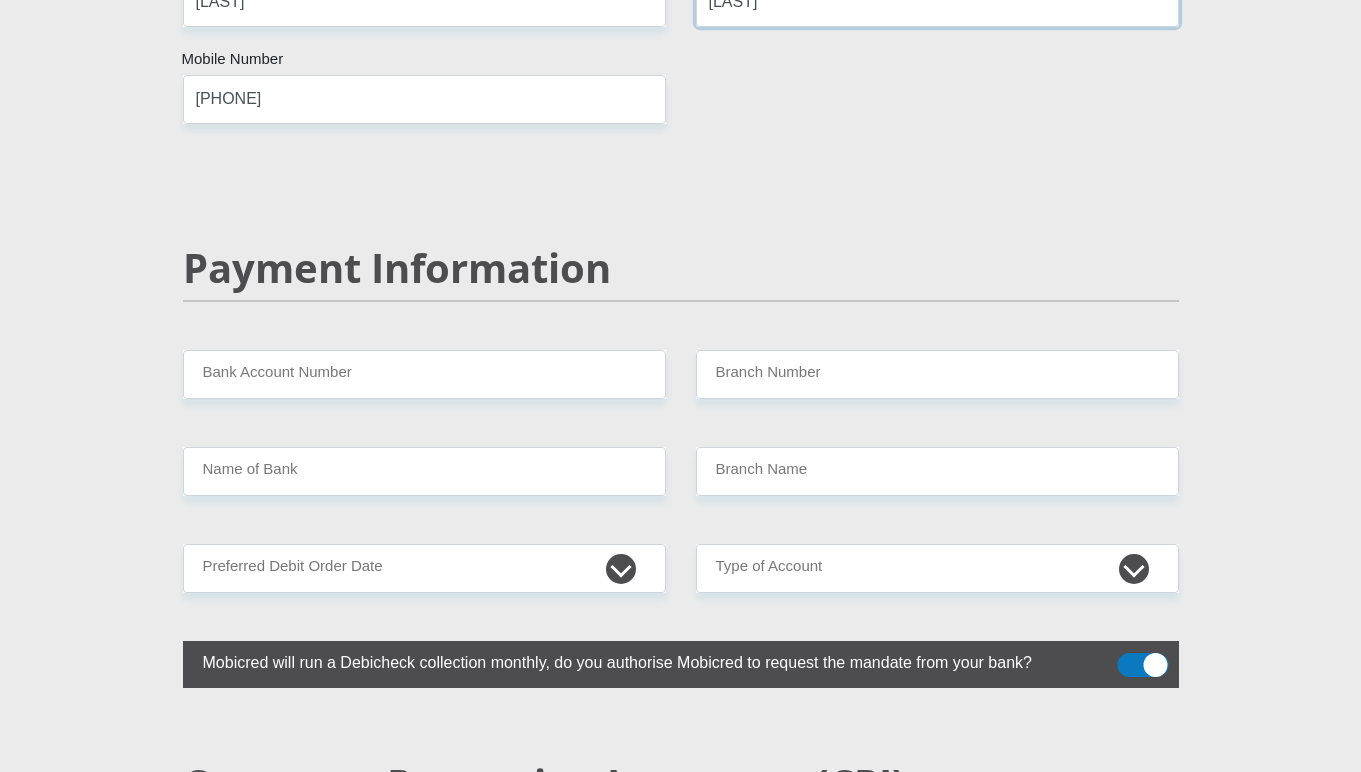 type on "mkhize" 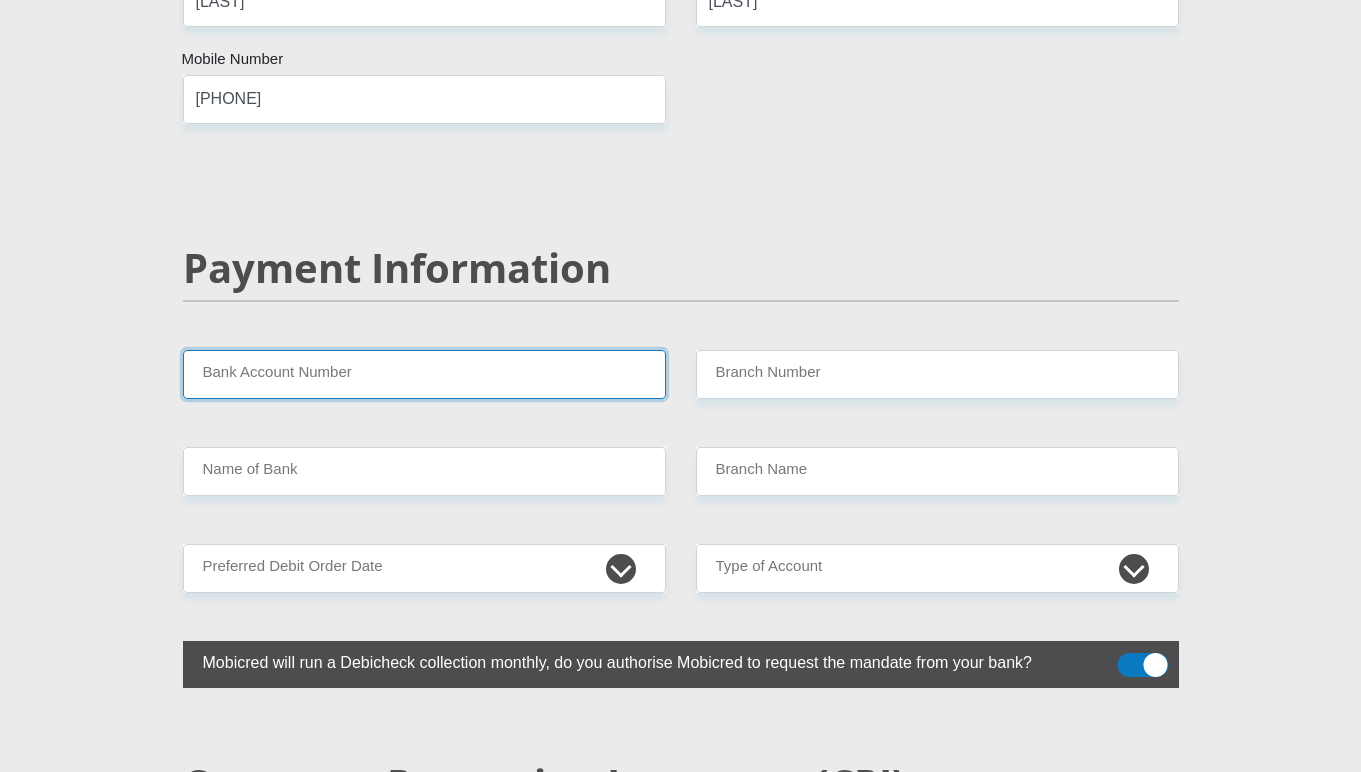 click on "Bank Account Number" at bounding box center [424, 374] 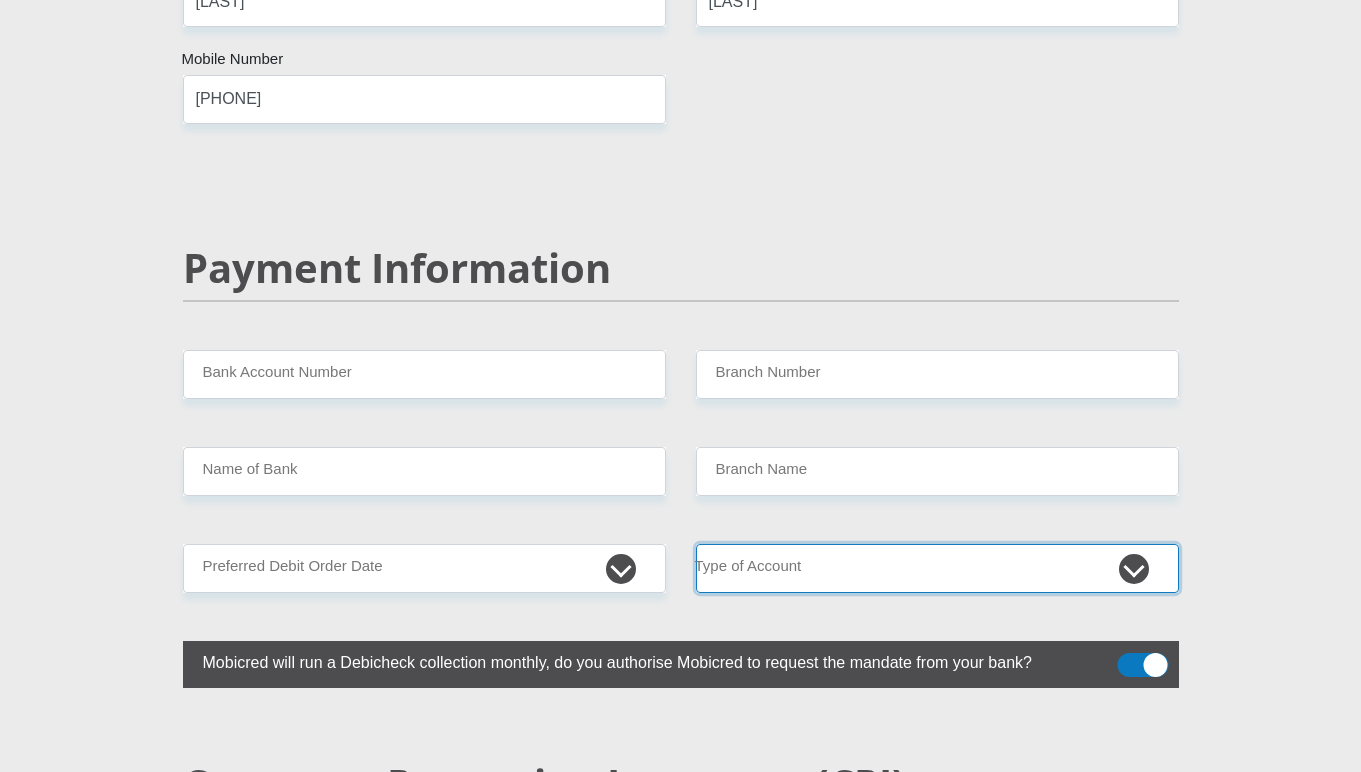 click on "Cheque
Savings" at bounding box center (937, 568) 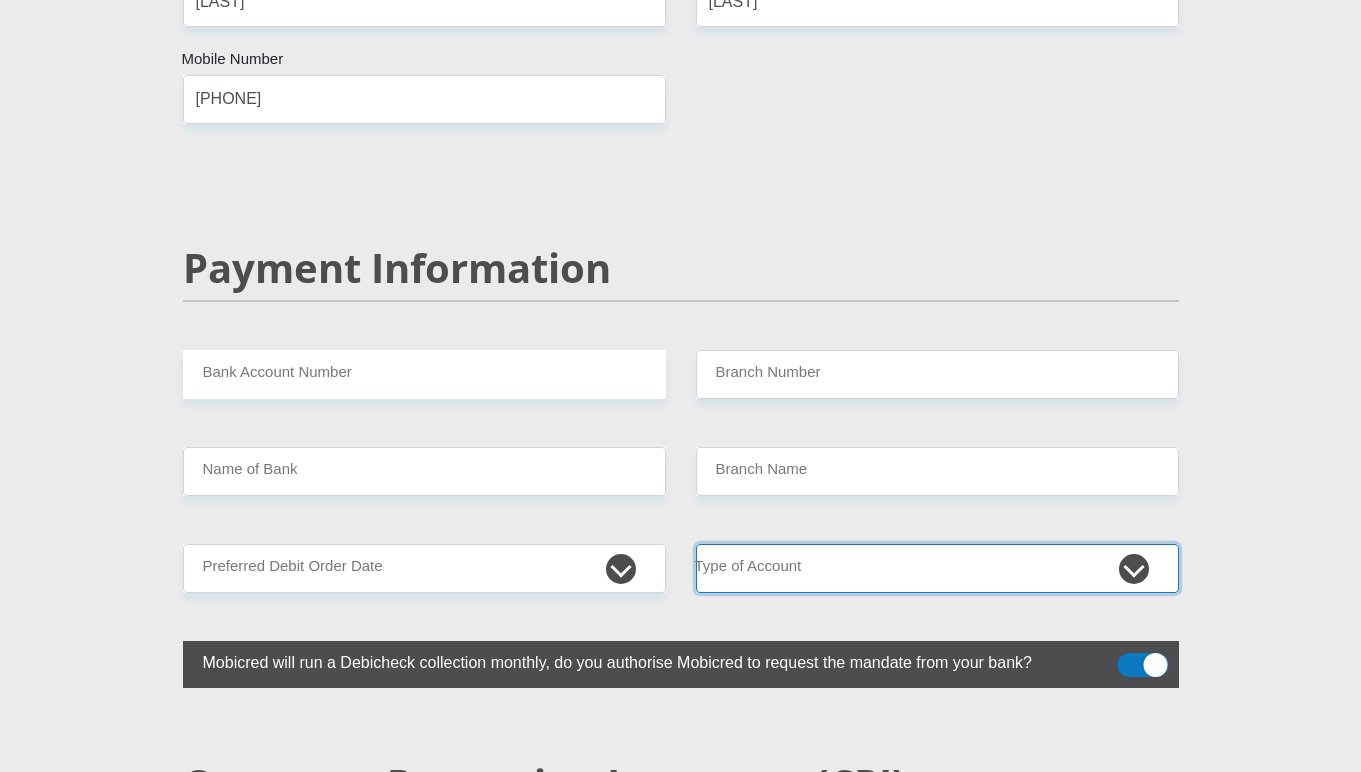 select on "CUR" 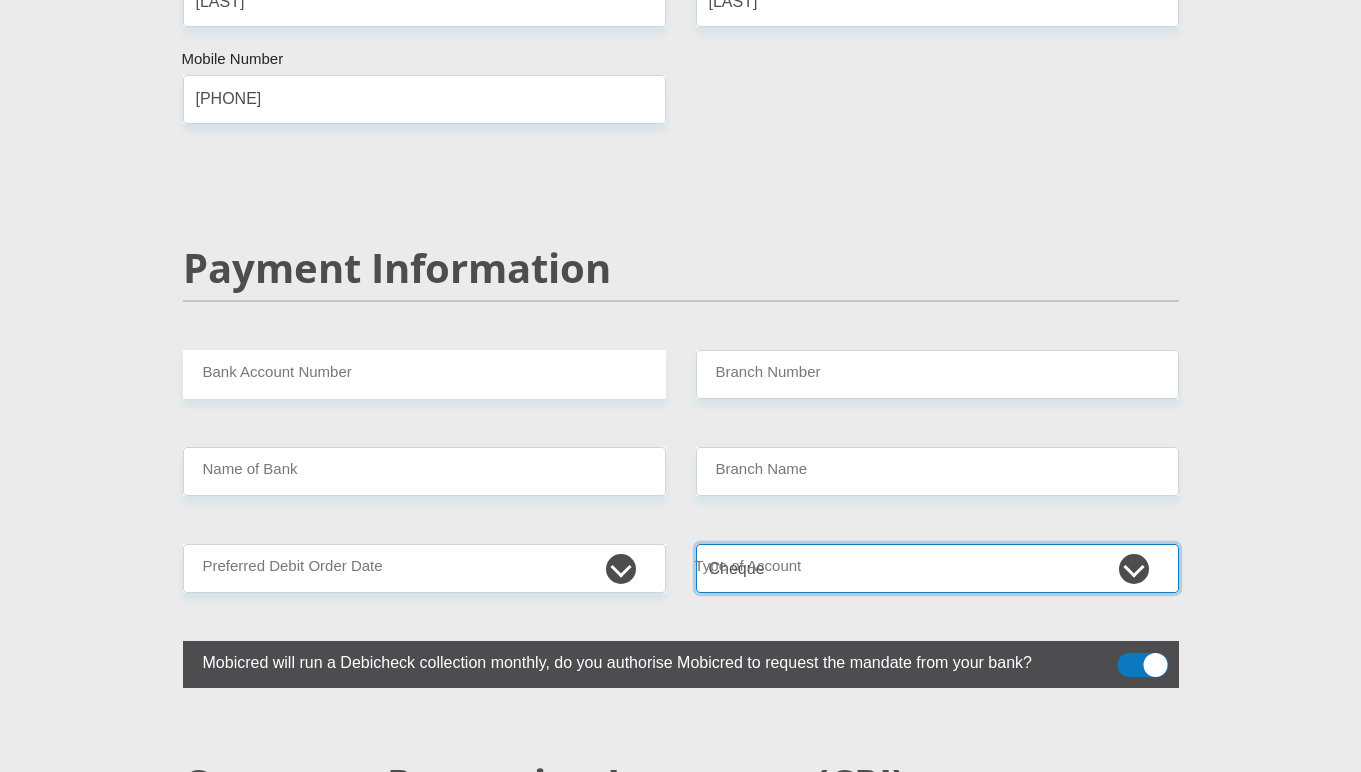 click on "Cheque
Savings" at bounding box center (937, 568) 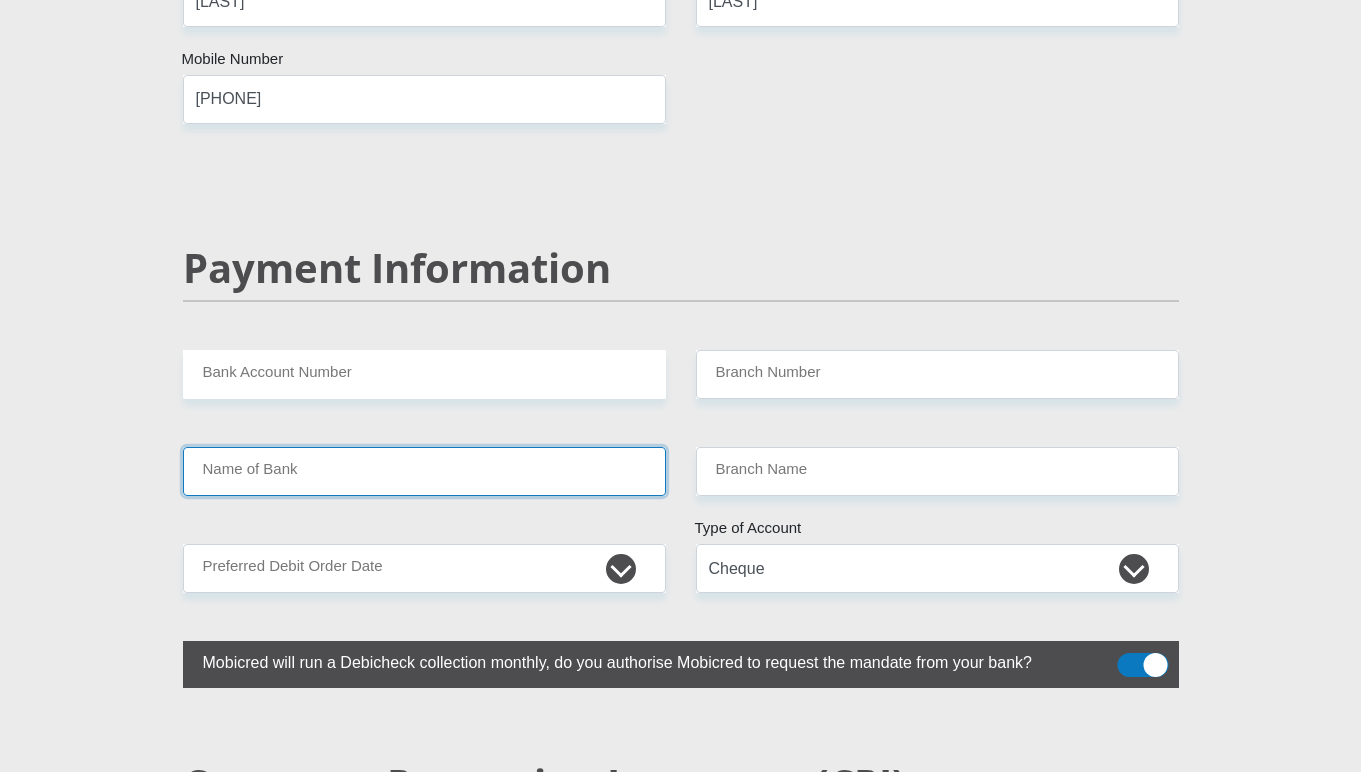 click on "Name of Bank" at bounding box center [424, 471] 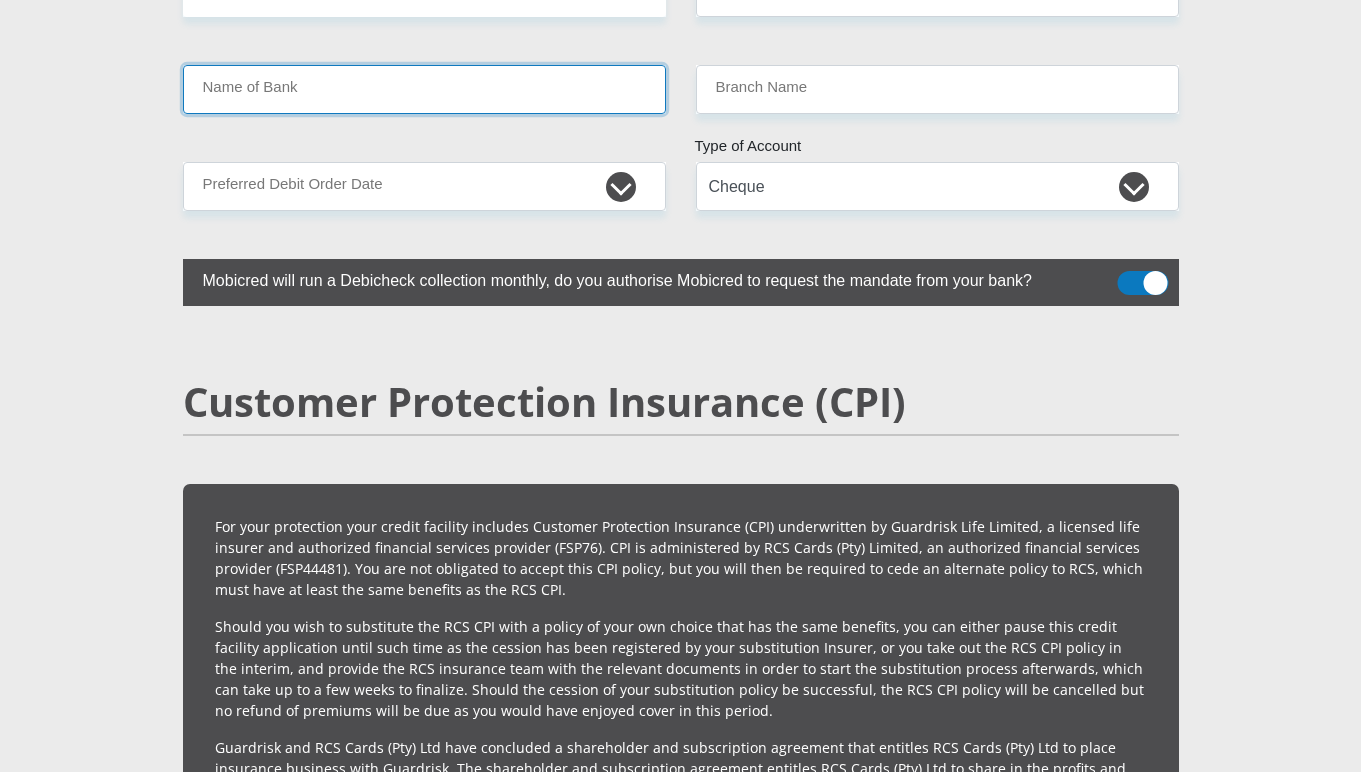 scroll, scrollTop: 3875, scrollLeft: 0, axis: vertical 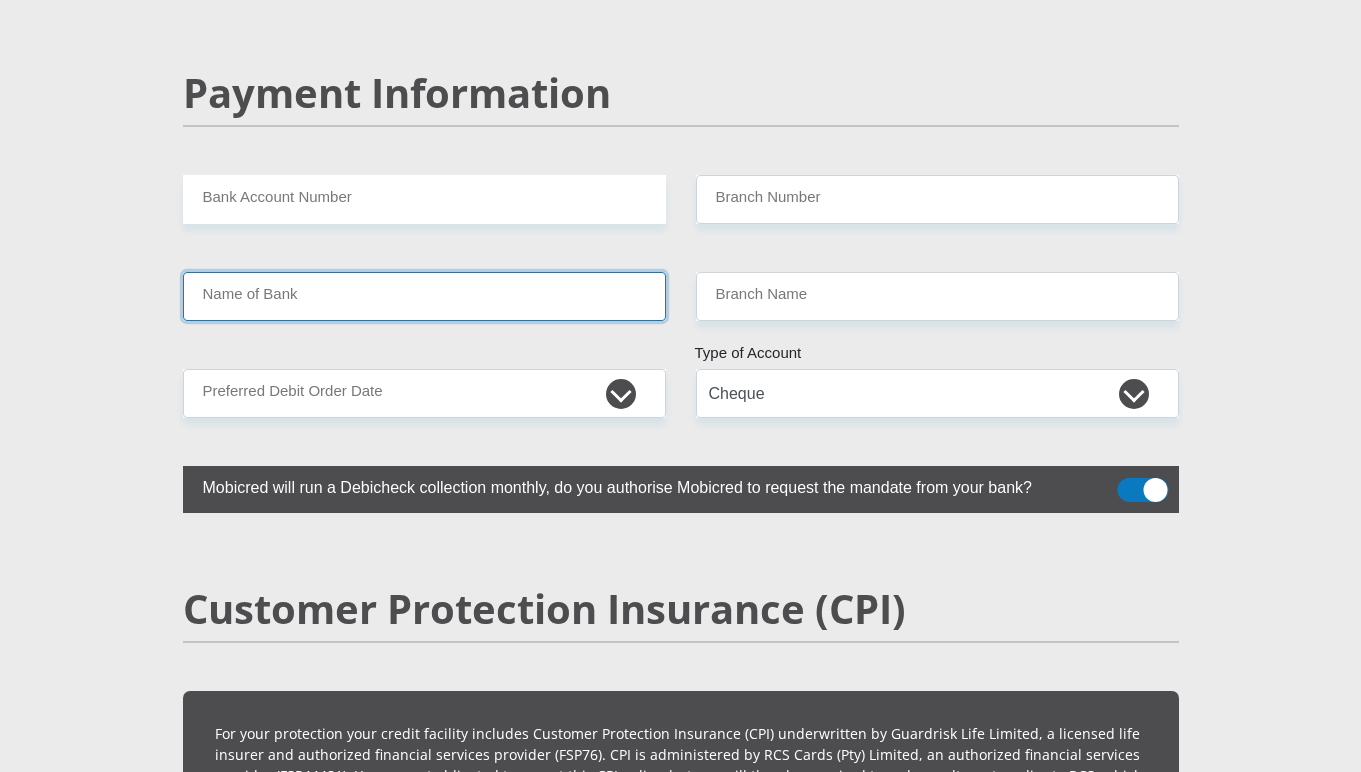 click on "Name of Bank" at bounding box center (424, 296) 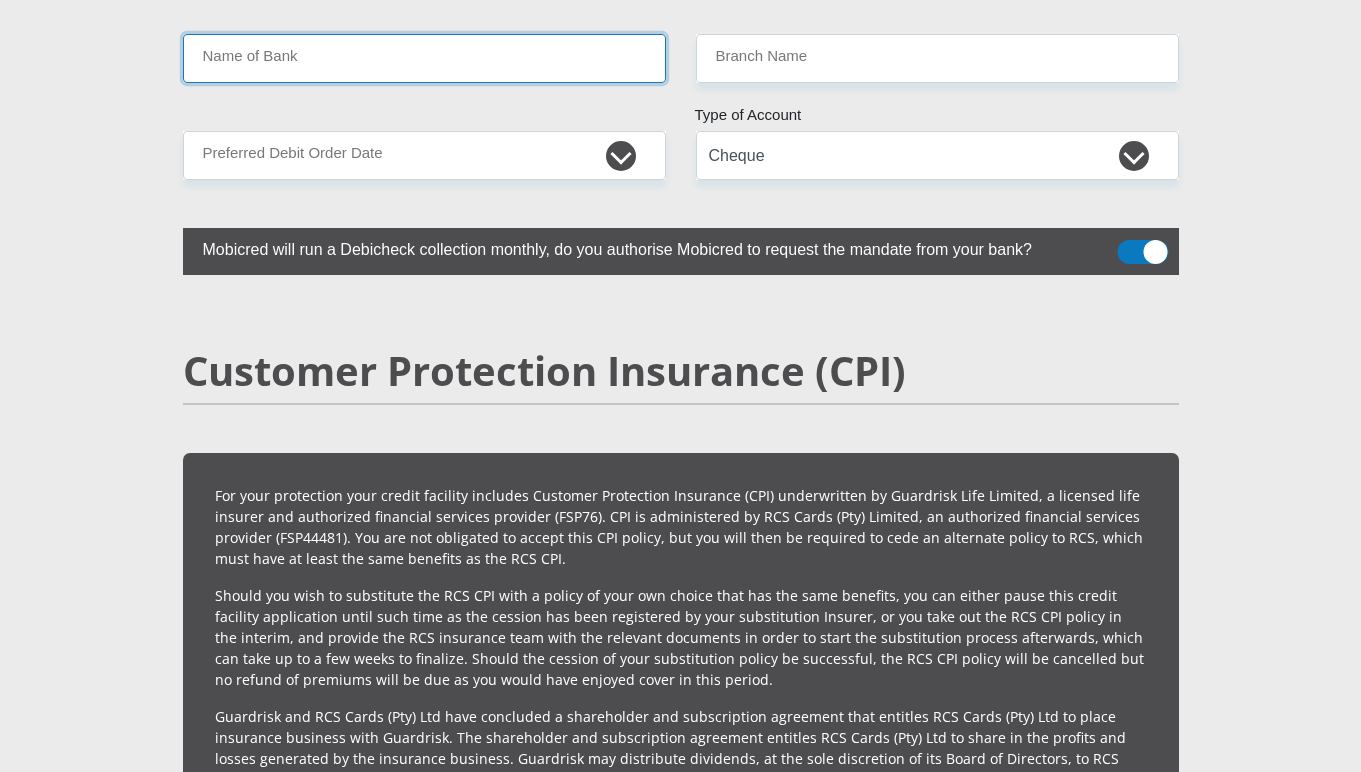 scroll, scrollTop: 4050, scrollLeft: 0, axis: vertical 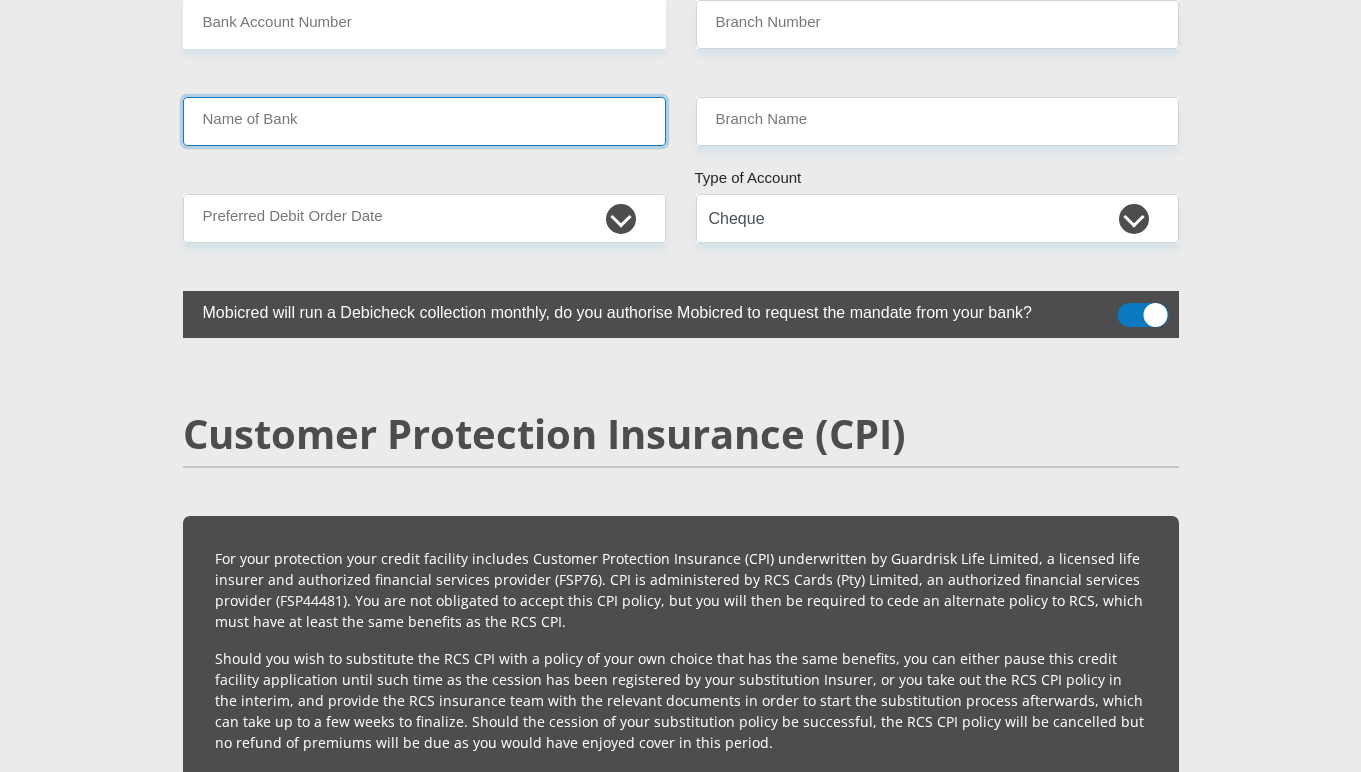 click on "Name of Bank" at bounding box center (424, 121) 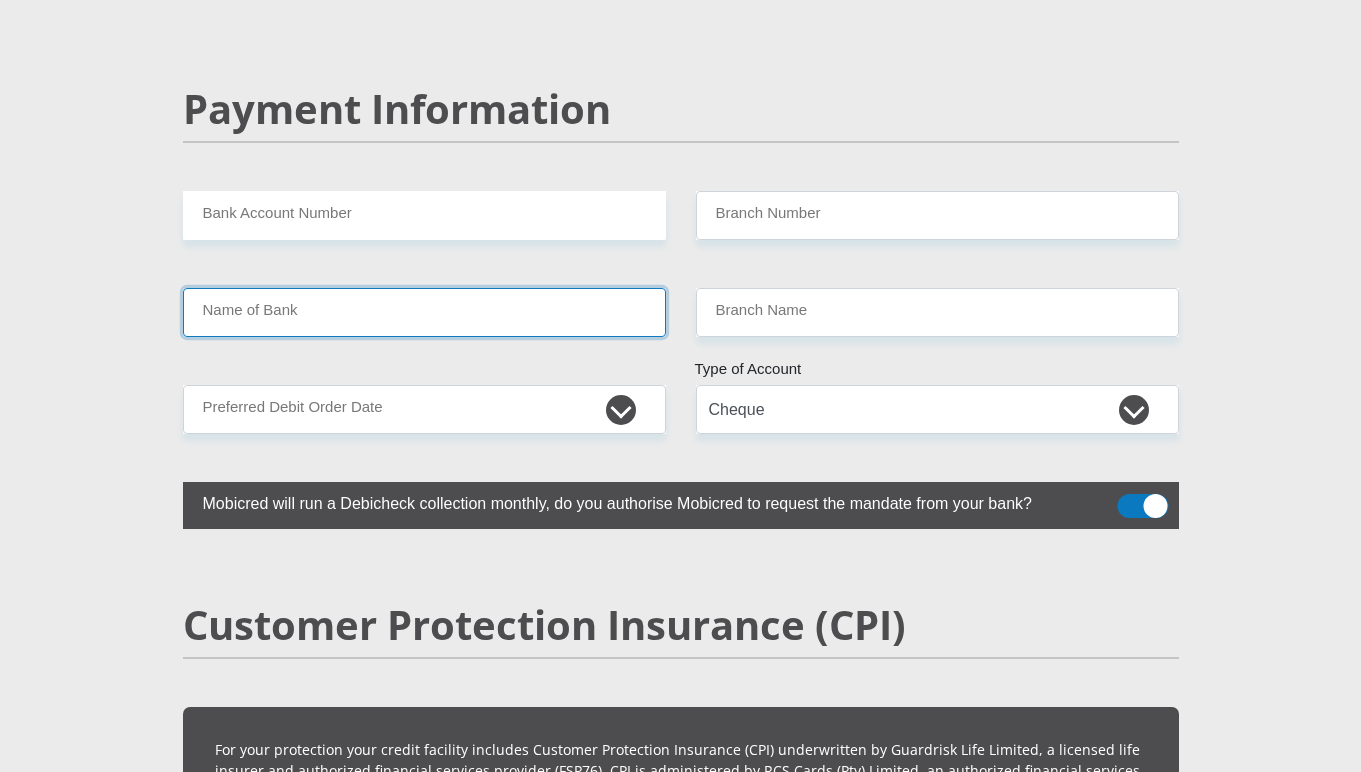 scroll, scrollTop: 3850, scrollLeft: 0, axis: vertical 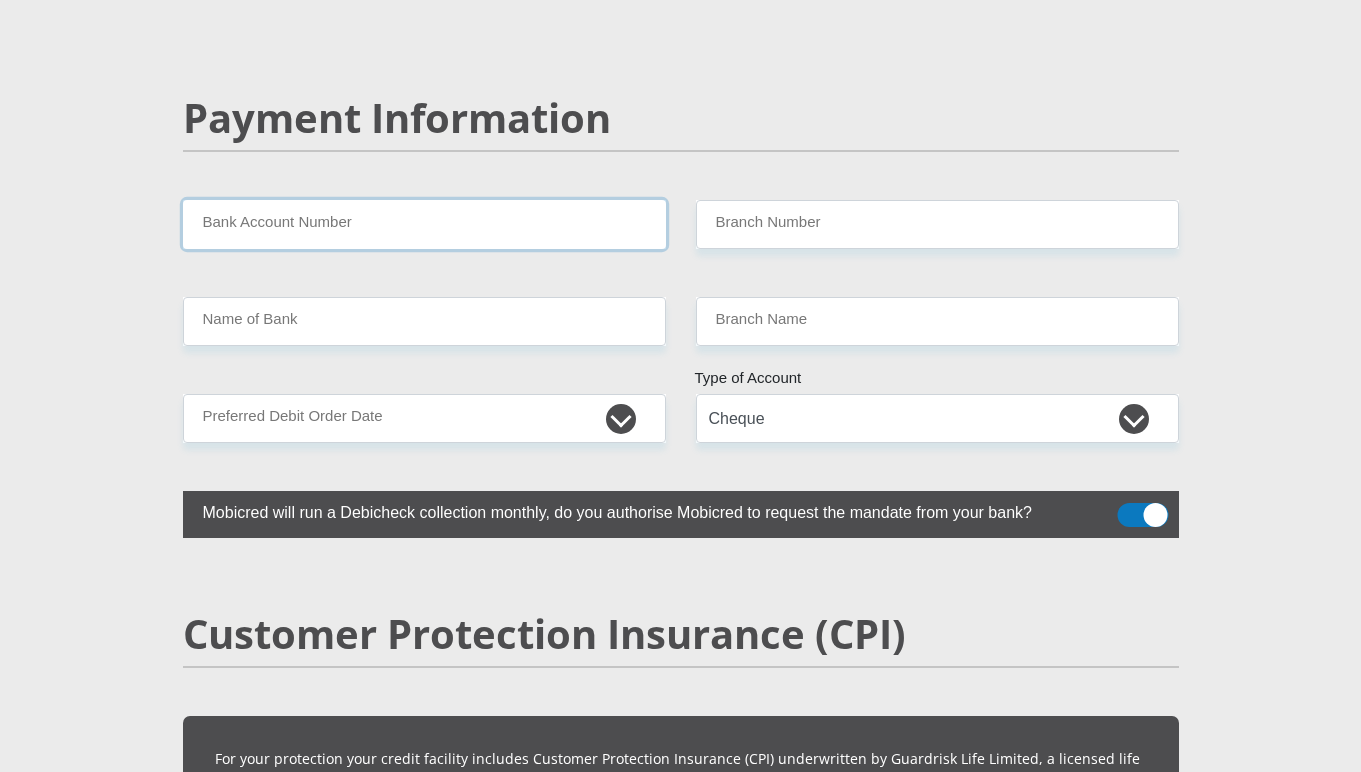 click on "Bank Account Number" at bounding box center (424, 224) 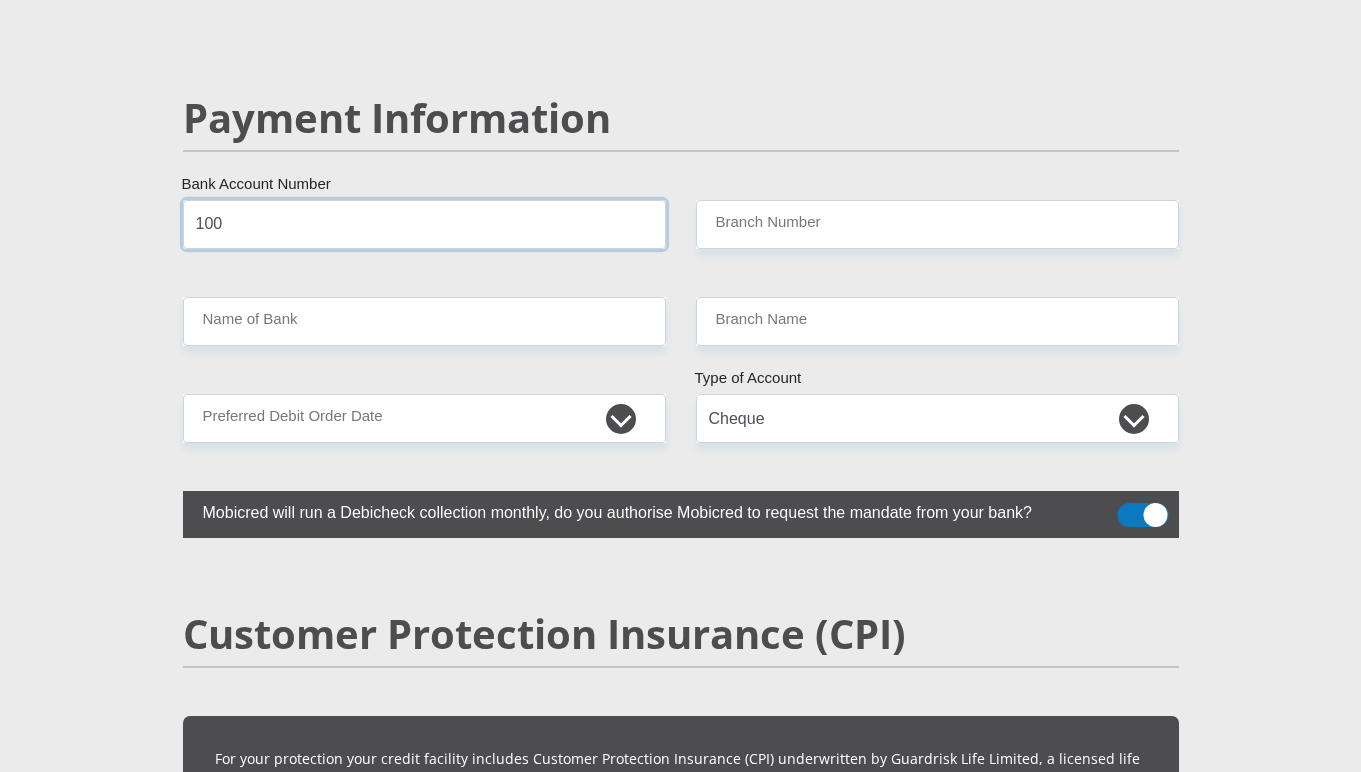 type on "100" 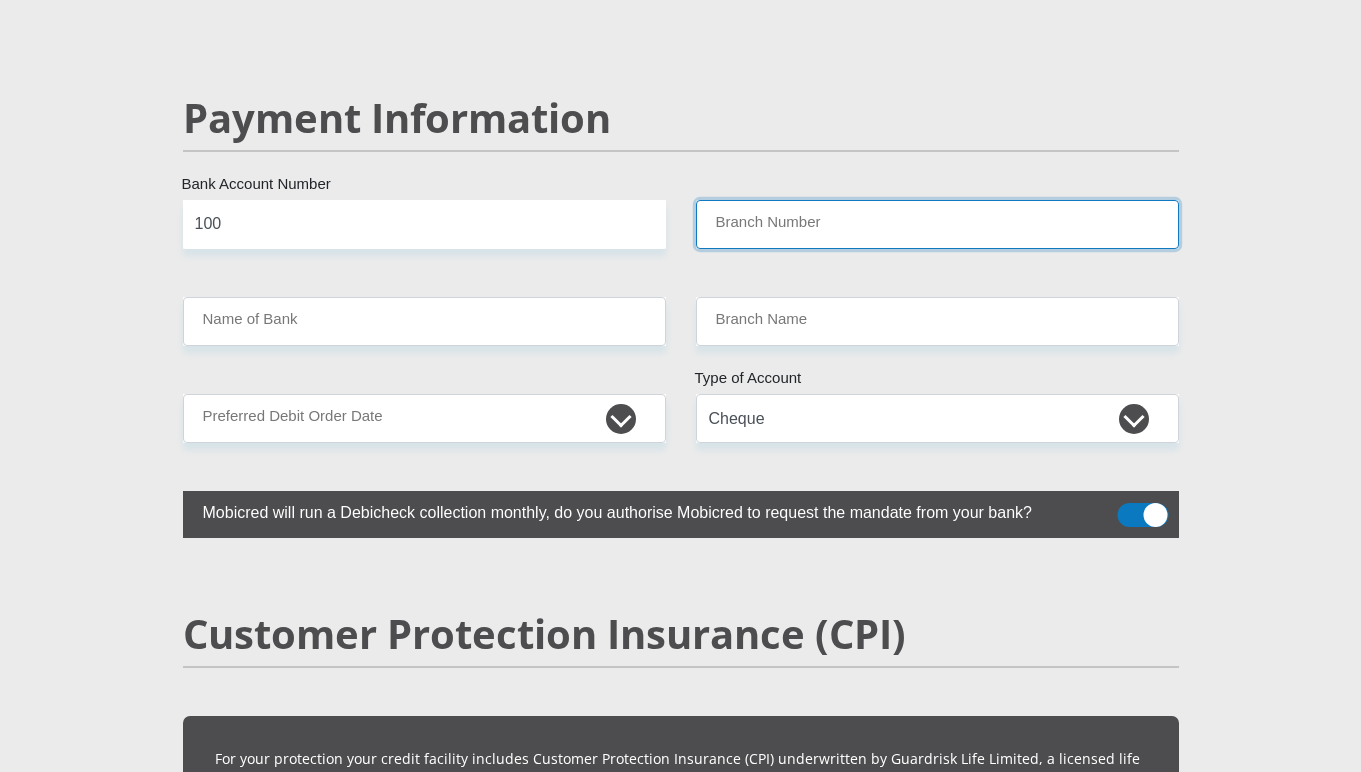 click on "Branch Number" at bounding box center (937, 224) 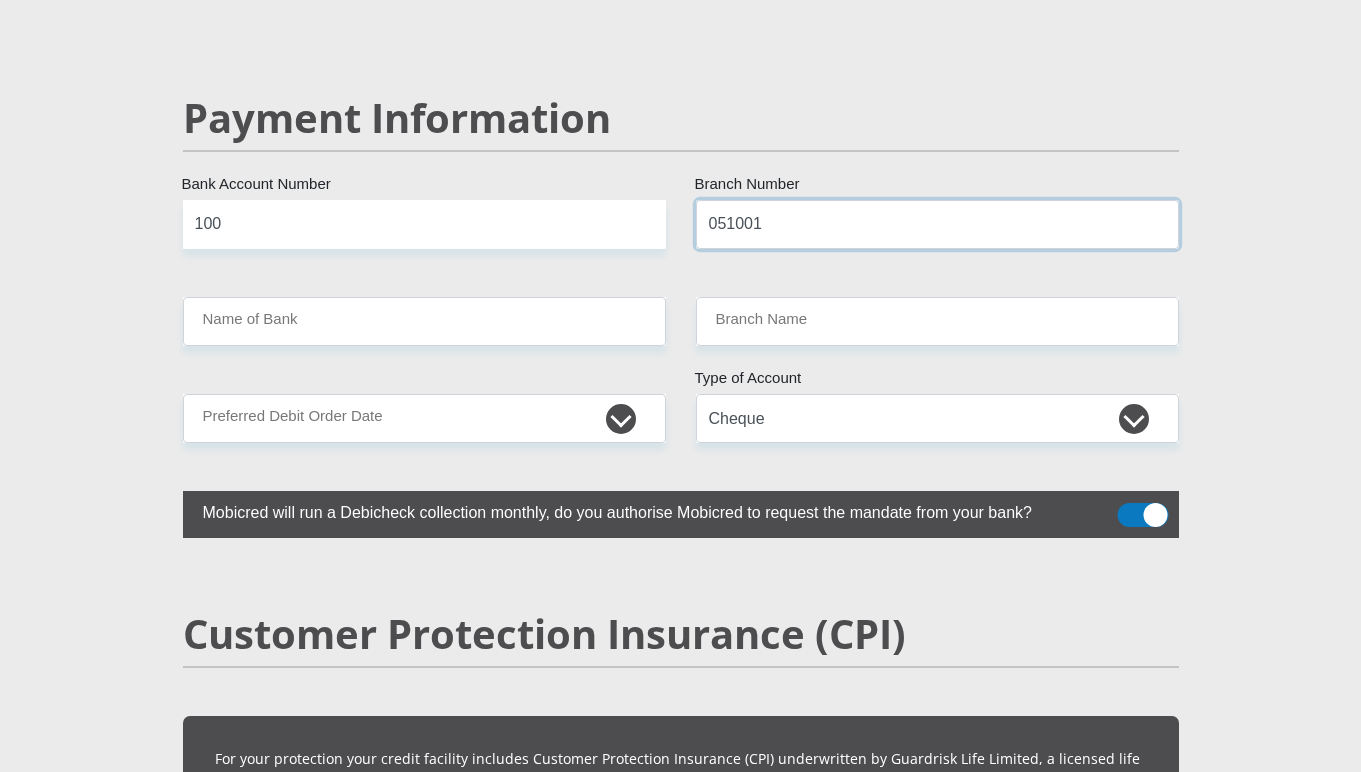 type on "051001" 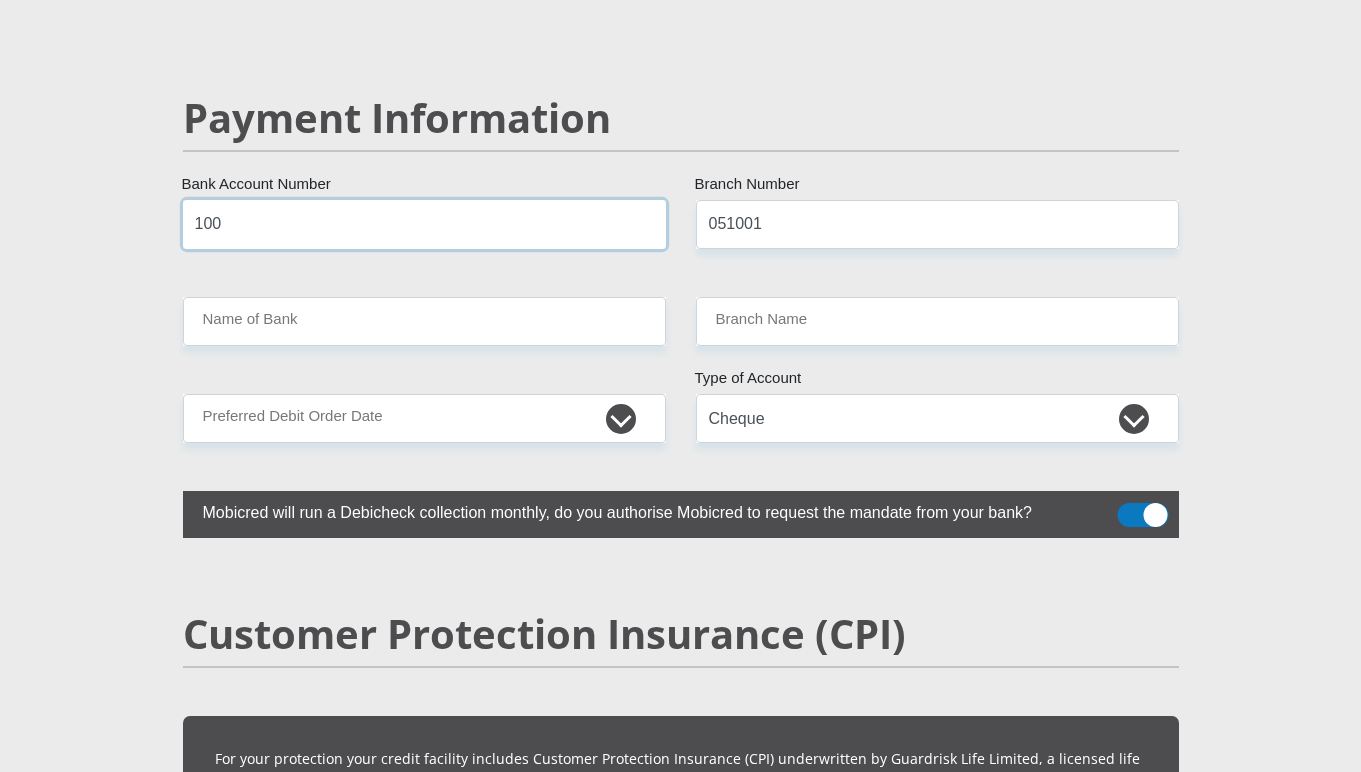 click on "100" at bounding box center (424, 224) 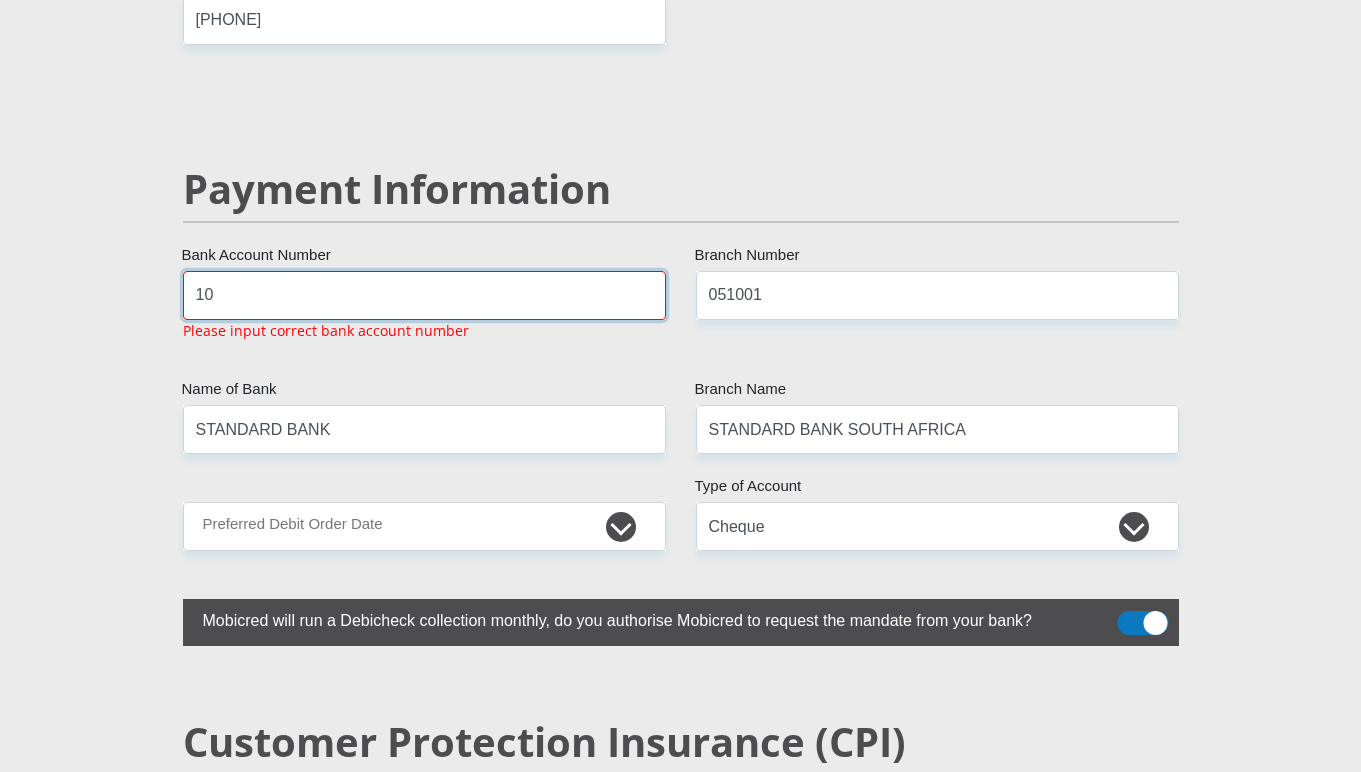 scroll, scrollTop: 3778, scrollLeft: 0, axis: vertical 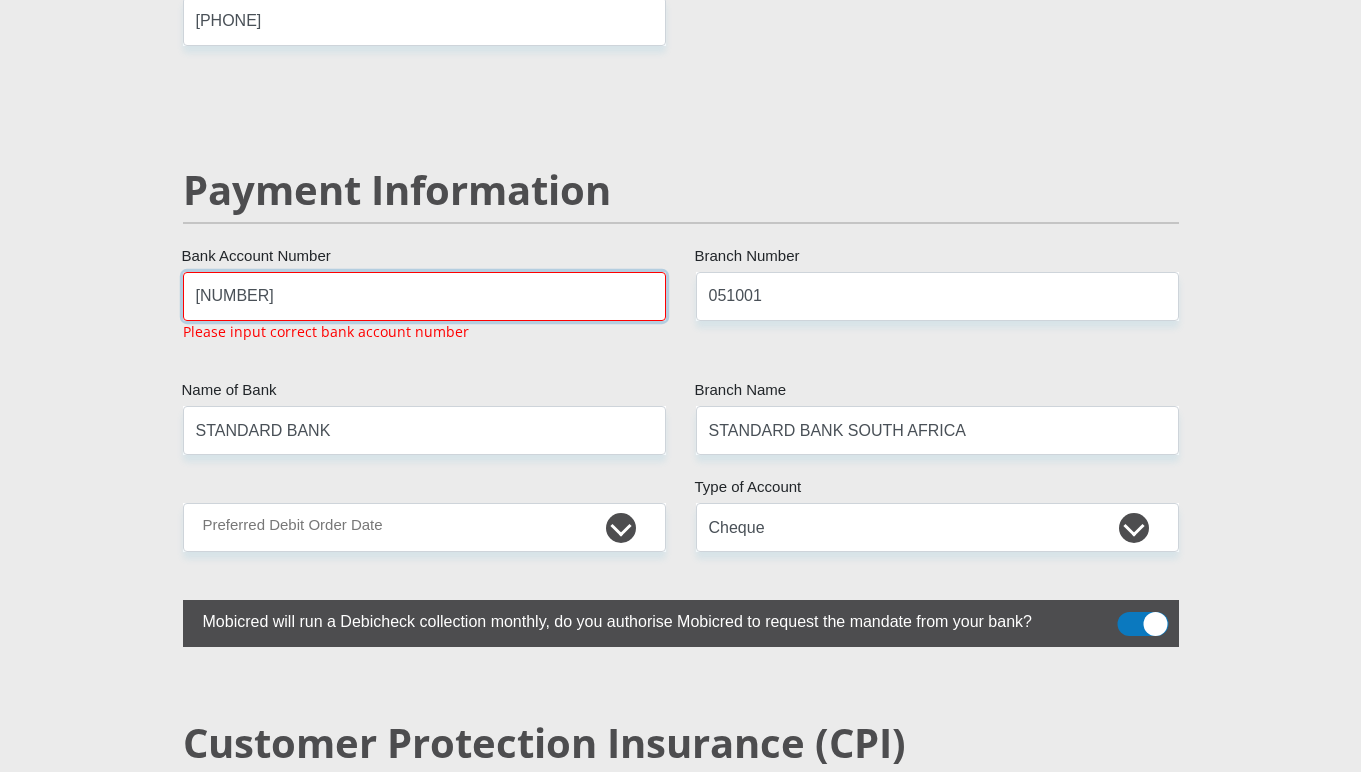 type on "10255091808" 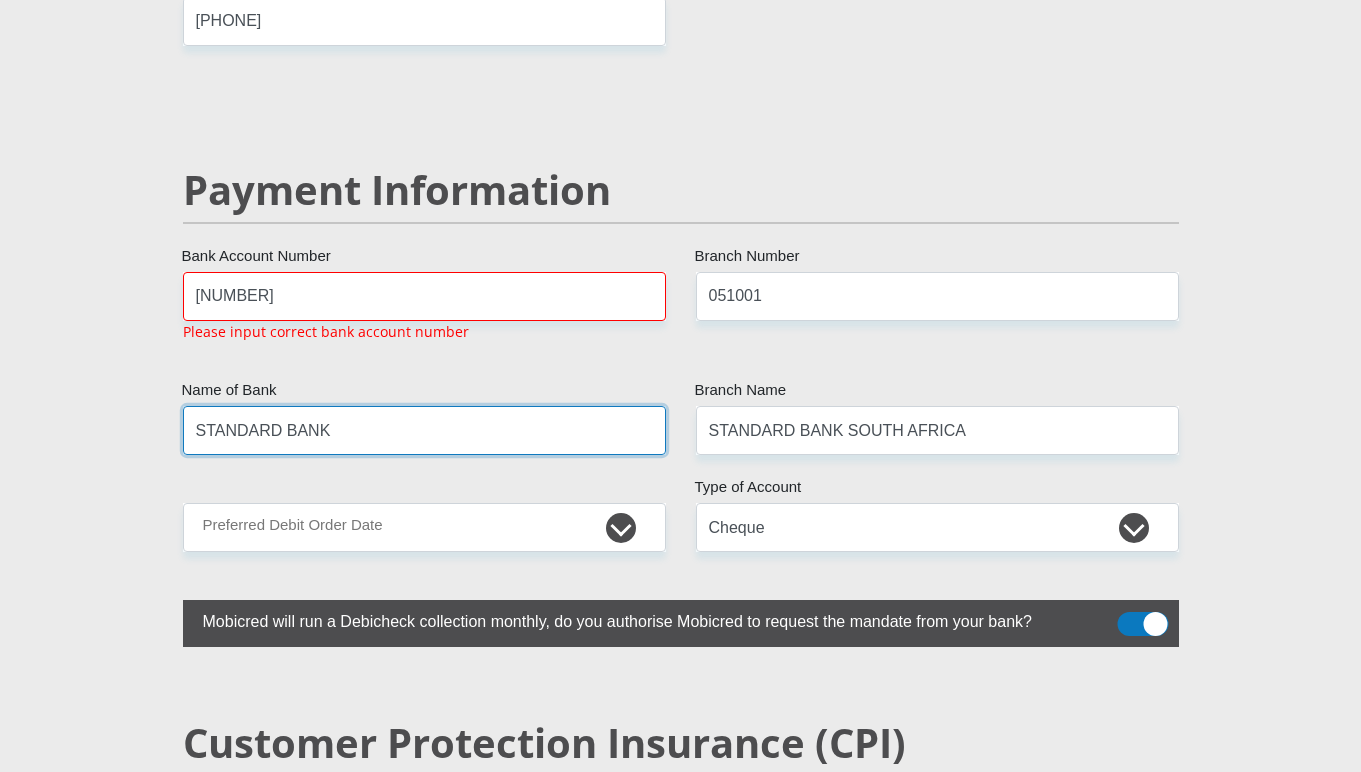 click on "Mr
Ms
Mrs
Dr
Other
Title
MALUSI
First Name
zulu
Surname
9705136171084
South African ID Number
Please input valid ID number
South Africa
Afghanistan
Aland Islands
Albania
Algeria
America Samoa
American Virgin Islands
Andorra
Angola
Anguilla
Antarctica
Antigua and Barbuda
Argentina  Chad" at bounding box center (681, -582) 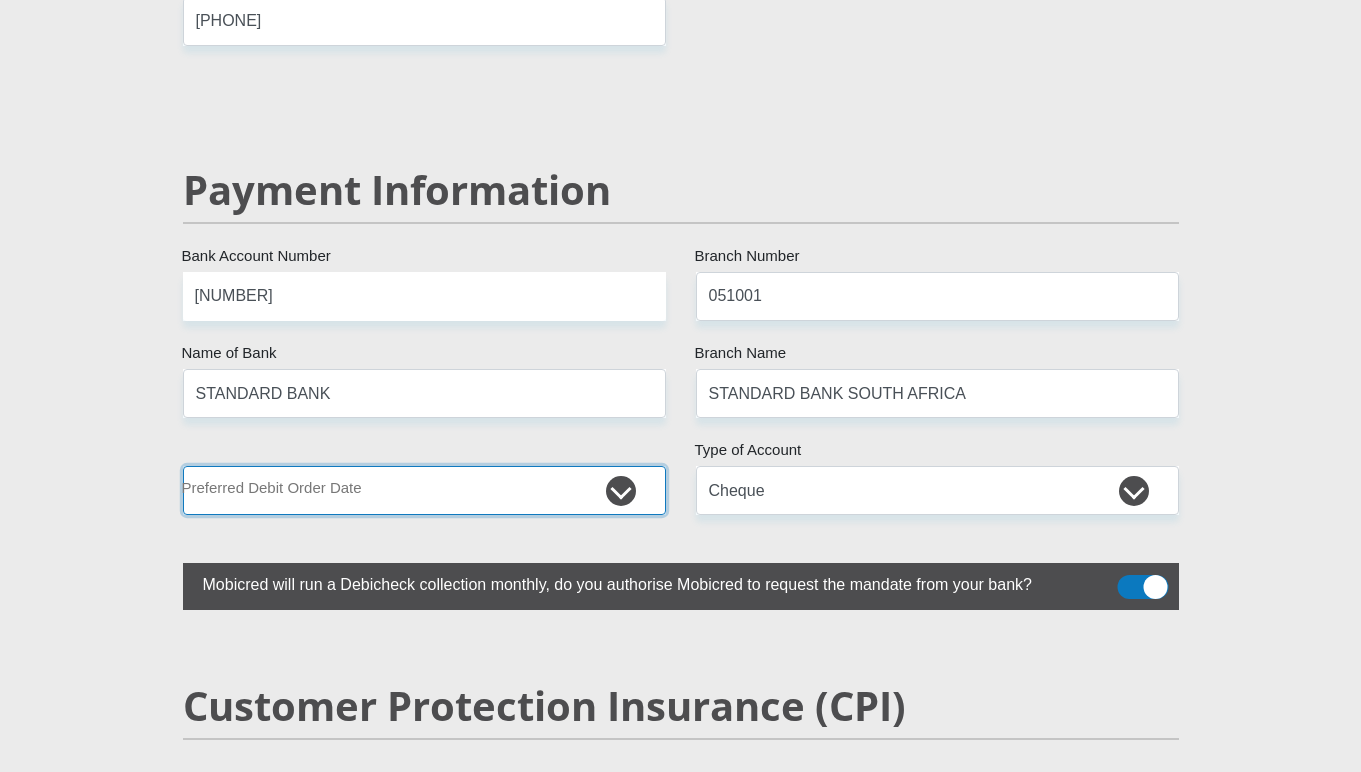 click on "1st
2nd
3rd
4th
5th
7th
18th
19th
20th
21st
22nd
23rd
24th
25th
26th
27th
28th
29th
30th" at bounding box center [424, 490] 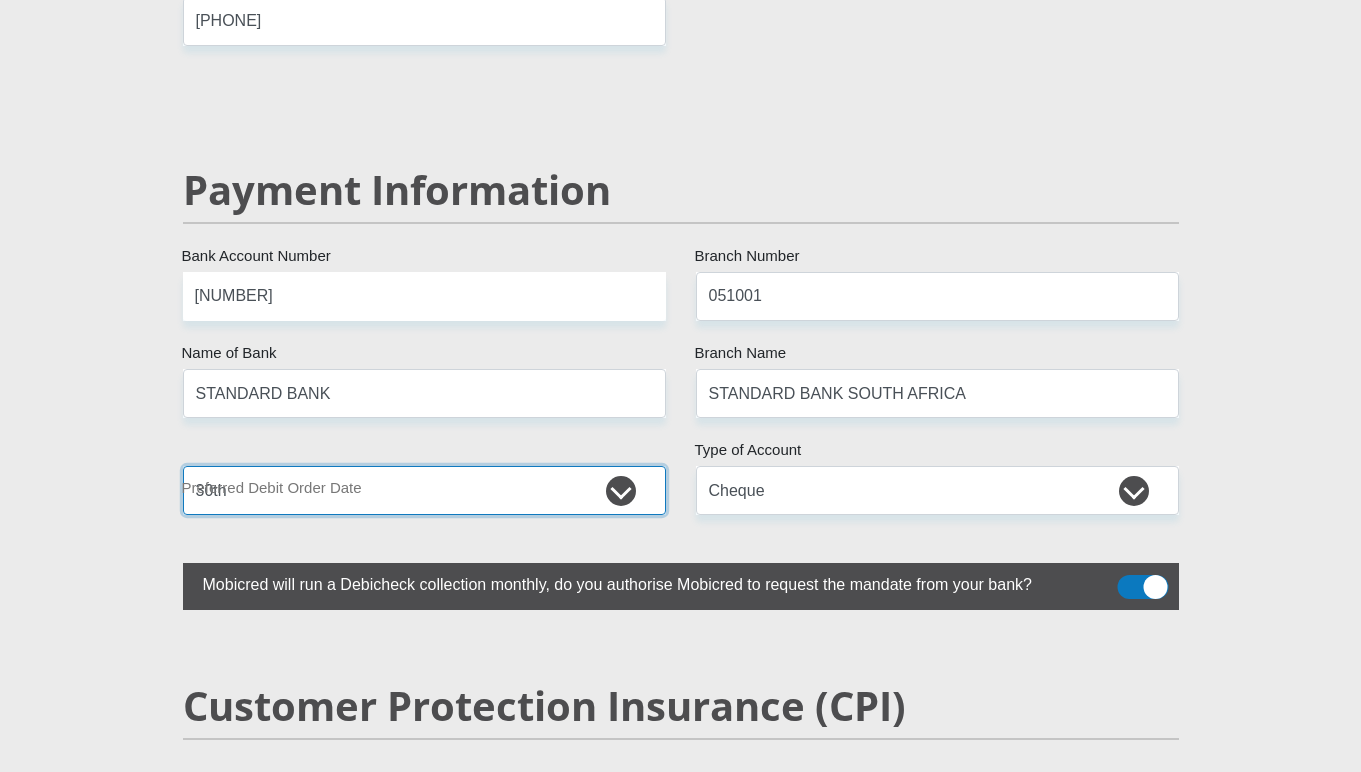 click on "1st
2nd
3rd
4th
5th
7th
18th
19th
20th
21st
22nd
23rd
24th
25th
26th
27th
28th
29th
30th" at bounding box center [424, 490] 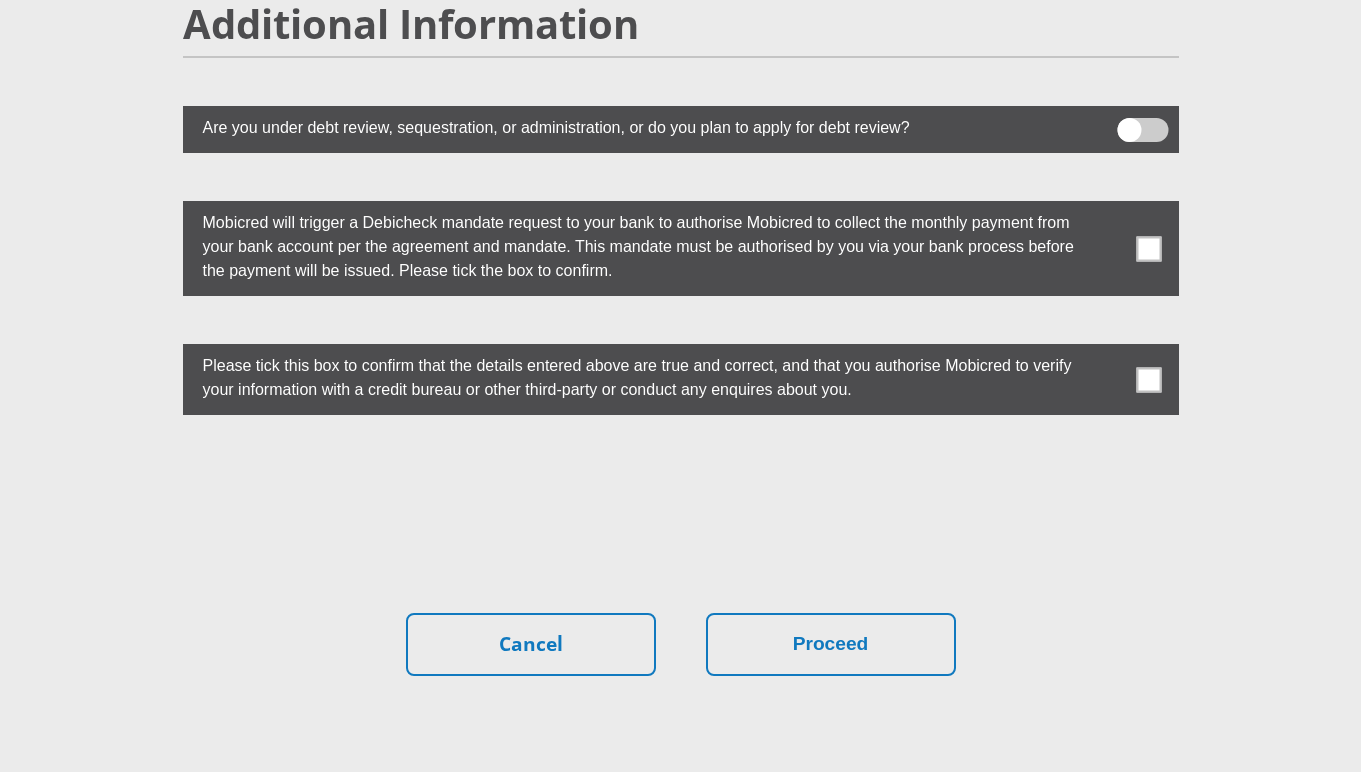 scroll, scrollTop: 5478, scrollLeft: 0, axis: vertical 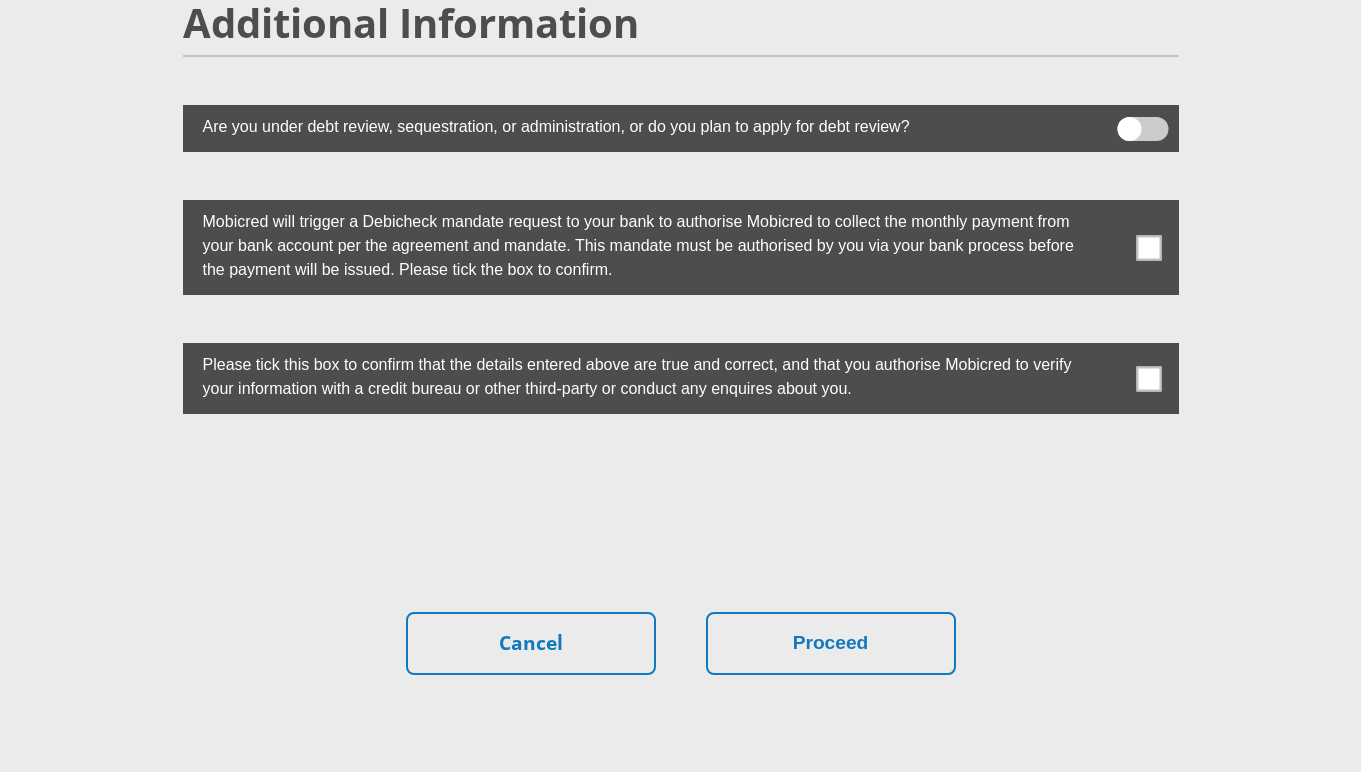 click at bounding box center [1148, 247] 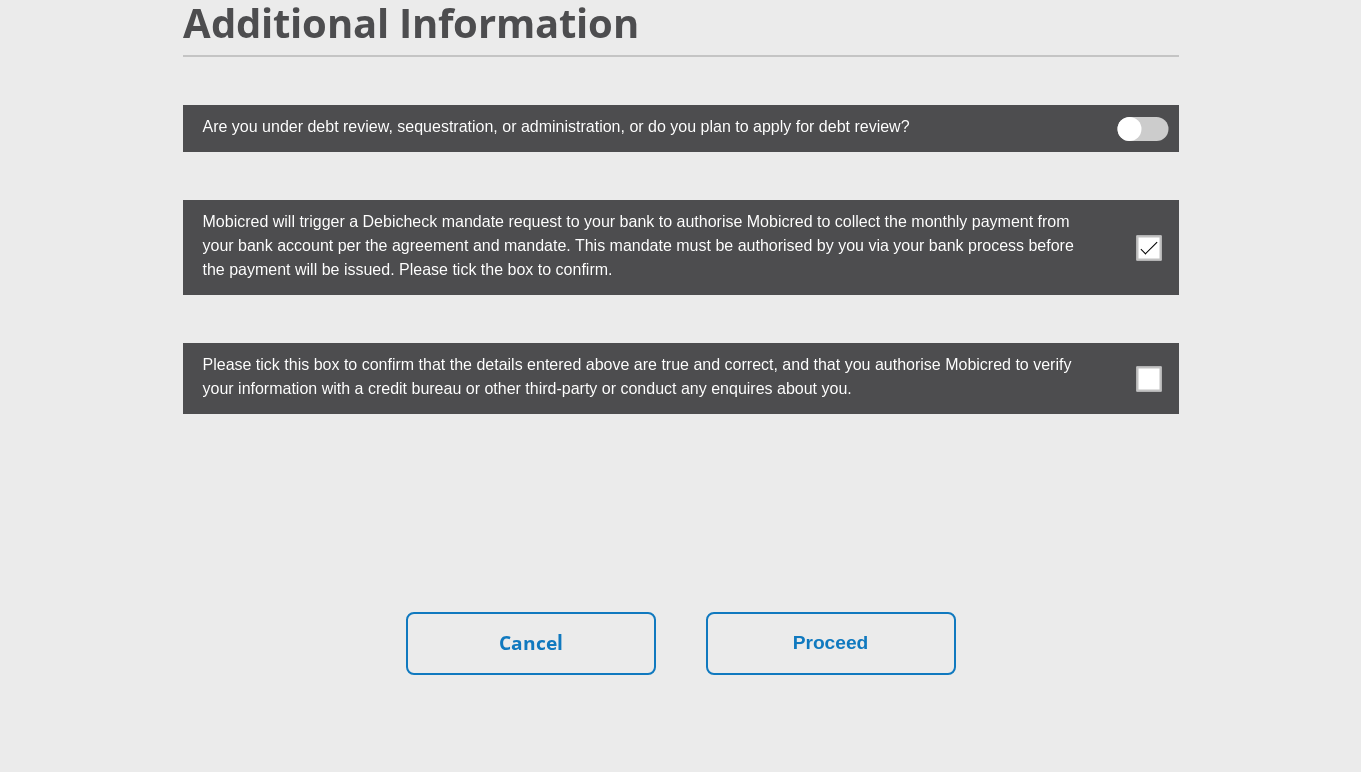 click at bounding box center [1148, 378] 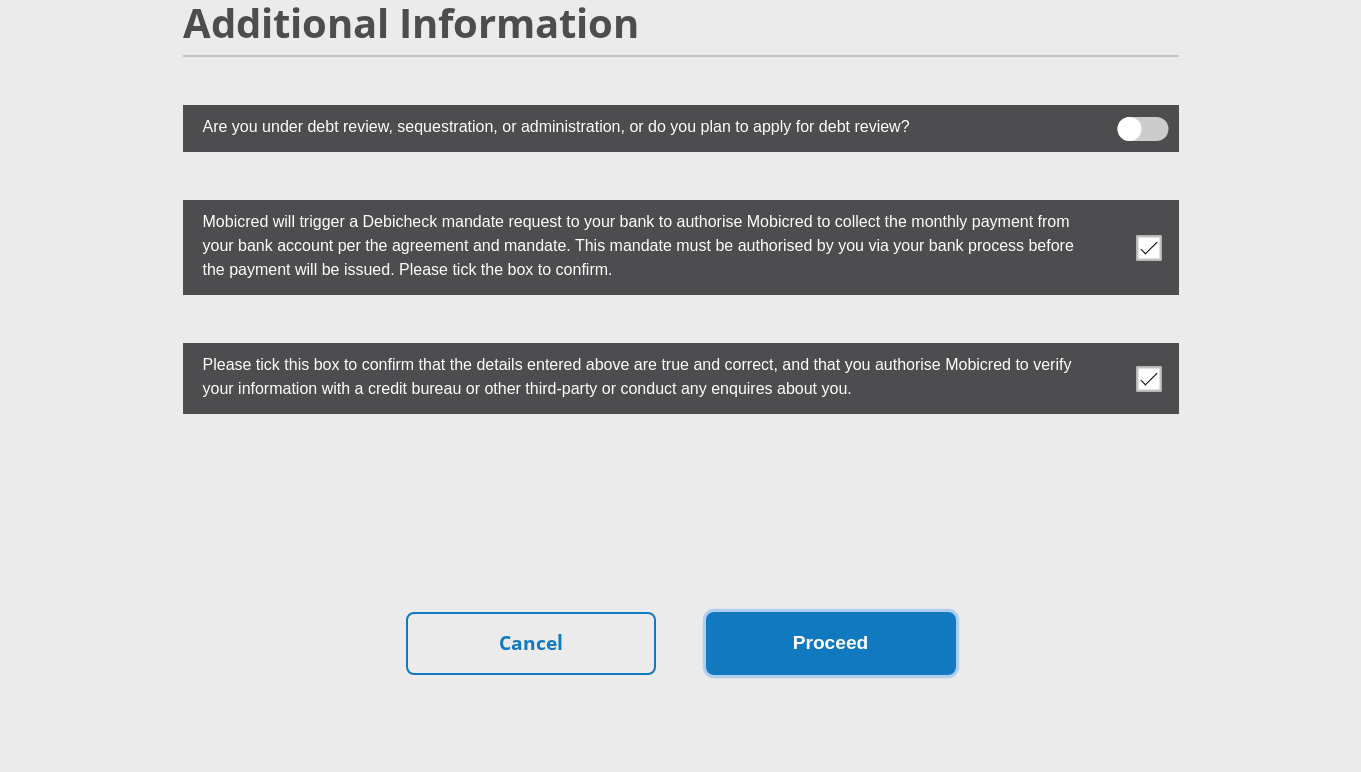click on "Proceed" at bounding box center (831, 643) 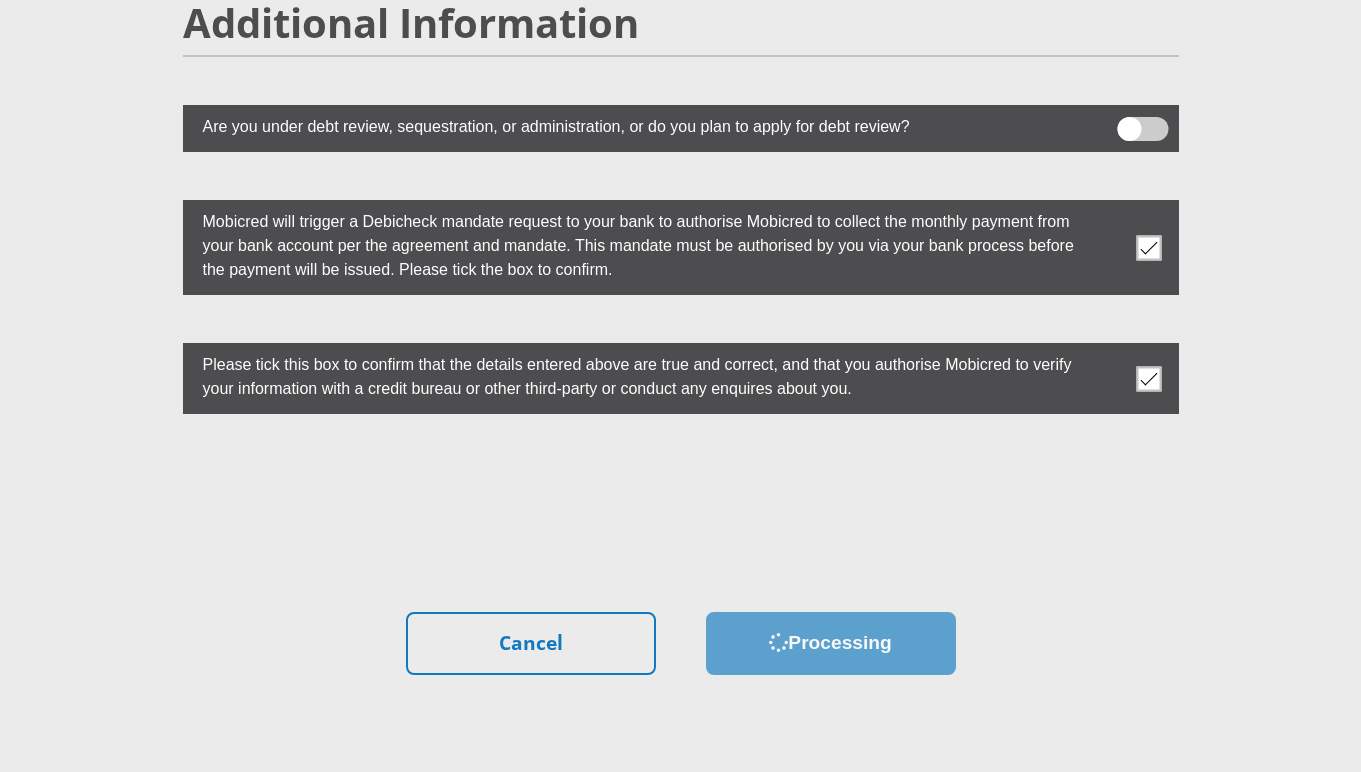 scroll, scrollTop: 0, scrollLeft: 0, axis: both 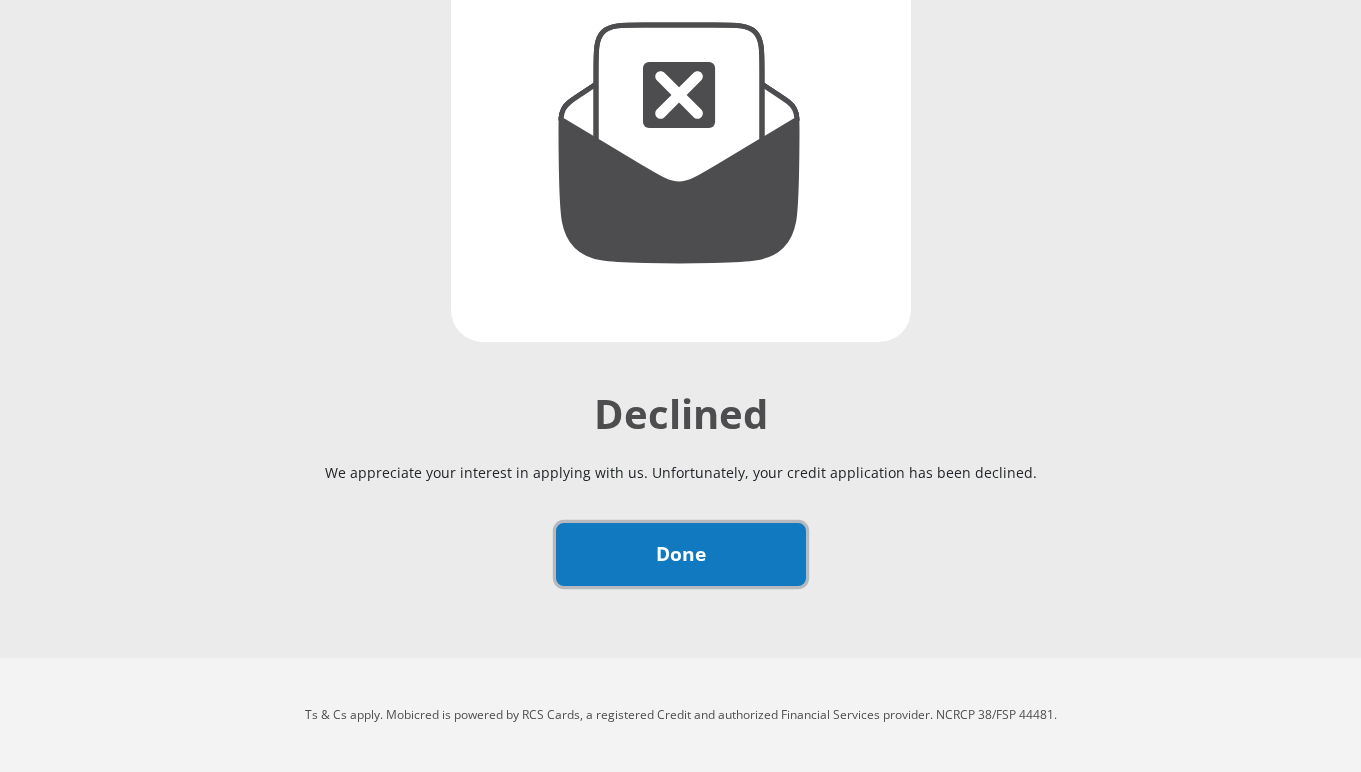 click on "Done" at bounding box center [681, 554] 